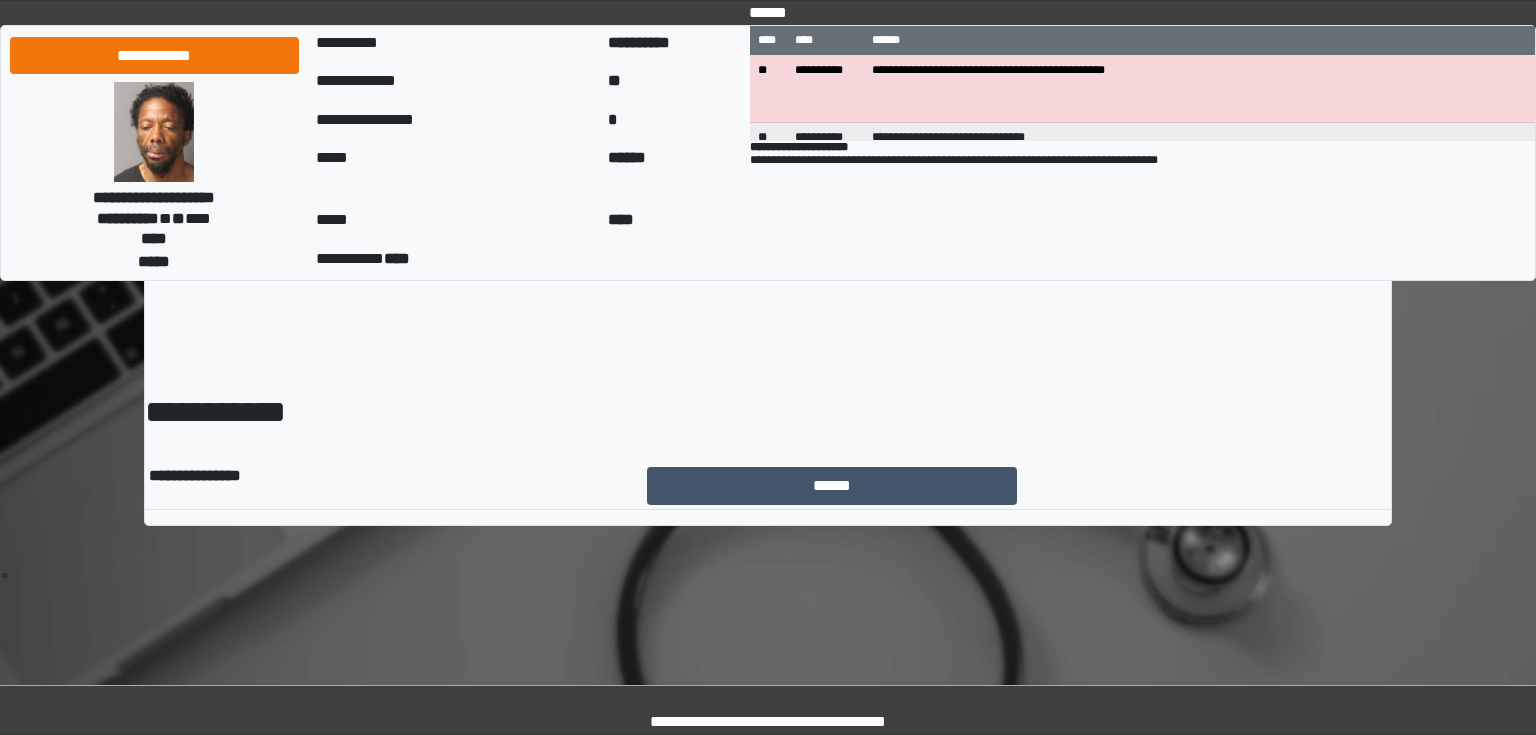 scroll, scrollTop: 0, scrollLeft: 0, axis: both 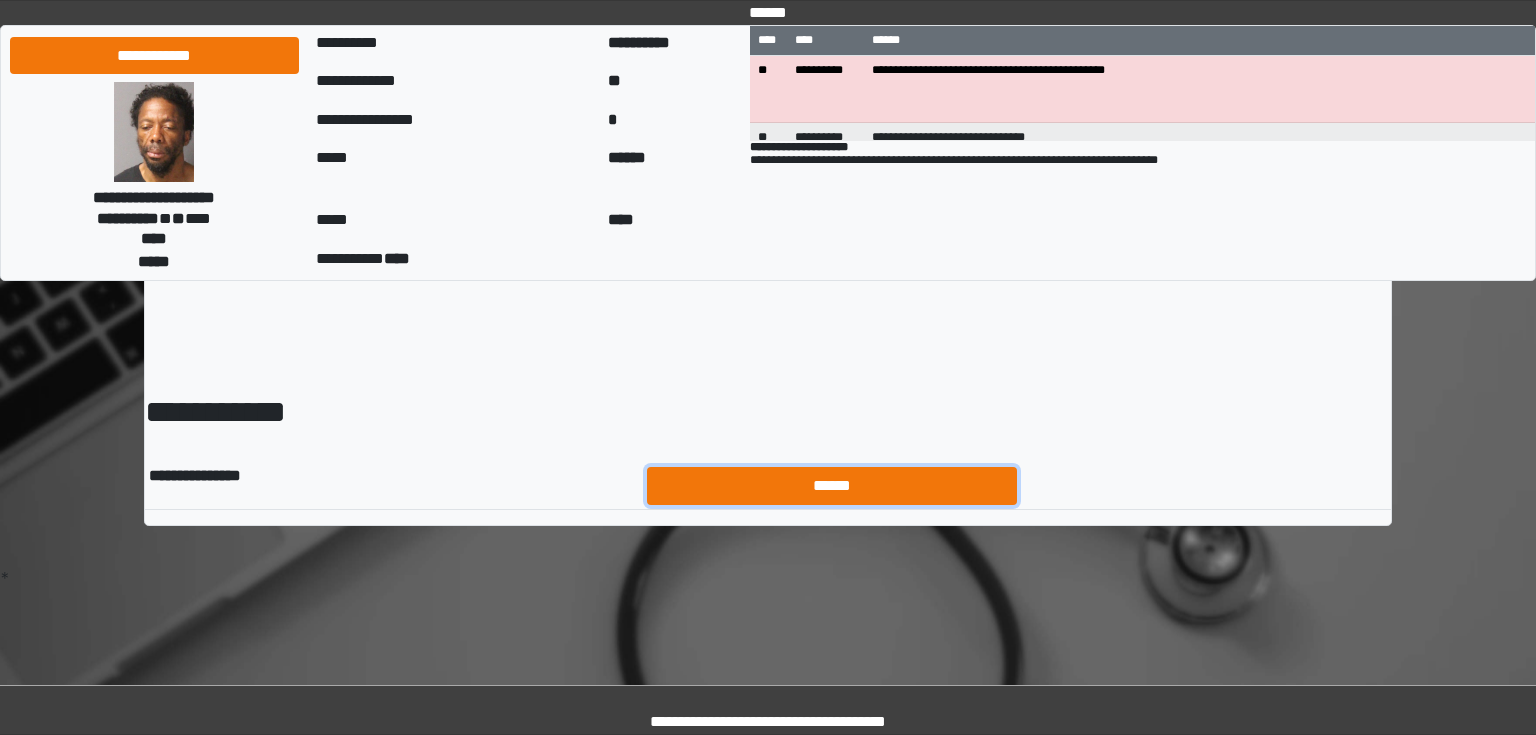 click on "******" at bounding box center [832, 486] 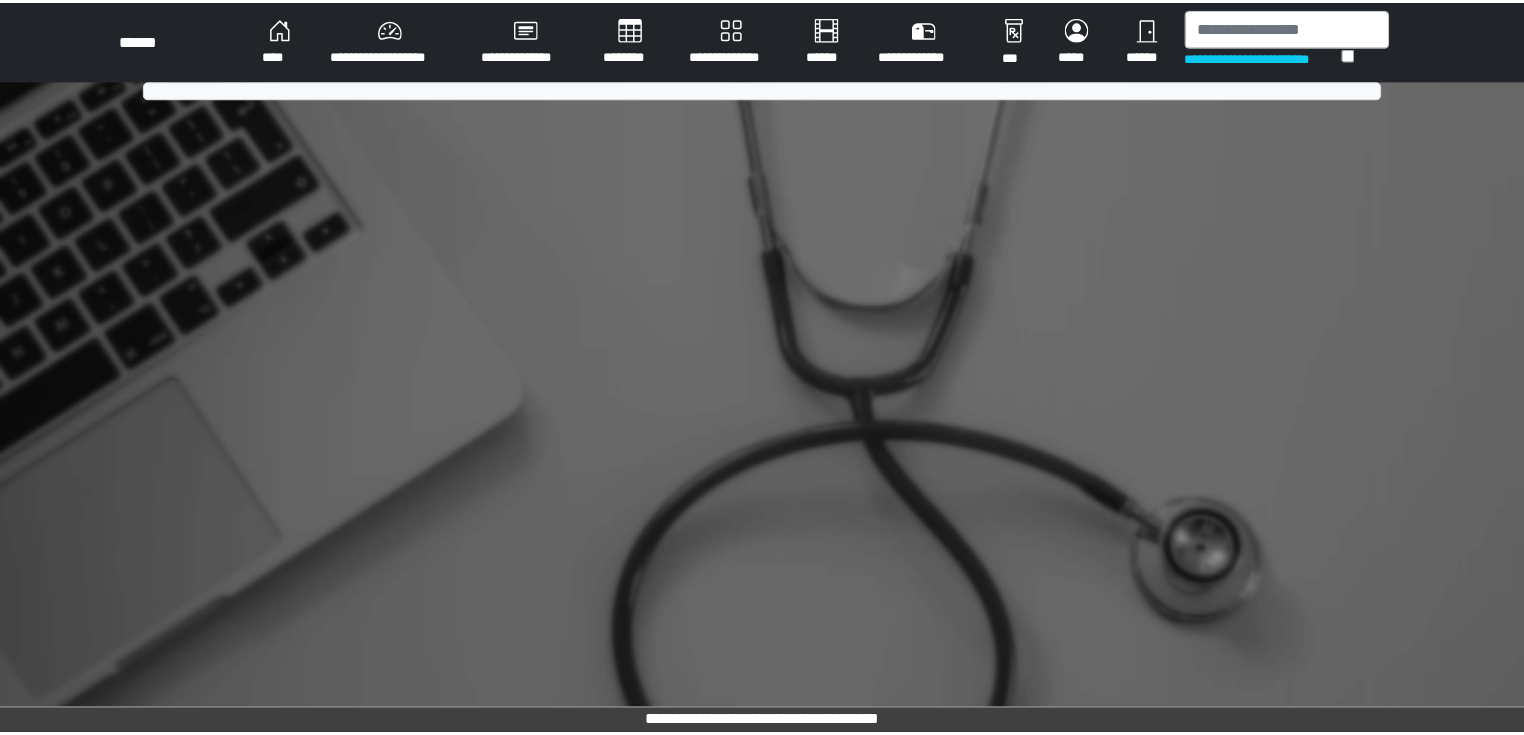 scroll, scrollTop: 0, scrollLeft: 0, axis: both 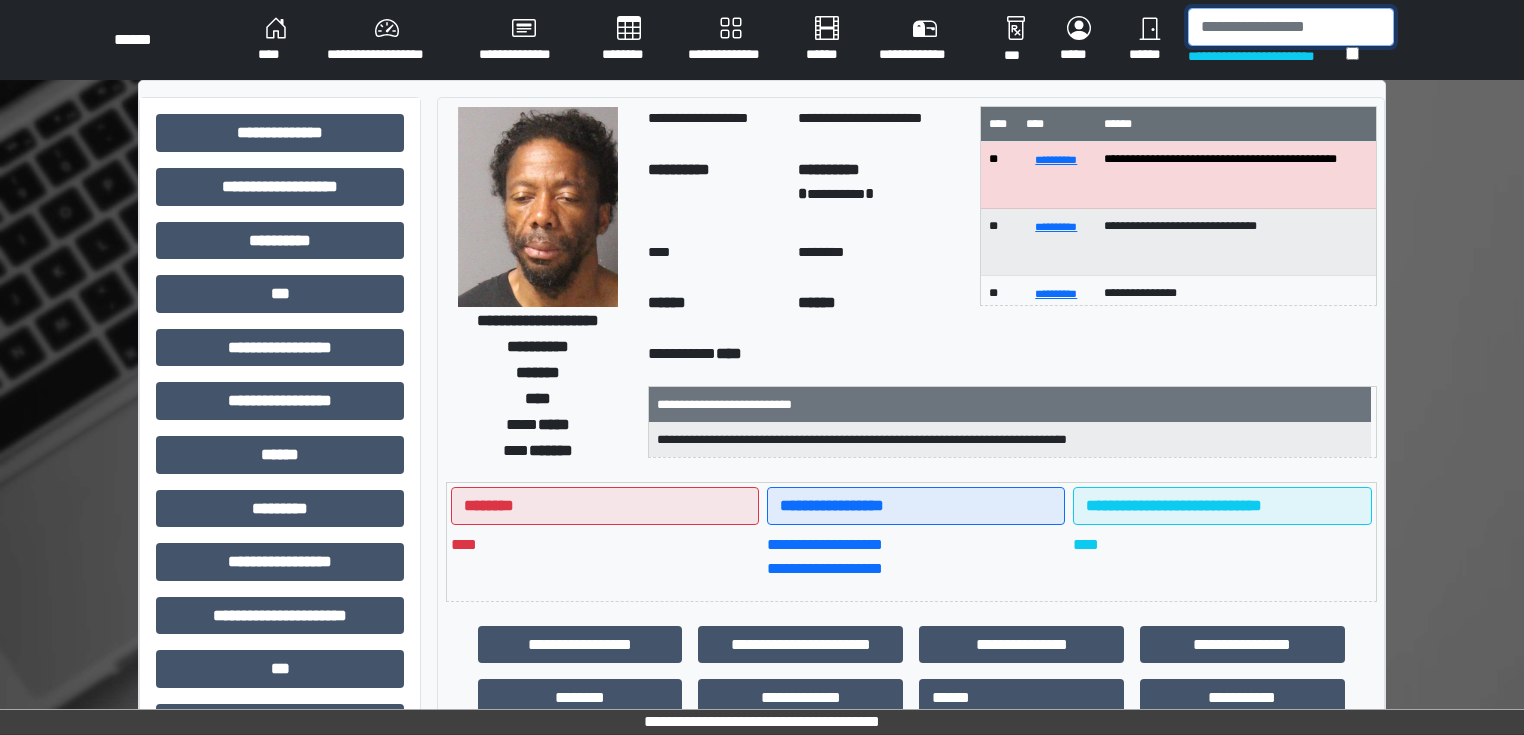 click at bounding box center [1291, 27] 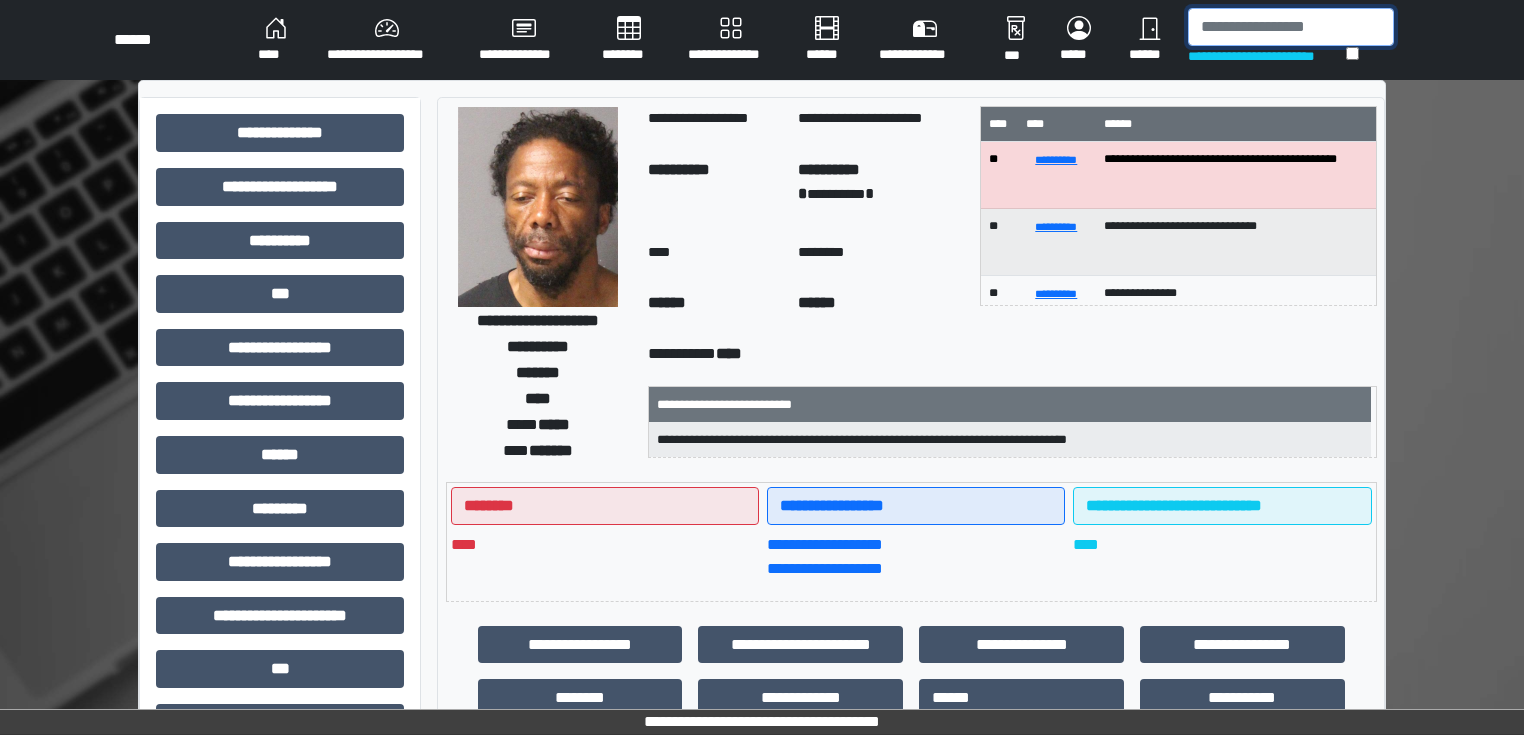 click at bounding box center [1291, 27] 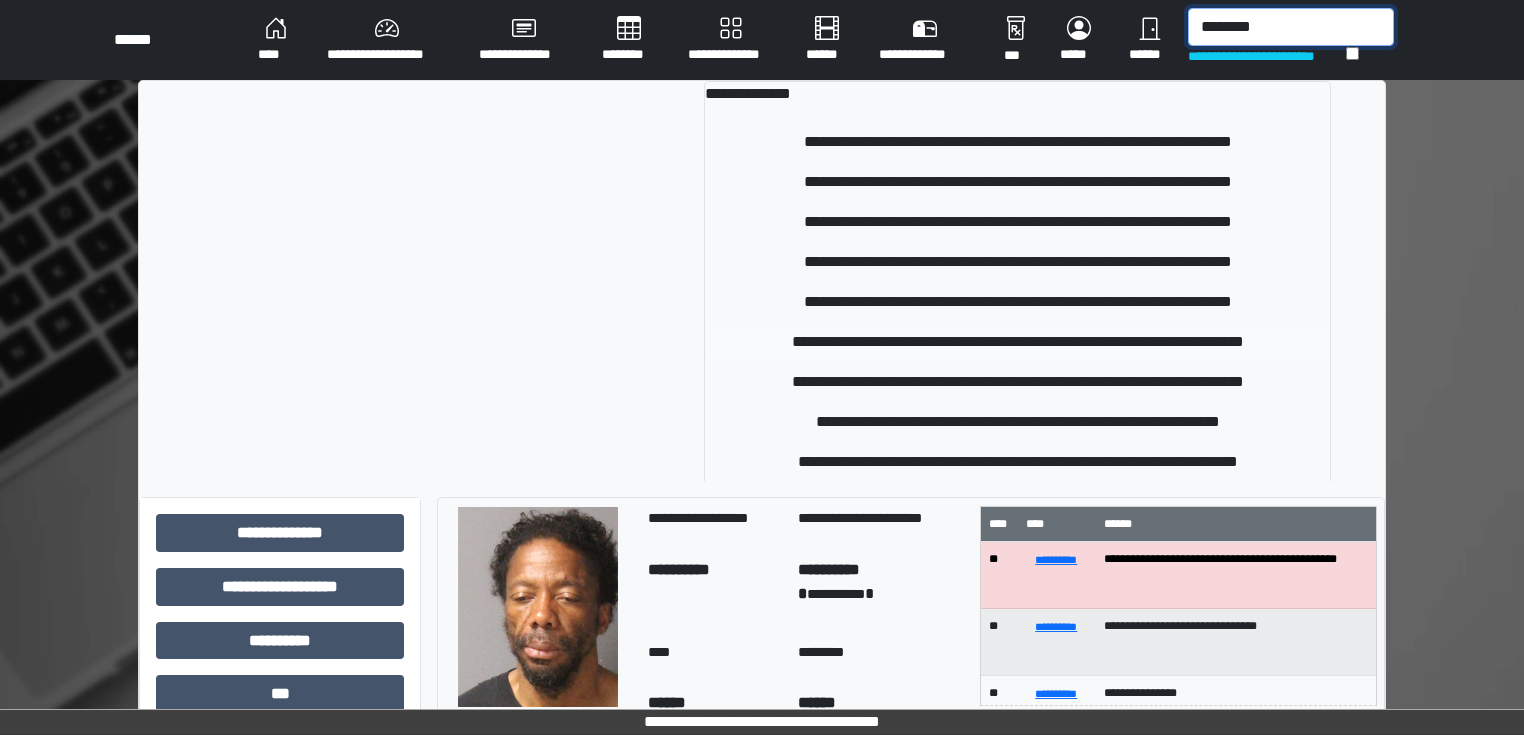 type on "********" 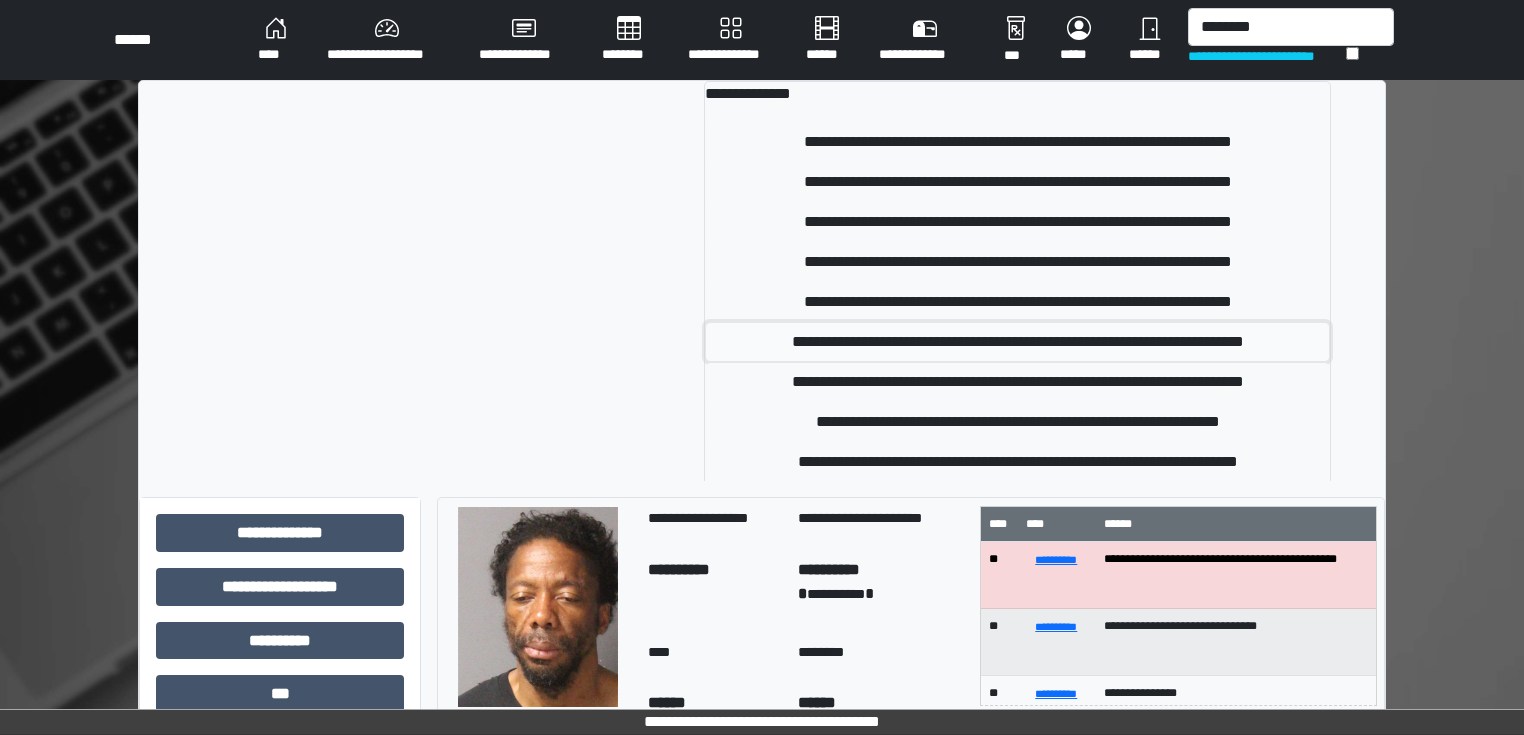 click on "**********" at bounding box center (1017, 342) 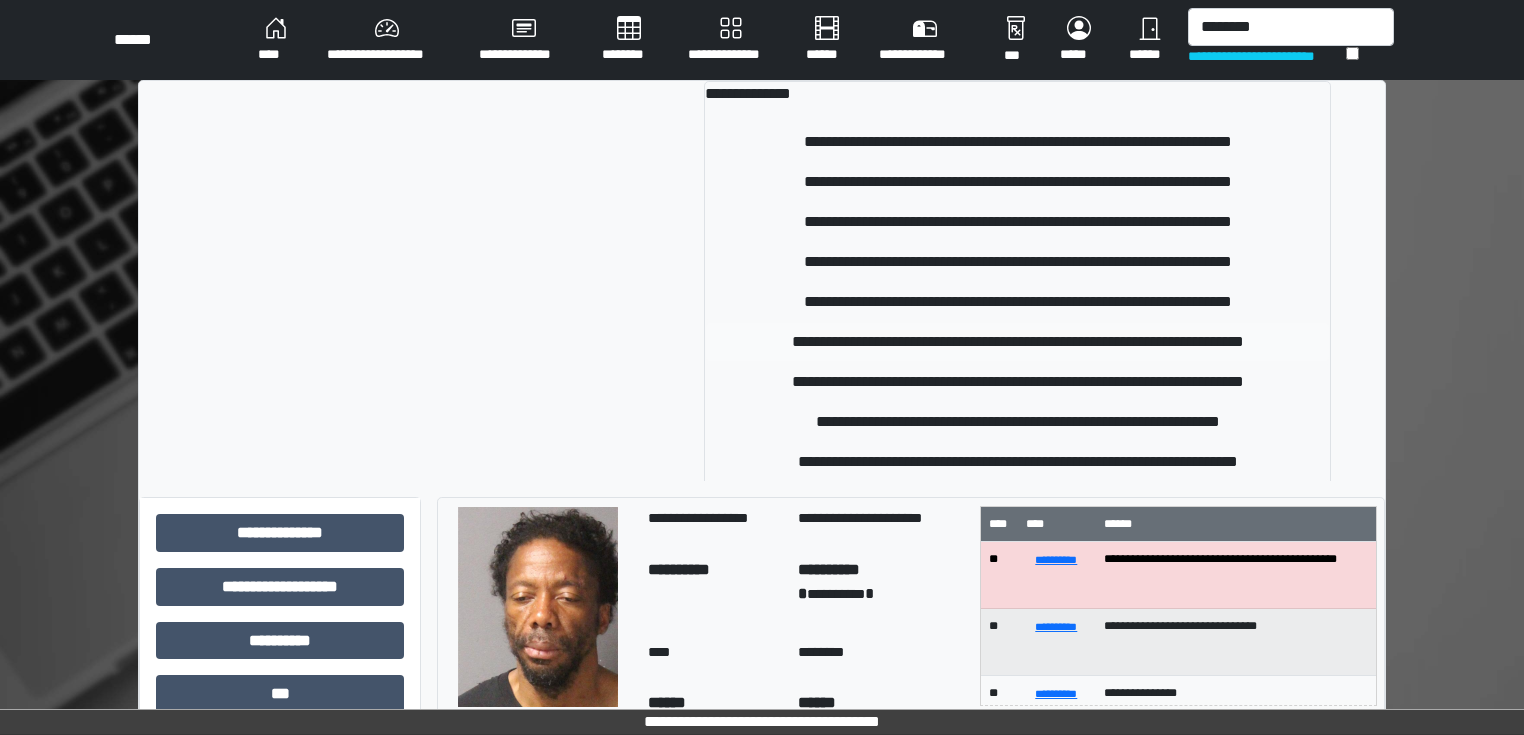 type 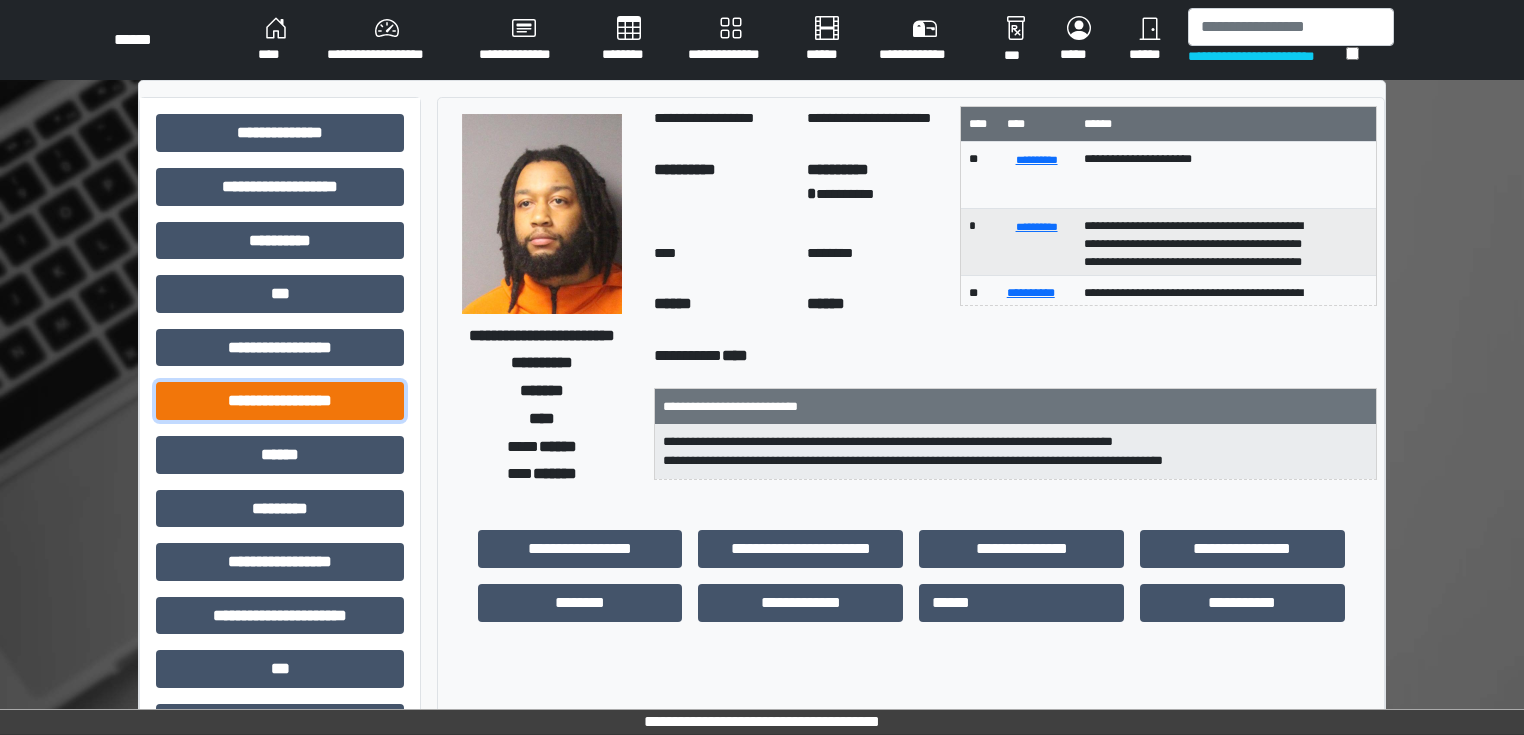 click on "**********" at bounding box center (280, 401) 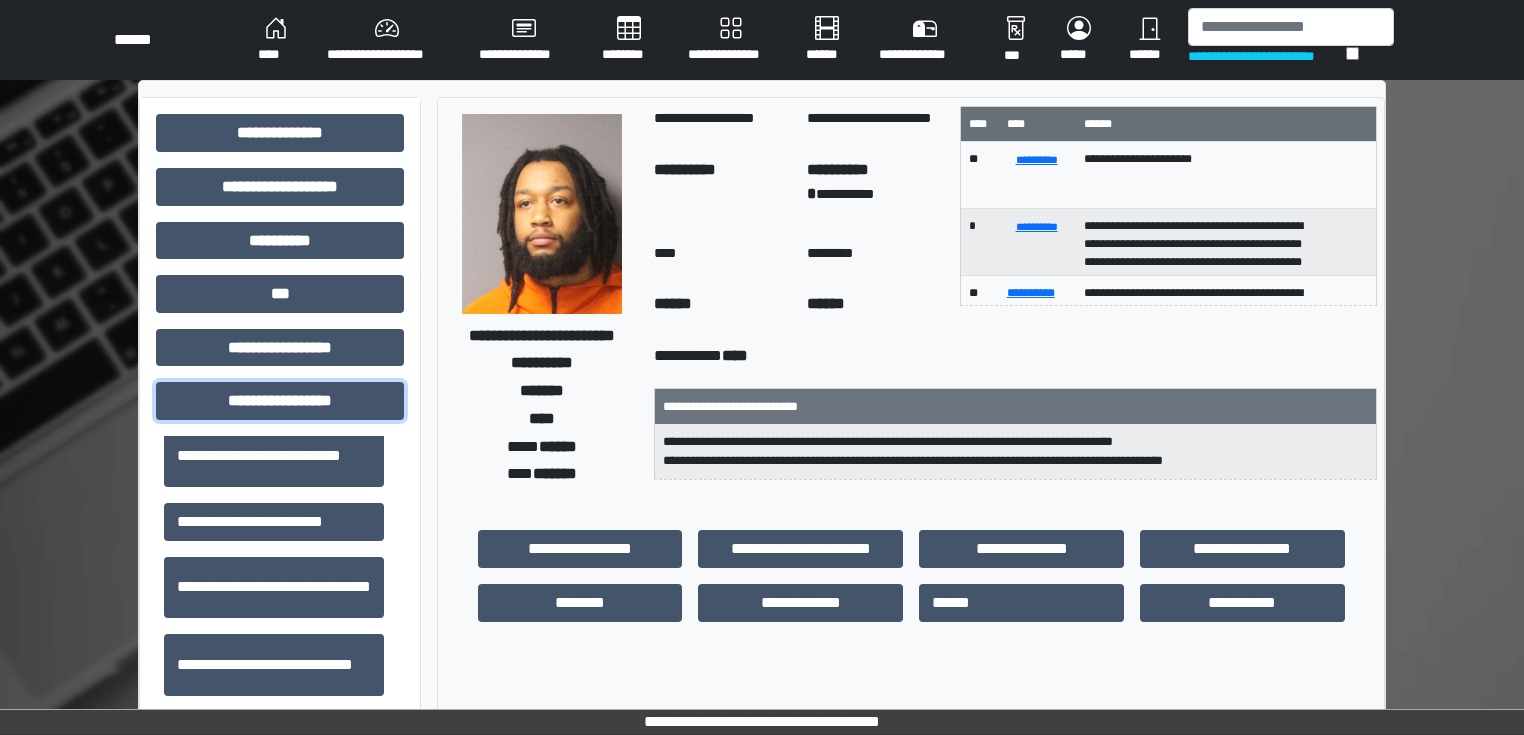 scroll, scrollTop: 1313, scrollLeft: 0, axis: vertical 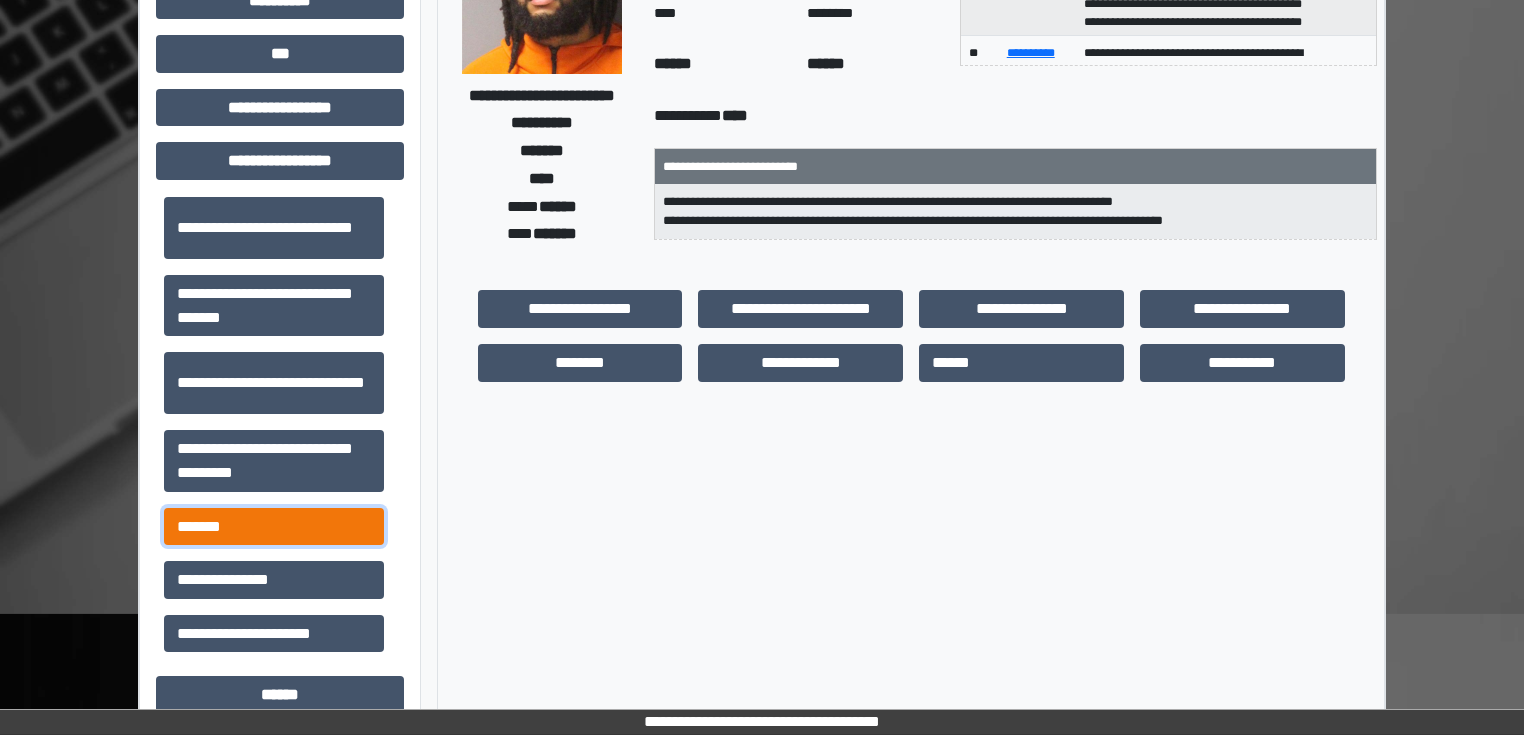 click on "*******" at bounding box center (274, 527) 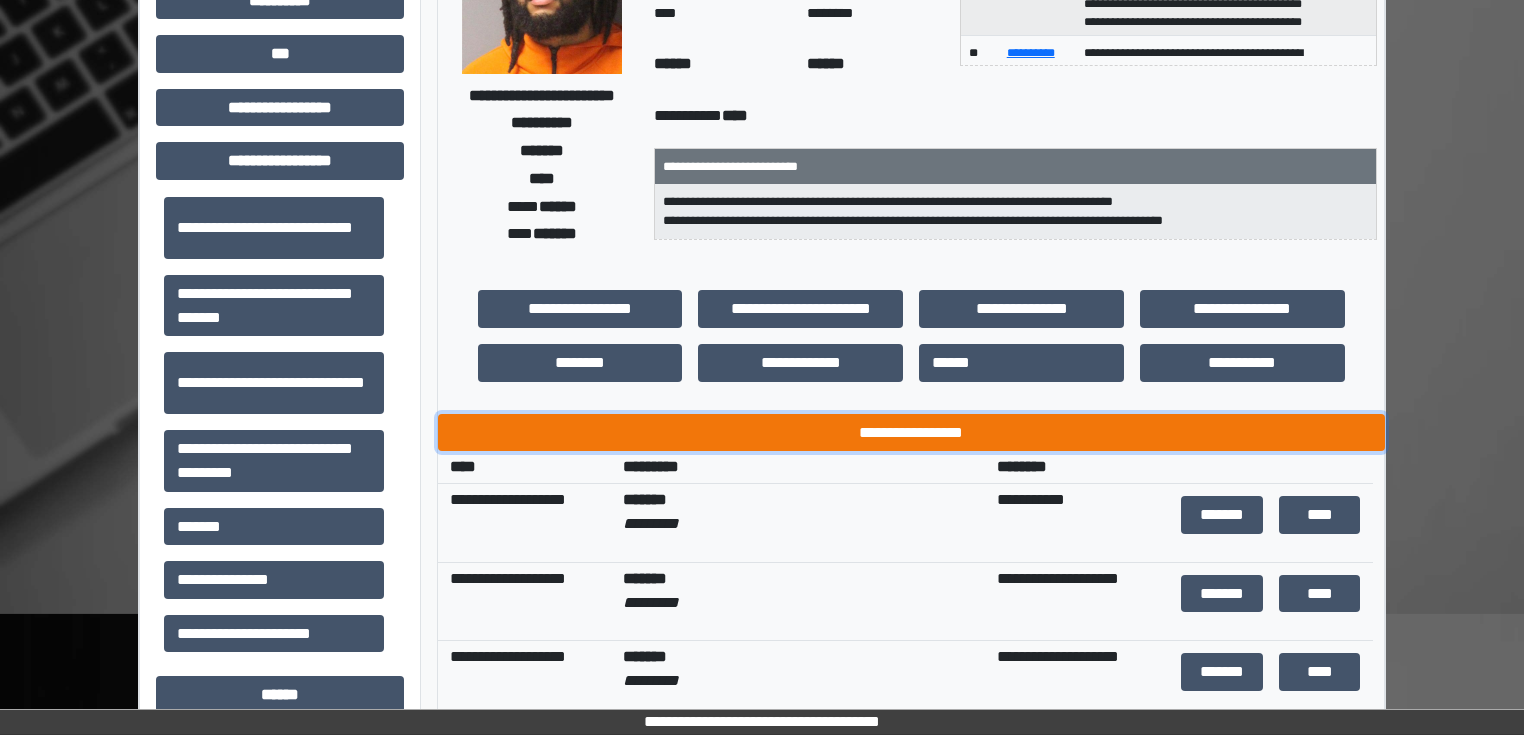 click on "**********" at bounding box center [911, 433] 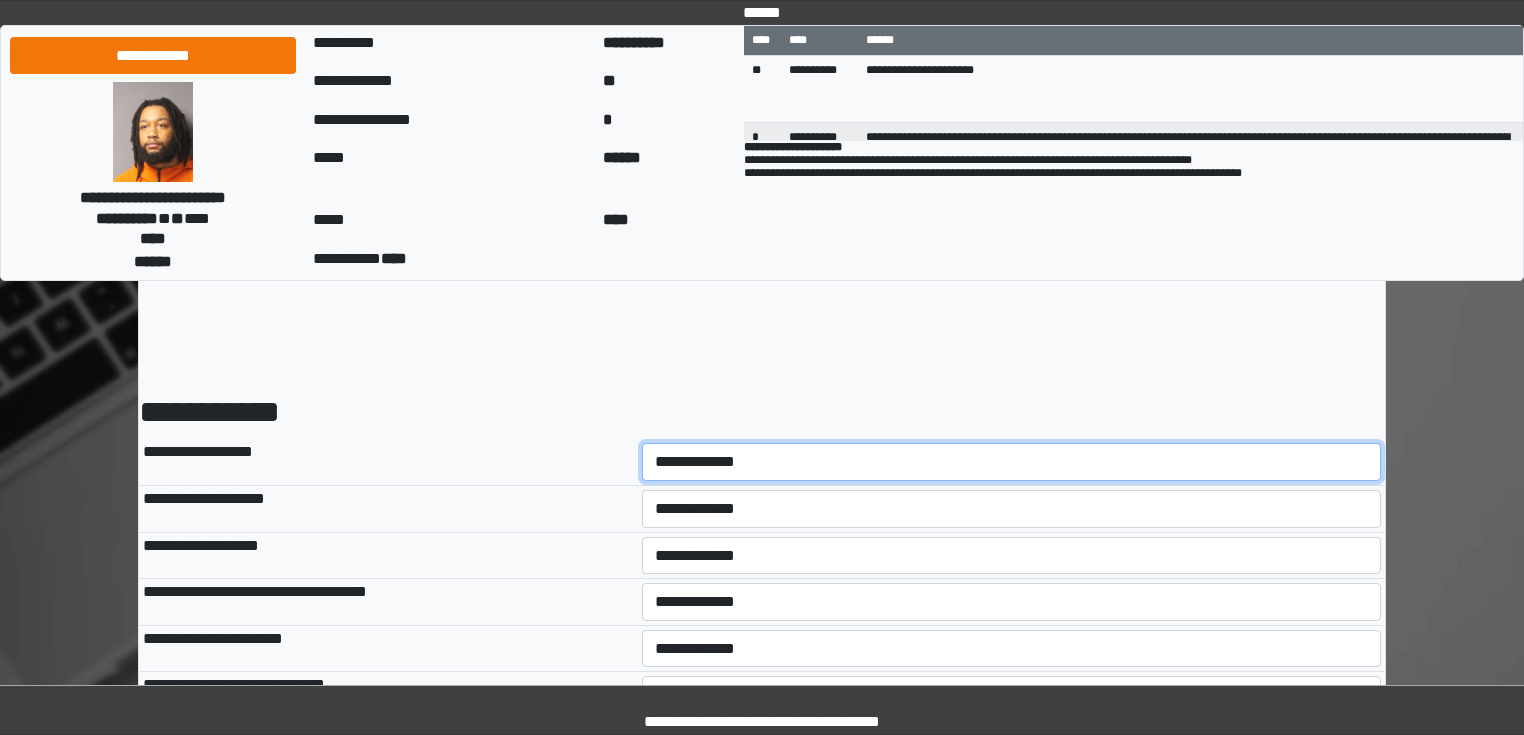click on "**********" at bounding box center [1012, 462] 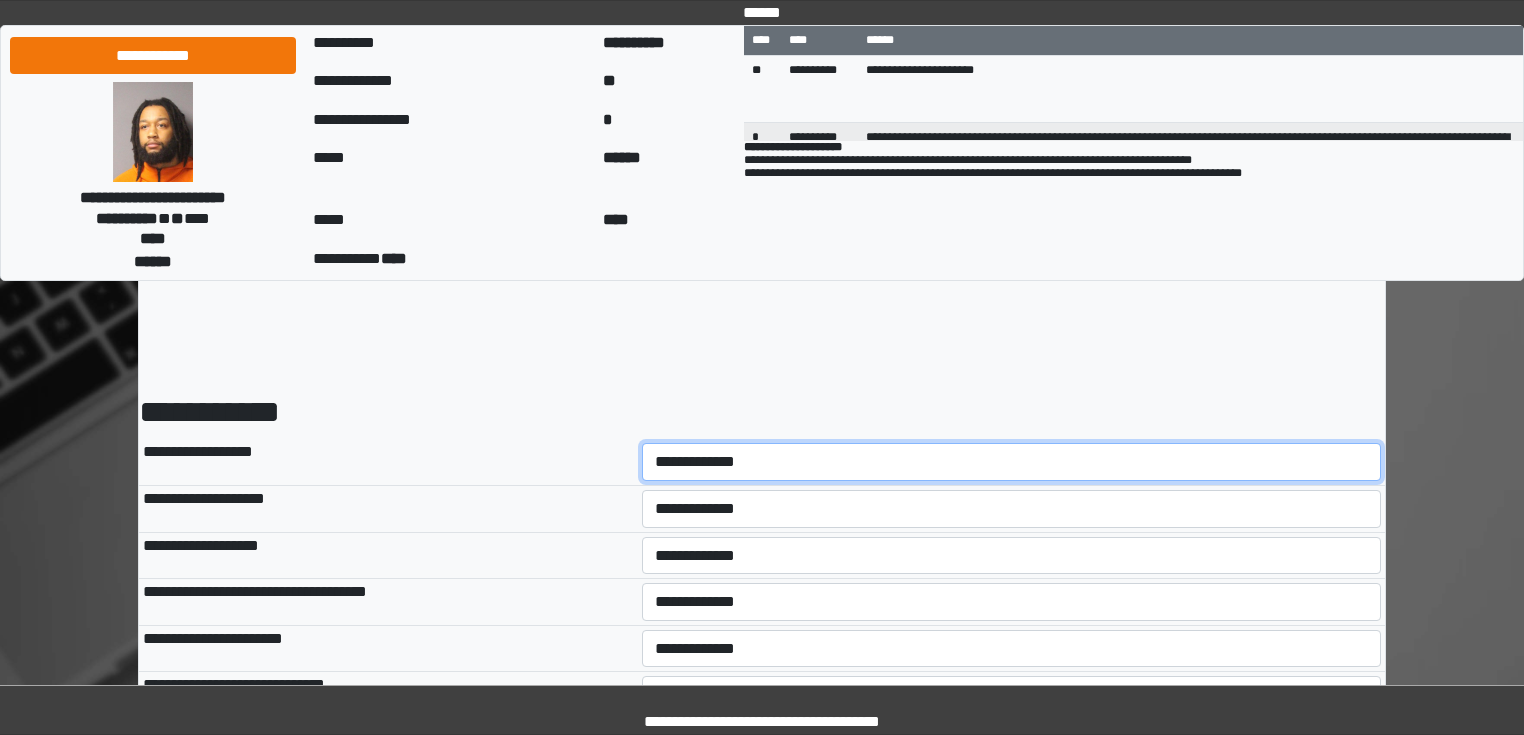 click on "**********" at bounding box center (1012, 462) 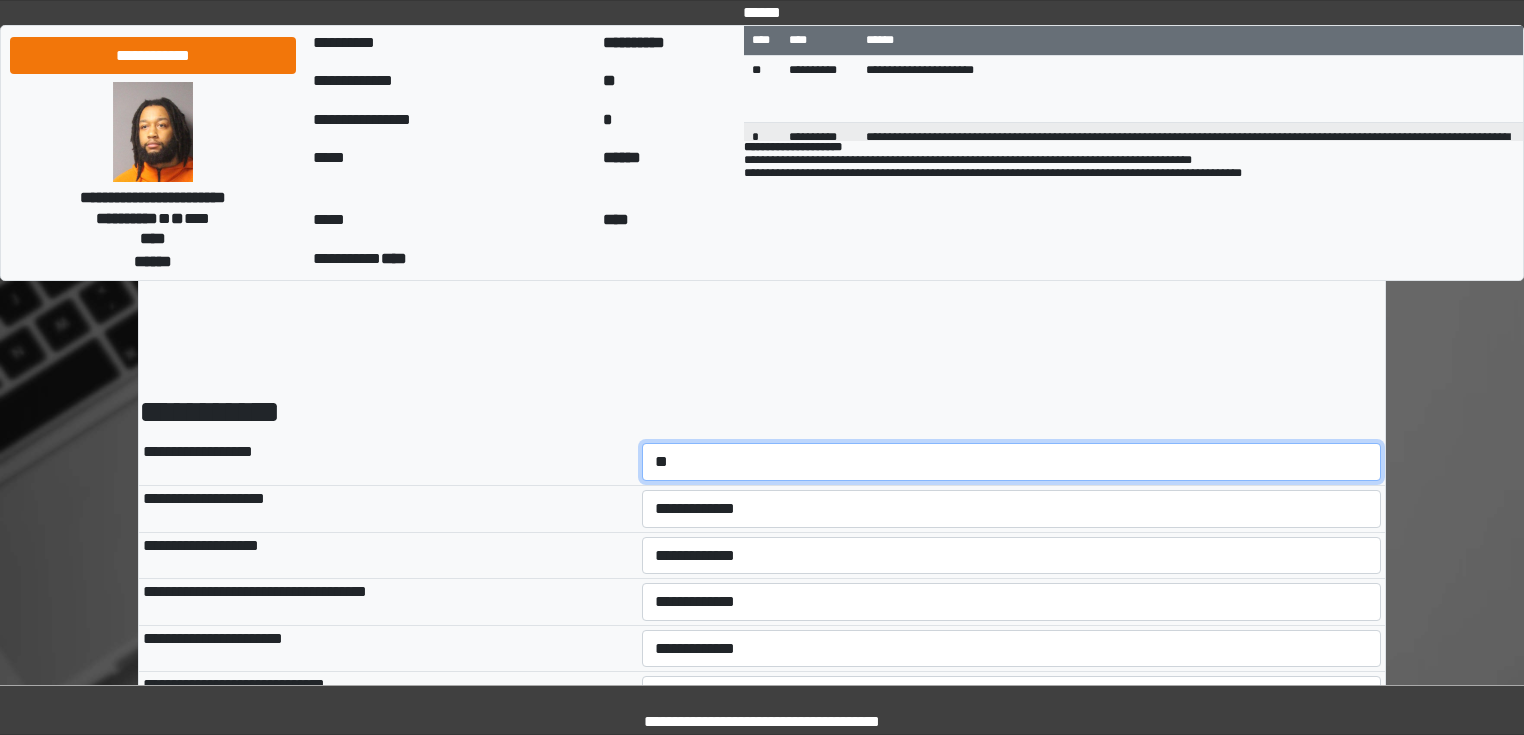 click on "**********" at bounding box center [1012, 462] 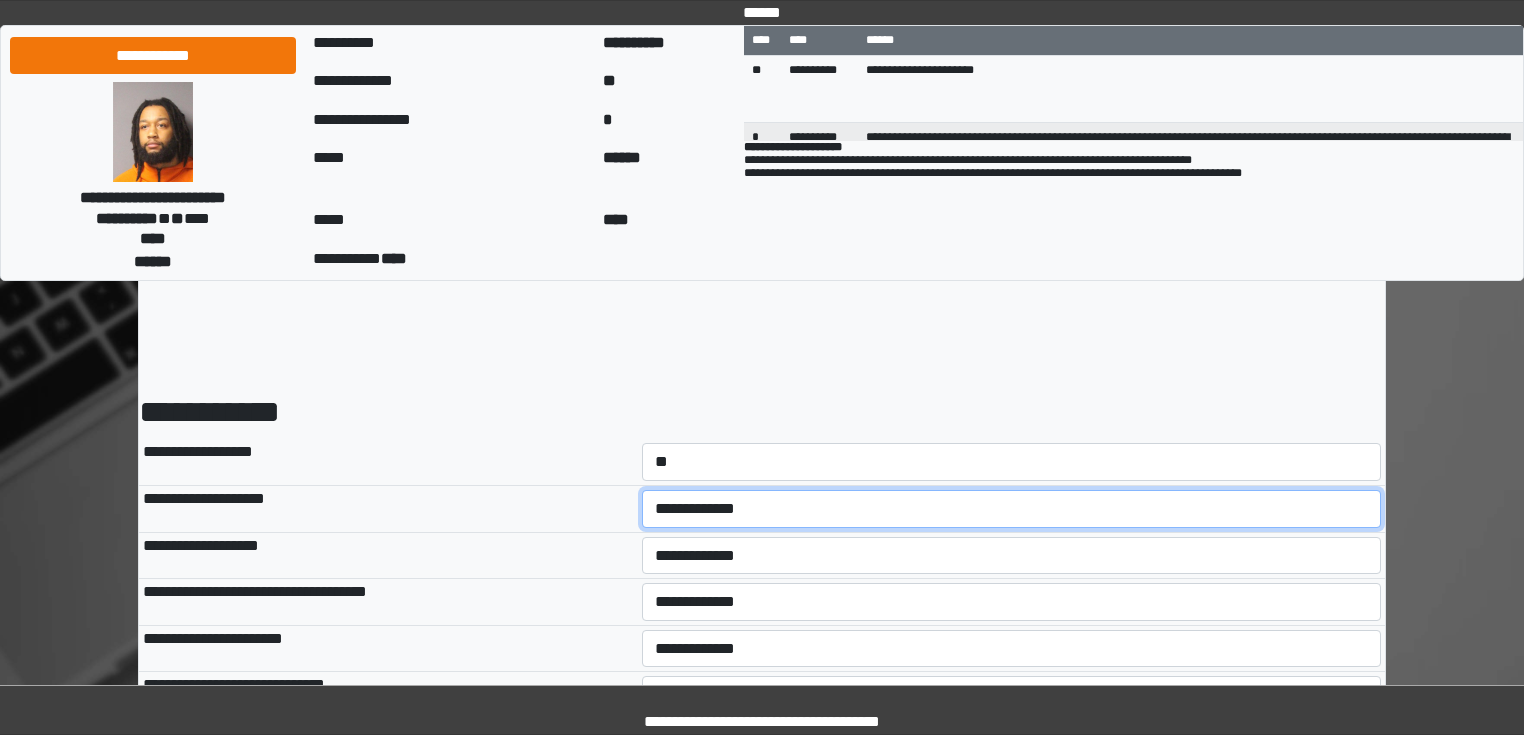 click on "**********" at bounding box center [1012, 509] 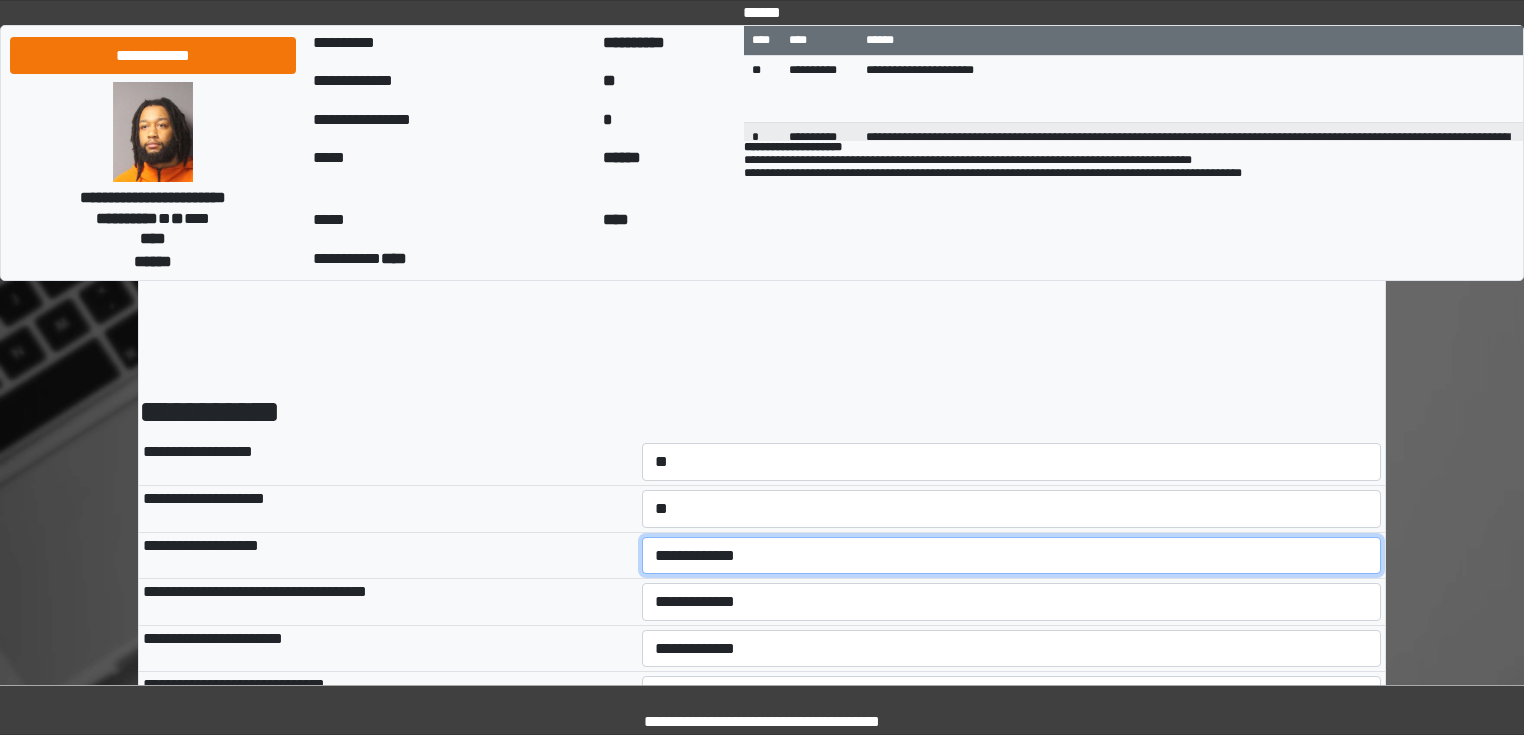 click on "**********" at bounding box center [1012, 556] 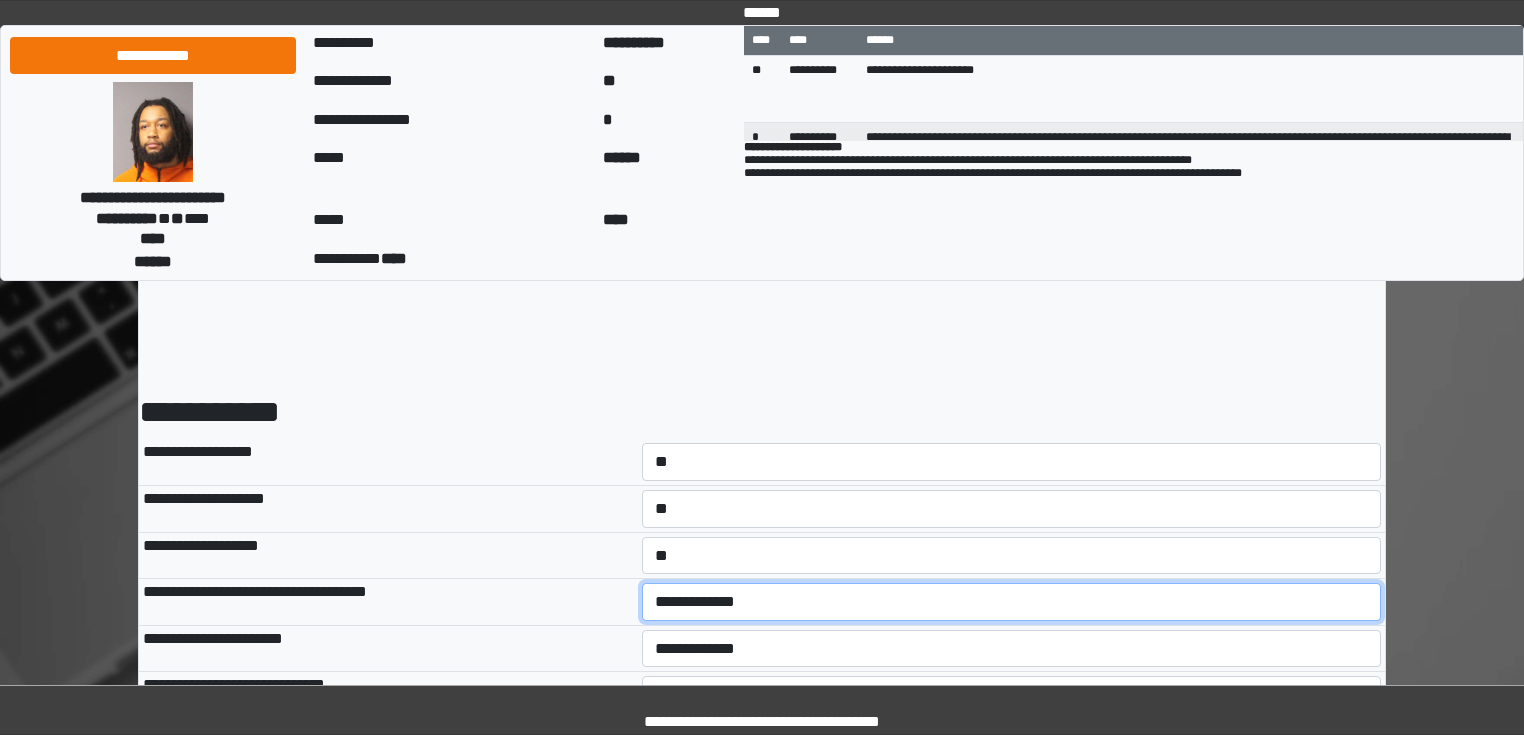 click on "**********" at bounding box center [1012, 602] 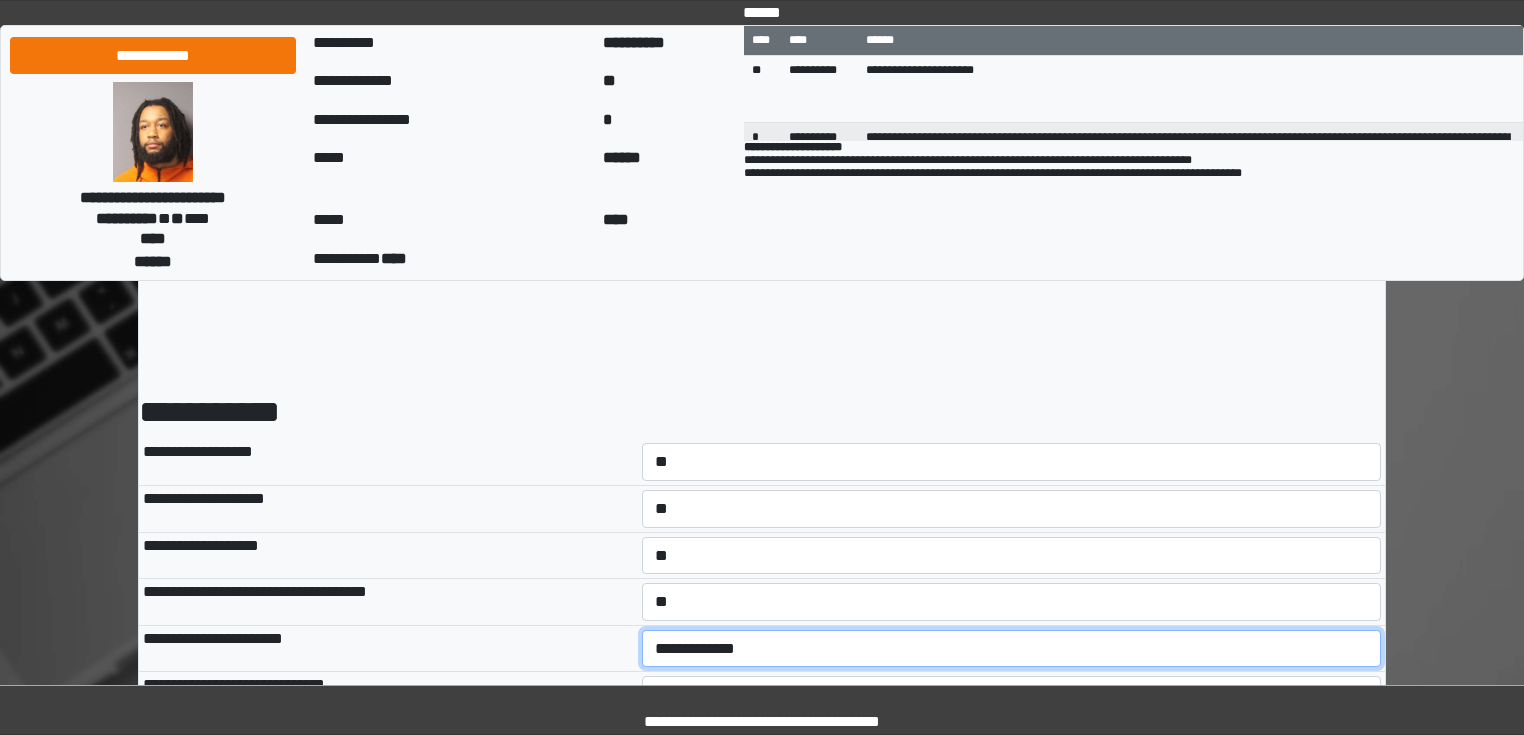 click on "**********" at bounding box center (1012, 649) 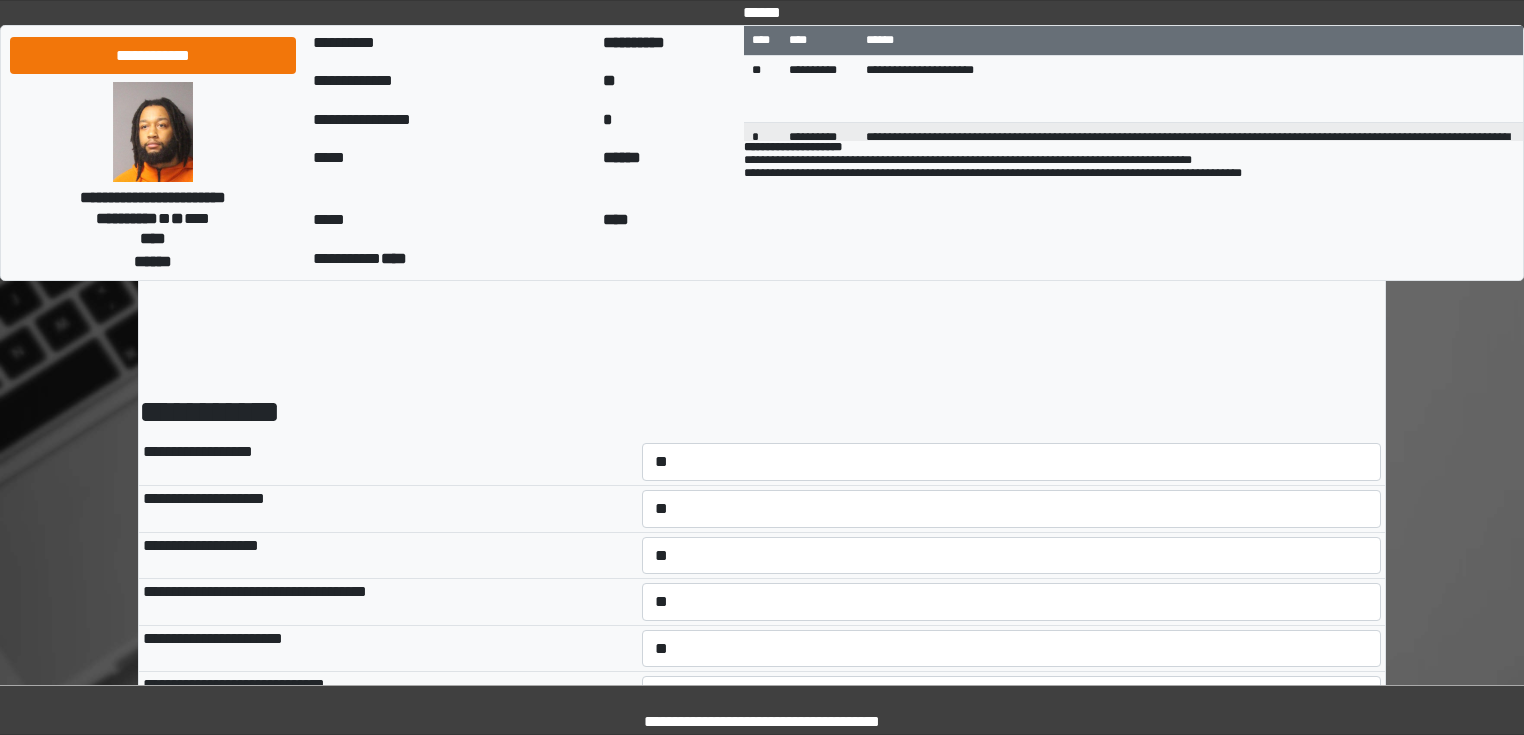 click on "**********" at bounding box center [388, 555] 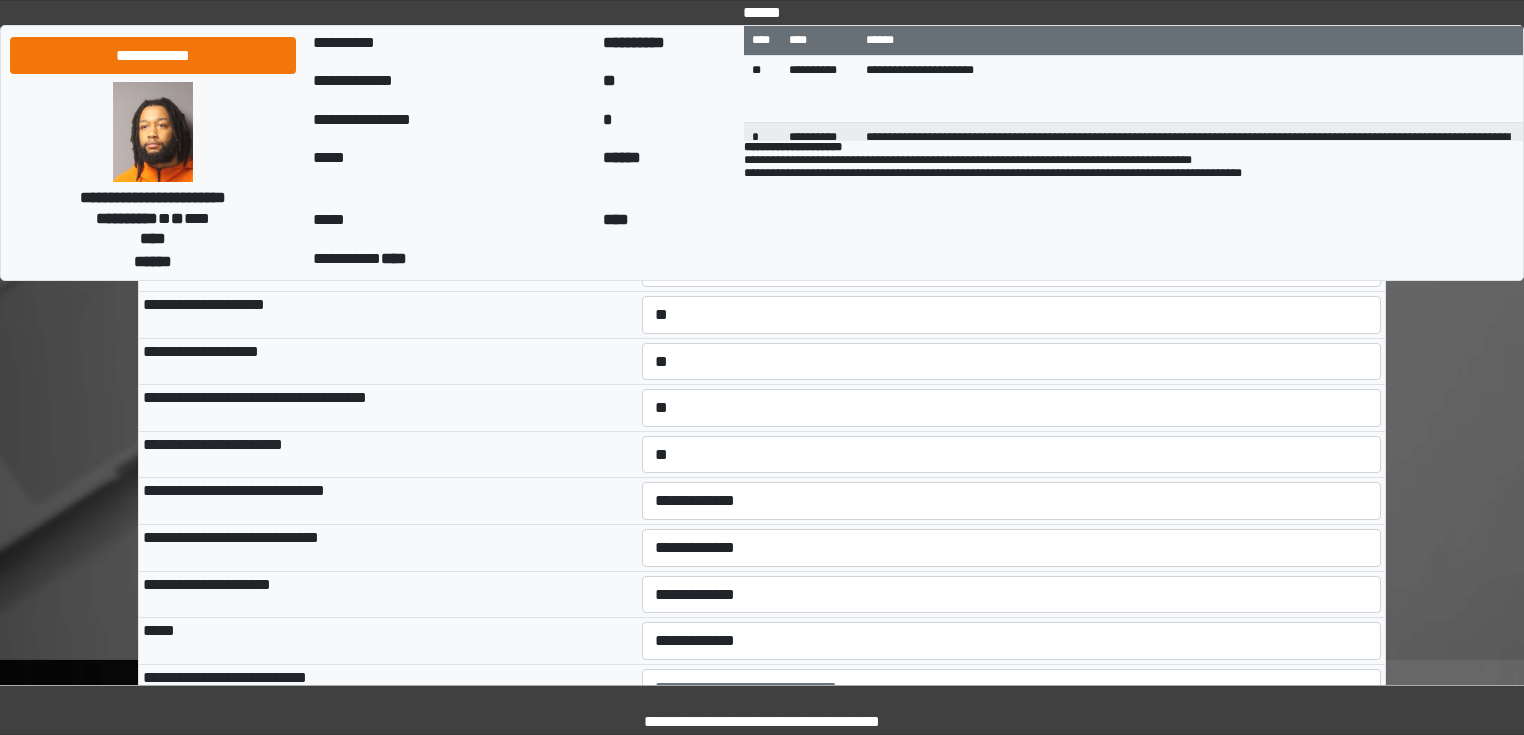 scroll, scrollTop: 240, scrollLeft: 0, axis: vertical 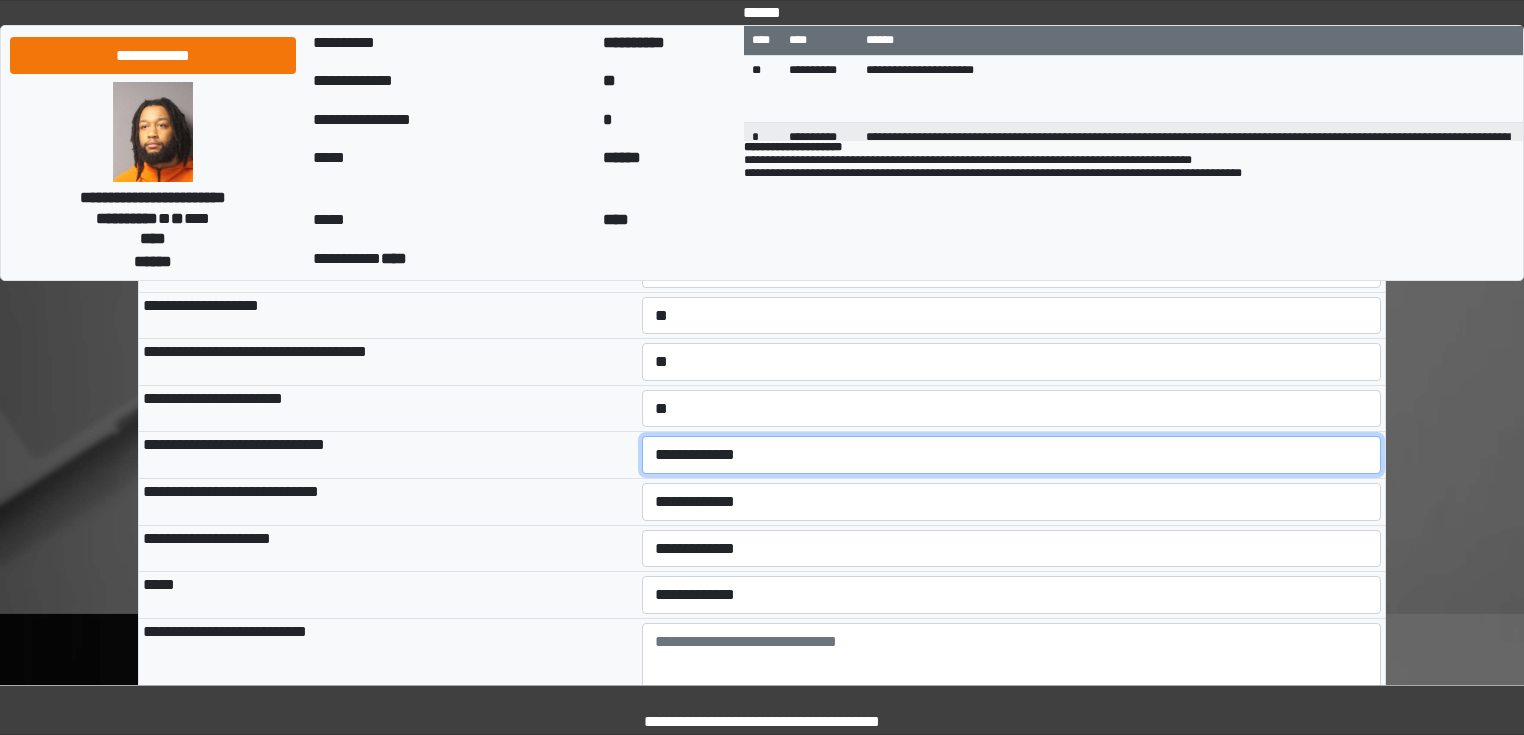 click on "**********" at bounding box center (1012, 455) 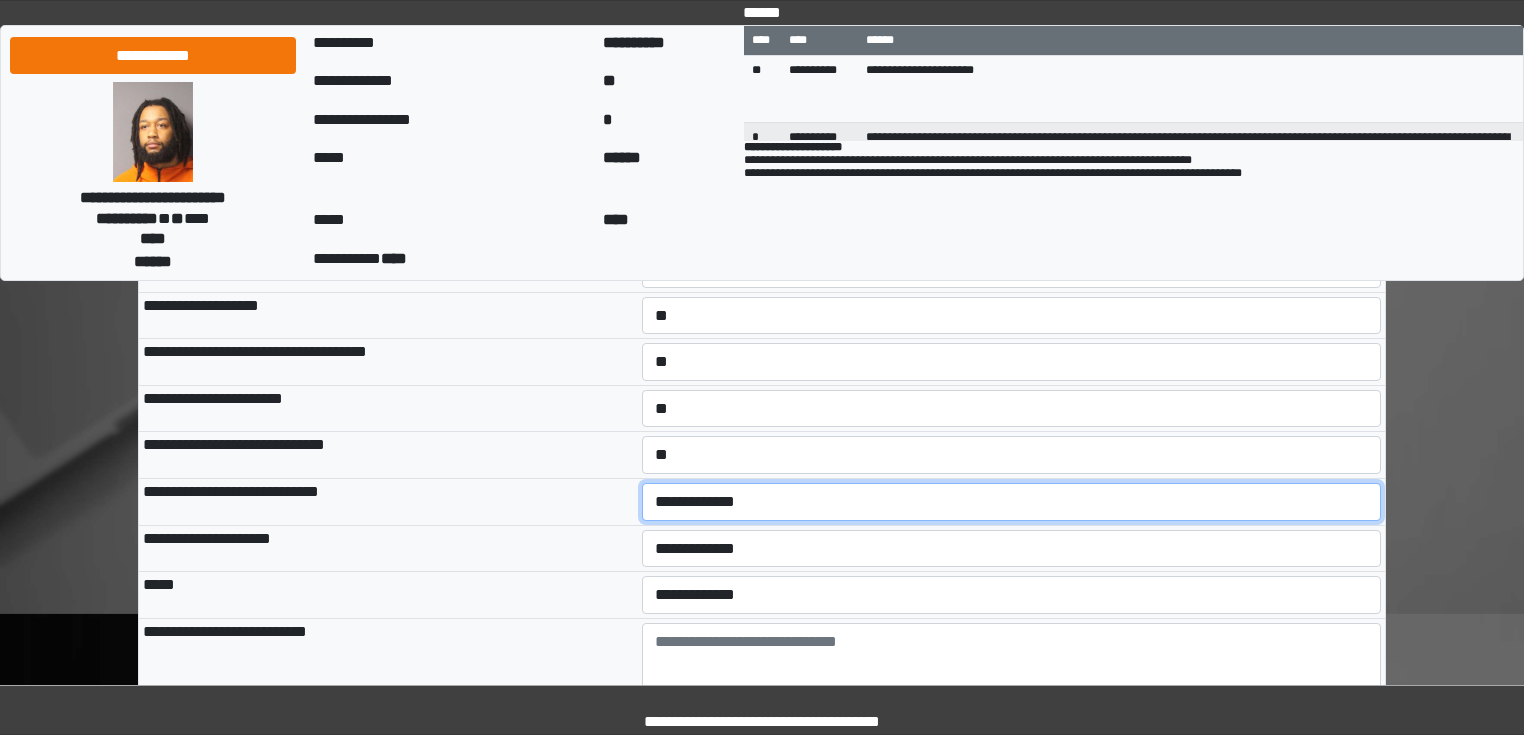click on "**********" at bounding box center (1012, 502) 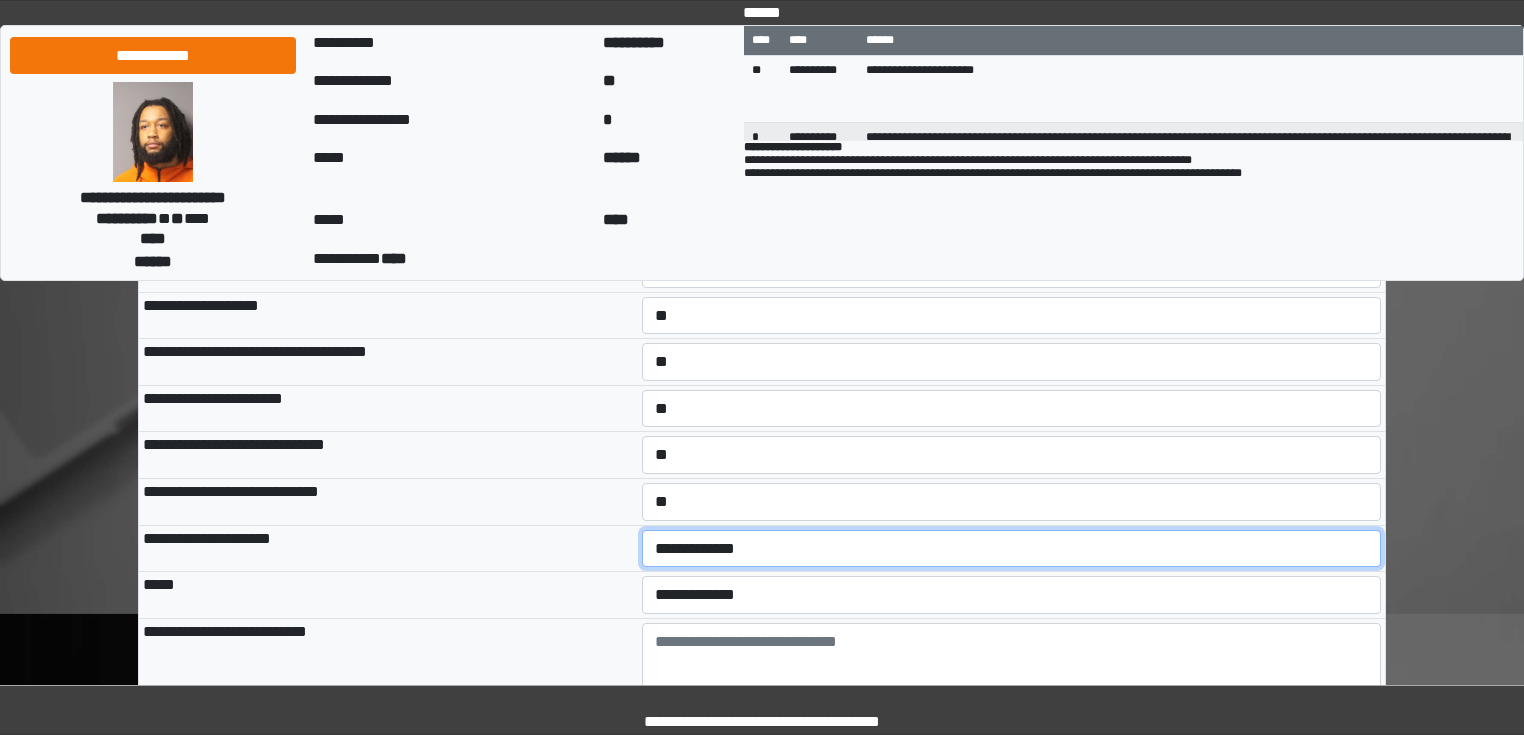 click on "**********" at bounding box center (1012, 549) 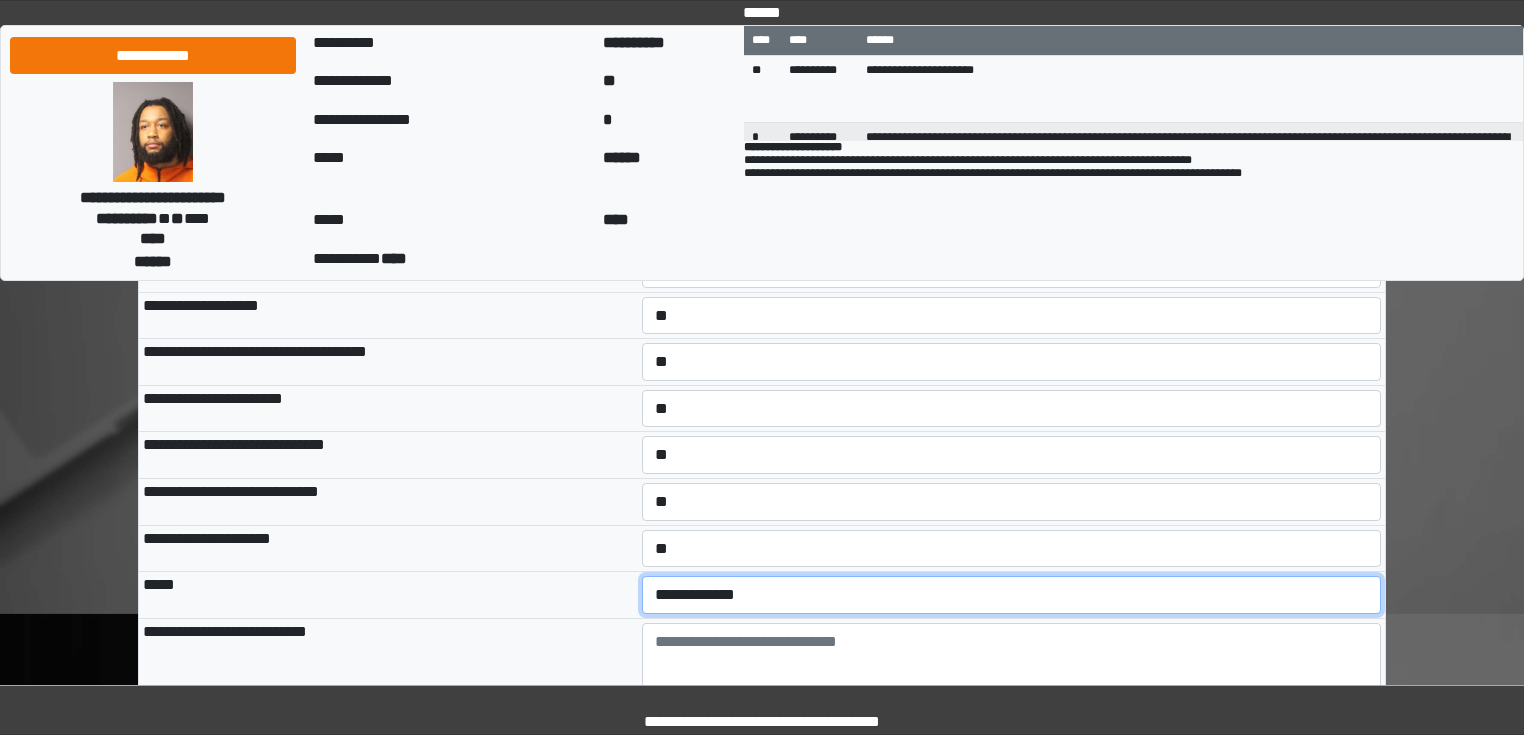 click on "**********" at bounding box center [1012, 595] 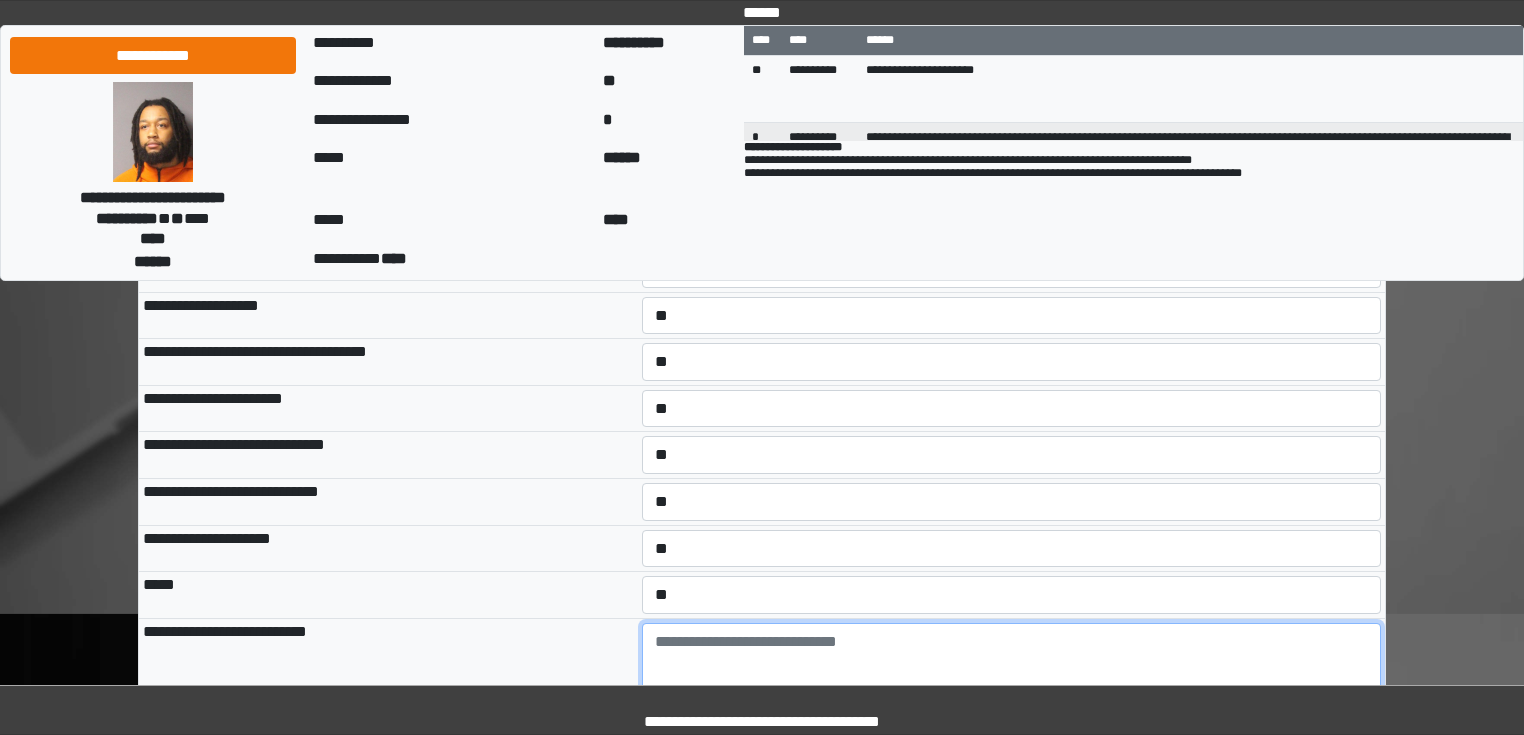 click at bounding box center (1012, 678) 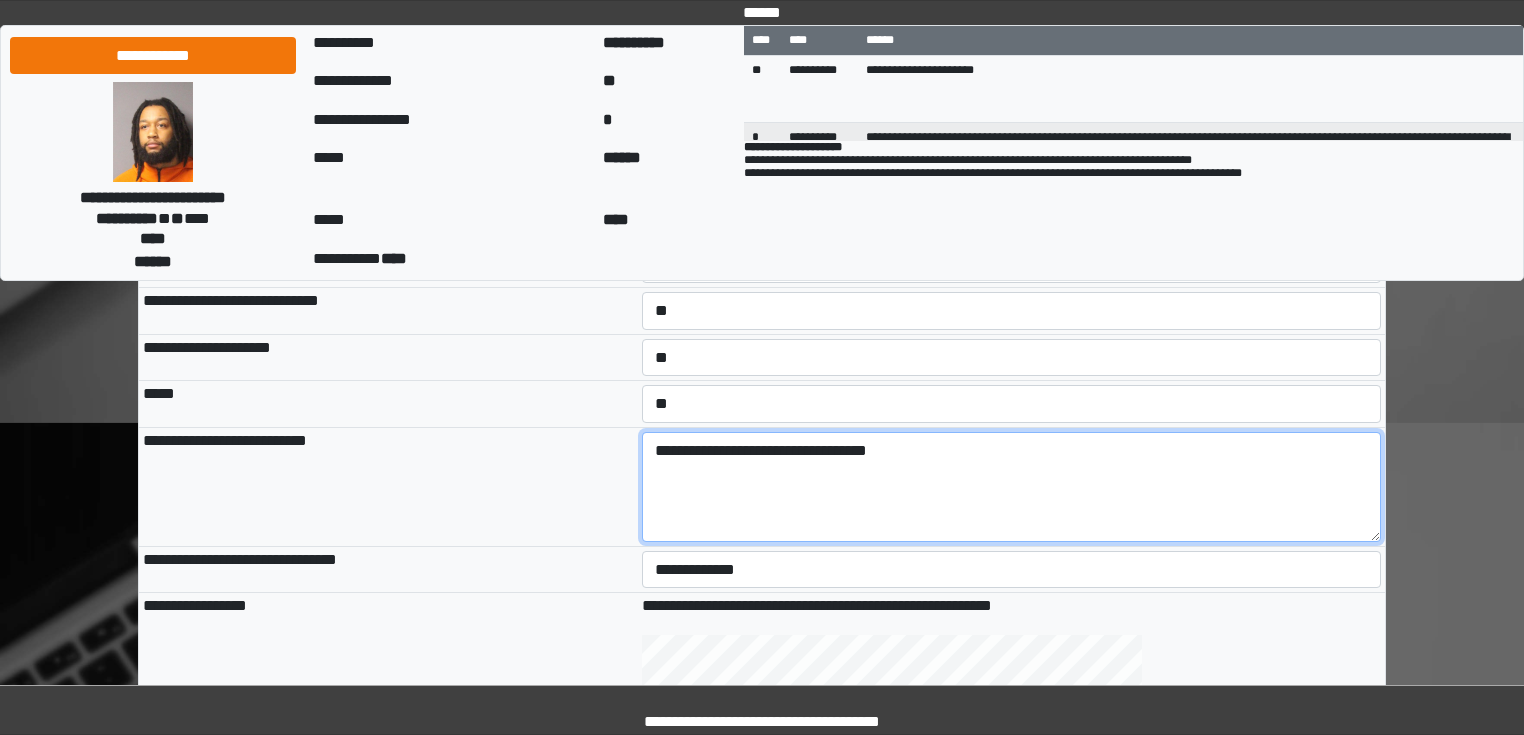 scroll, scrollTop: 640, scrollLeft: 0, axis: vertical 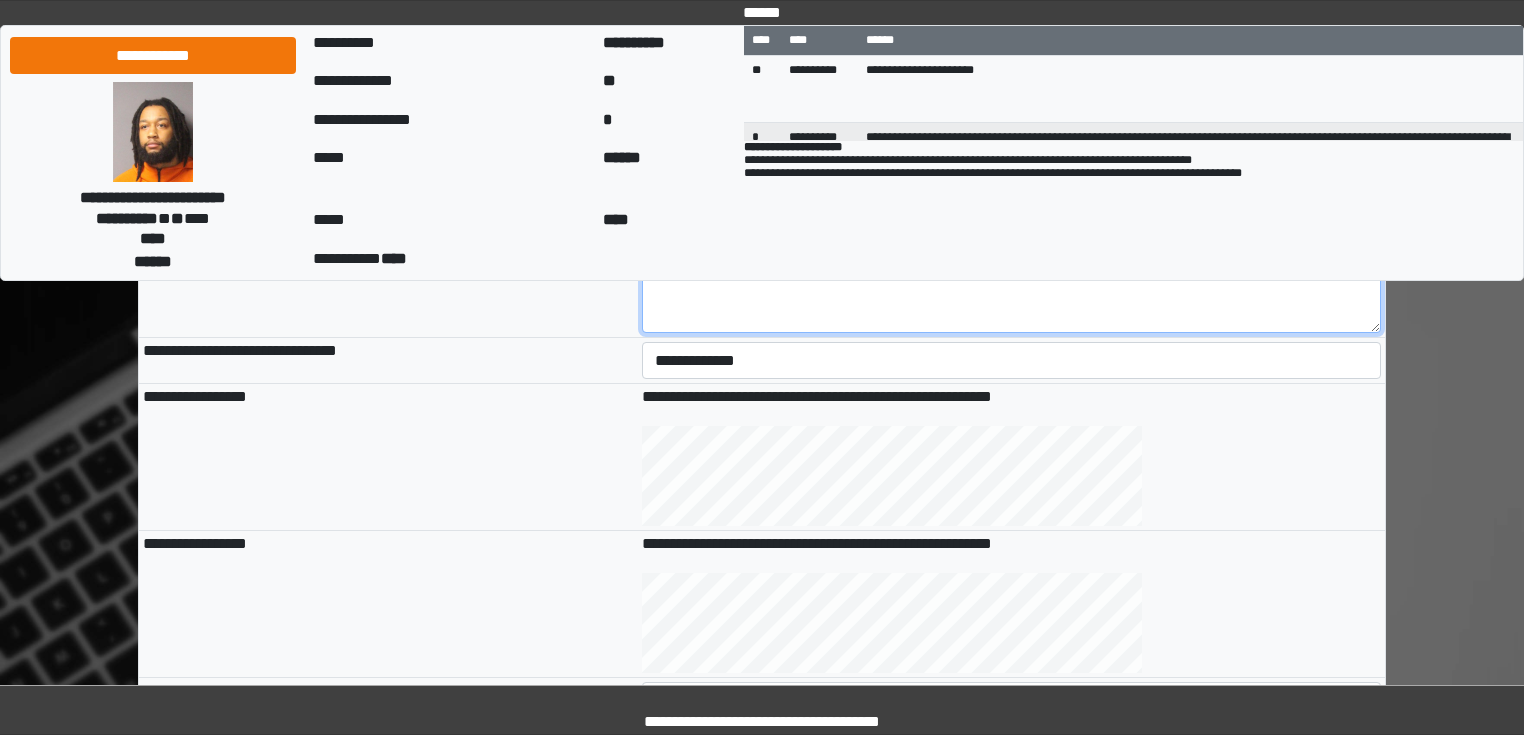 type on "**********" 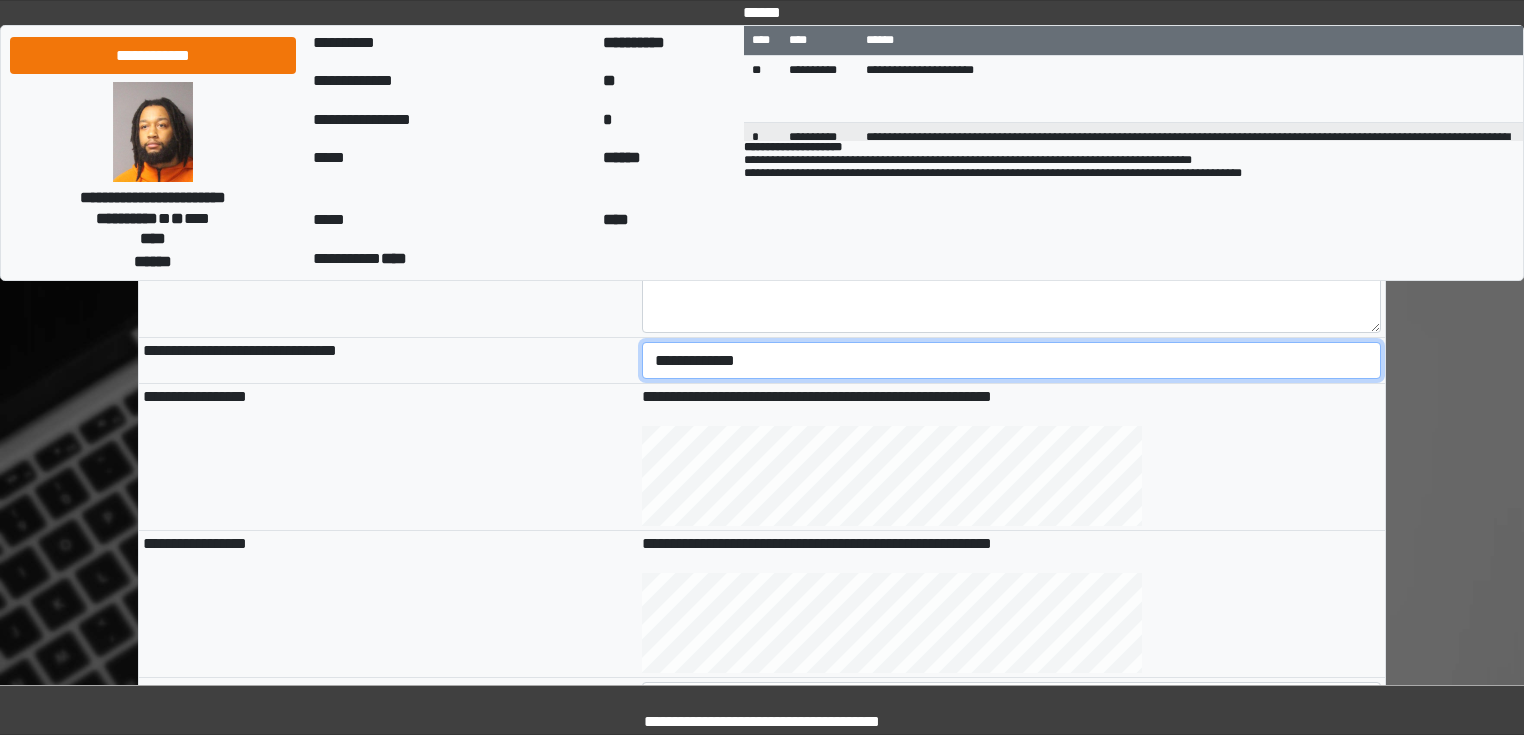 click on "**********" at bounding box center (1012, 361) 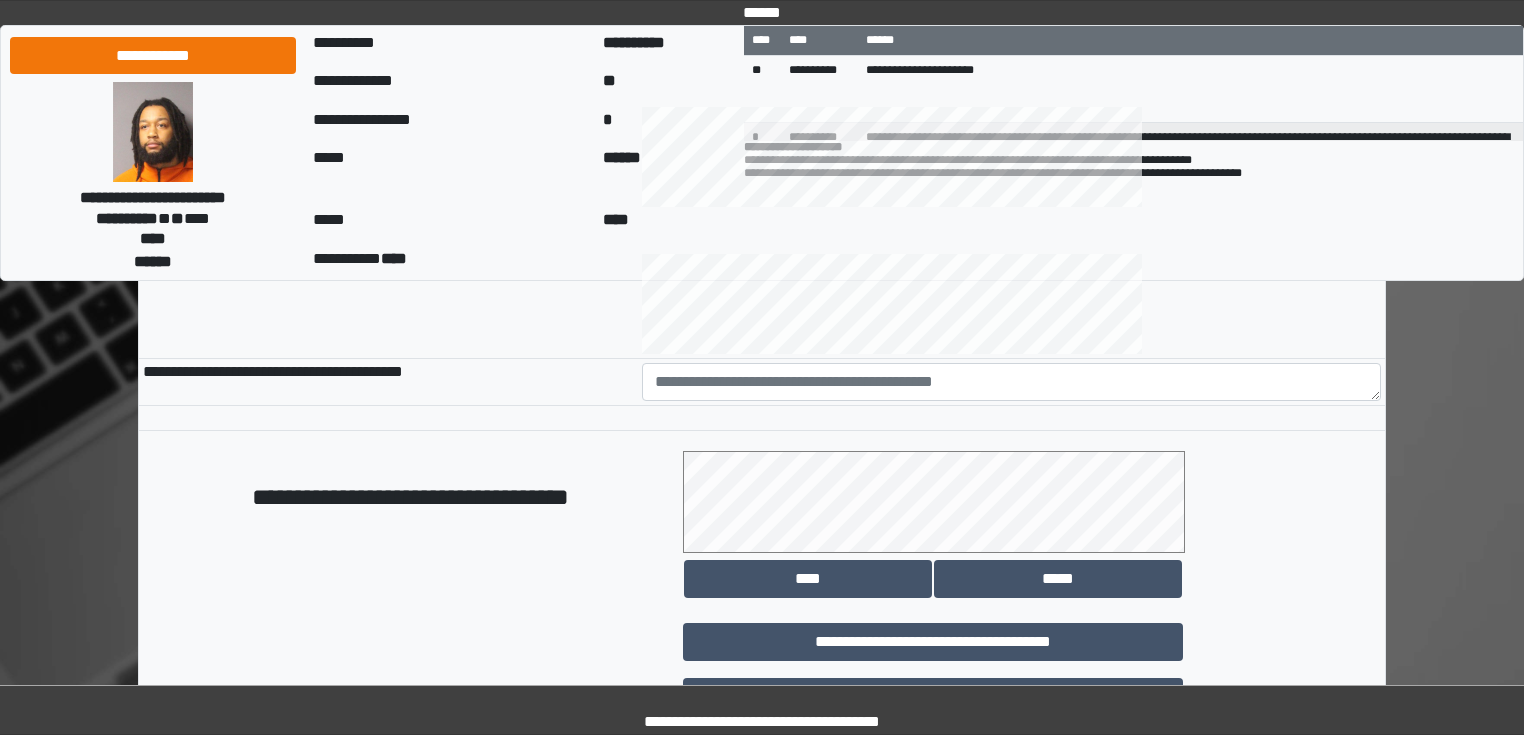 scroll, scrollTop: 960, scrollLeft: 0, axis: vertical 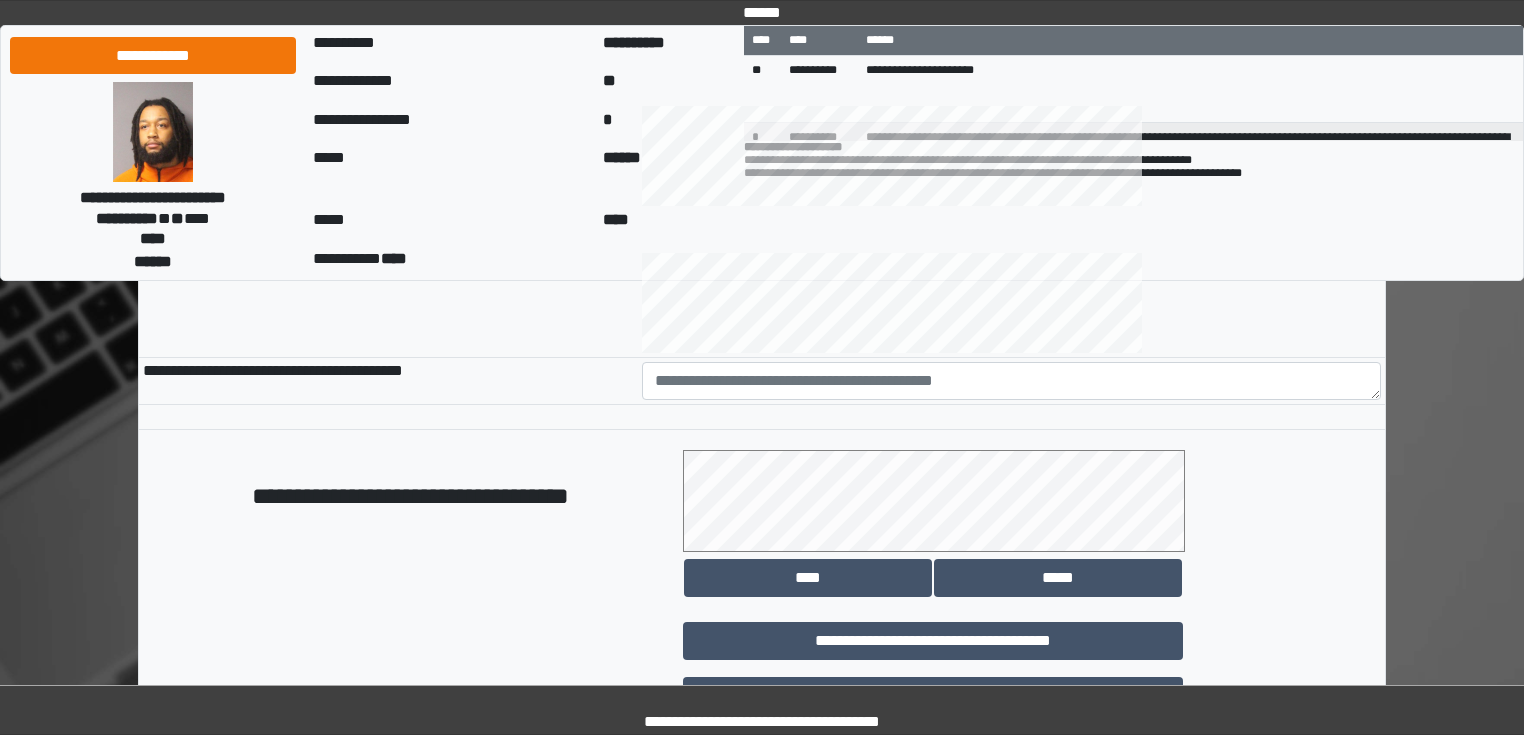 click at bounding box center [1012, 380] 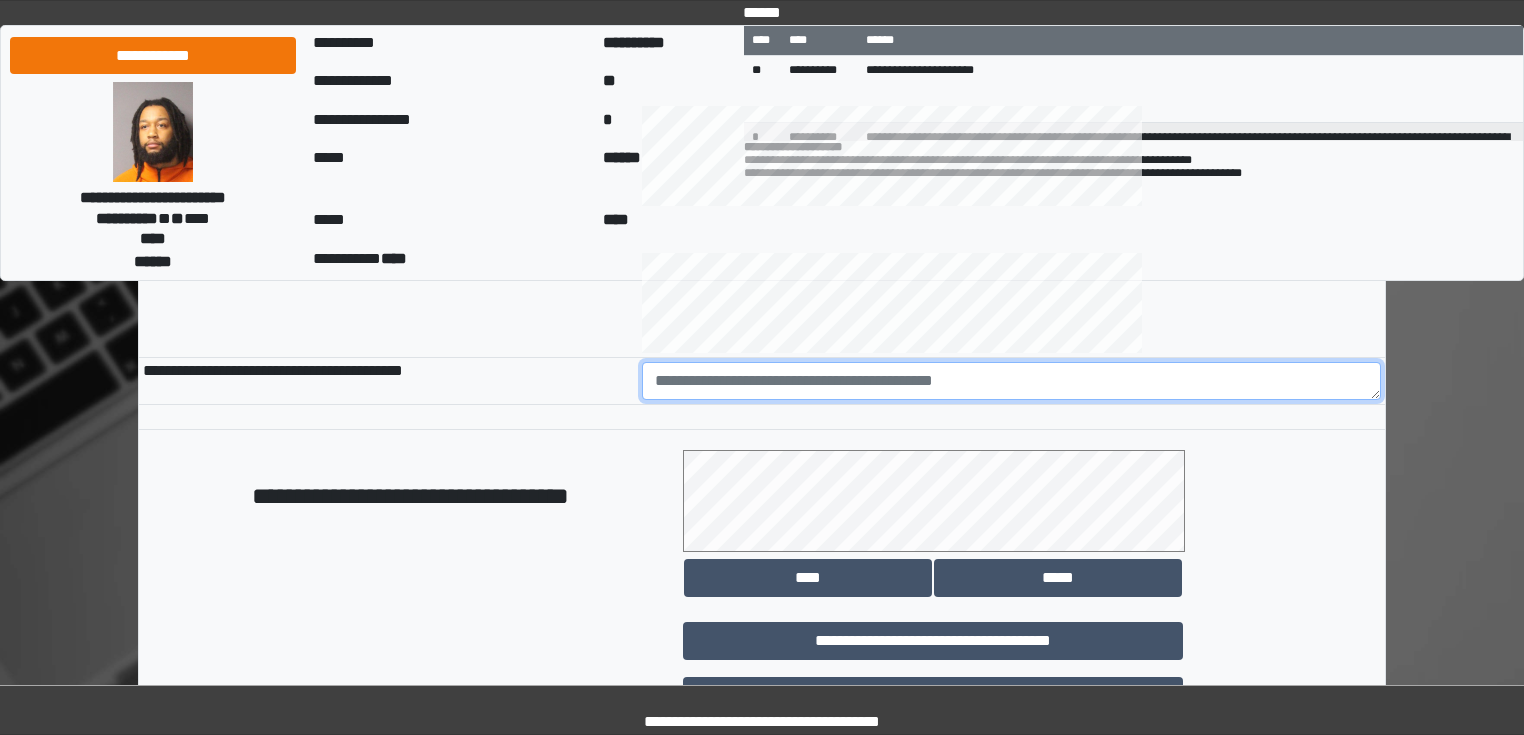 click at bounding box center [1012, 381] 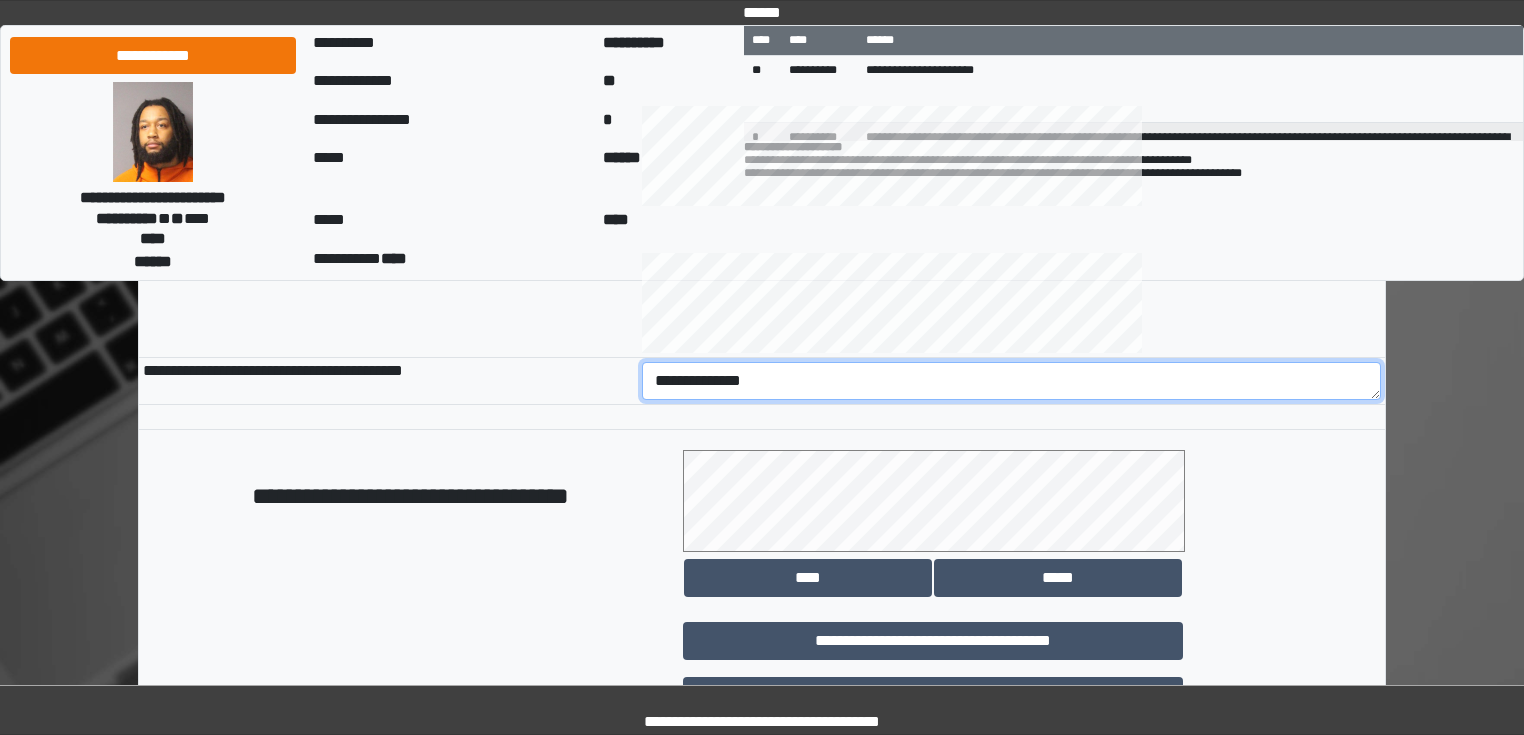 drag, startPoint x: 763, startPoint y: 373, endPoint x: 744, endPoint y: 385, distance: 22.472204 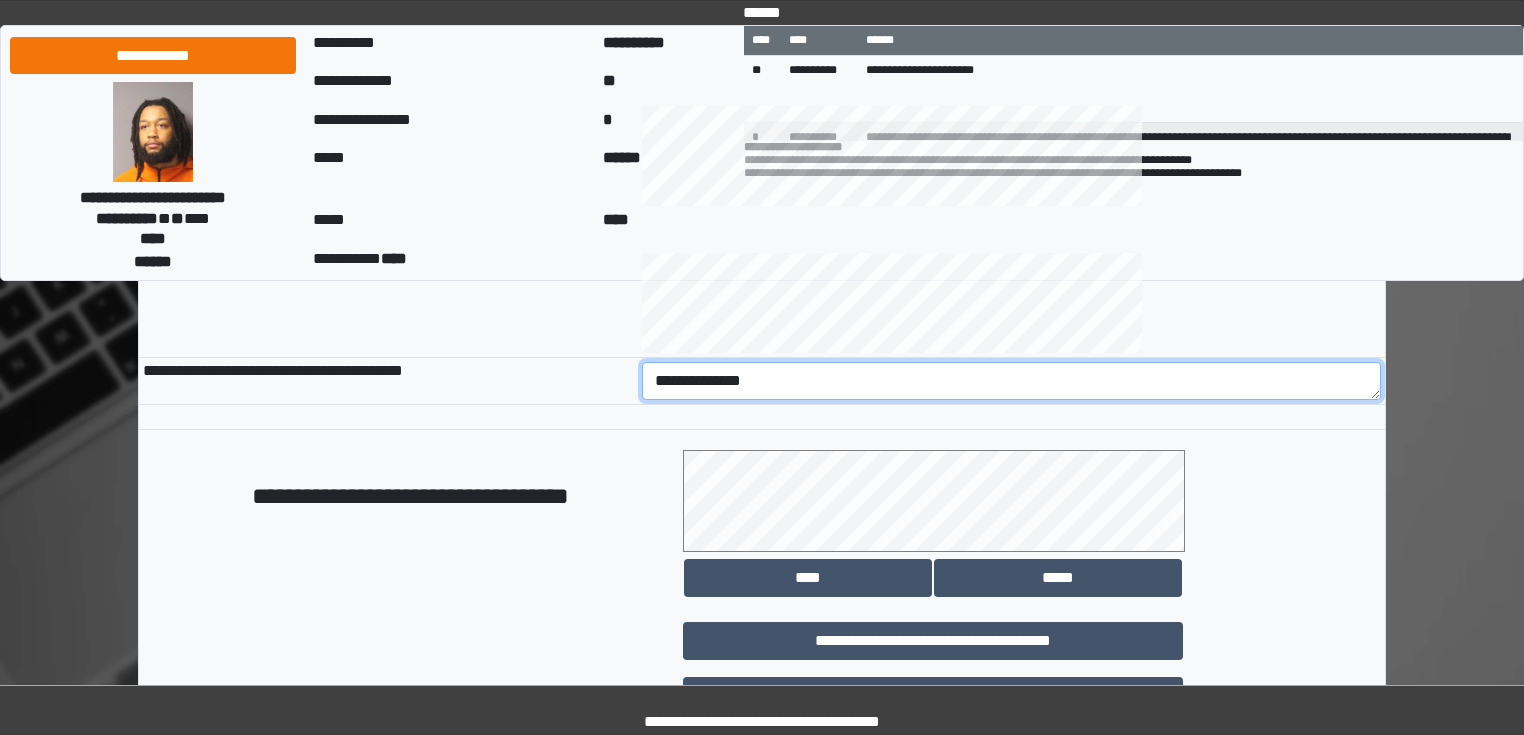 click on "**********" at bounding box center [1012, 381] 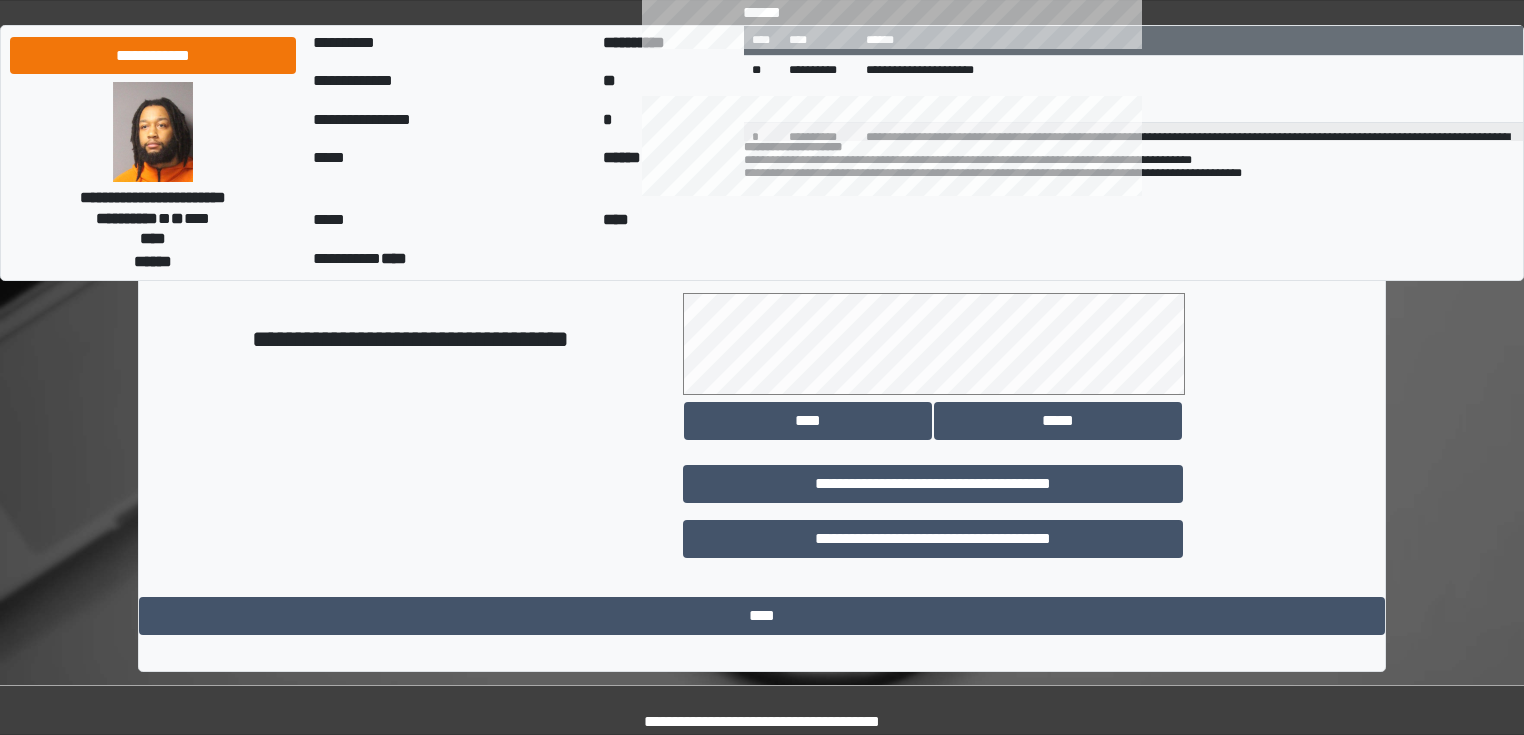 scroll, scrollTop: 1118, scrollLeft: 0, axis: vertical 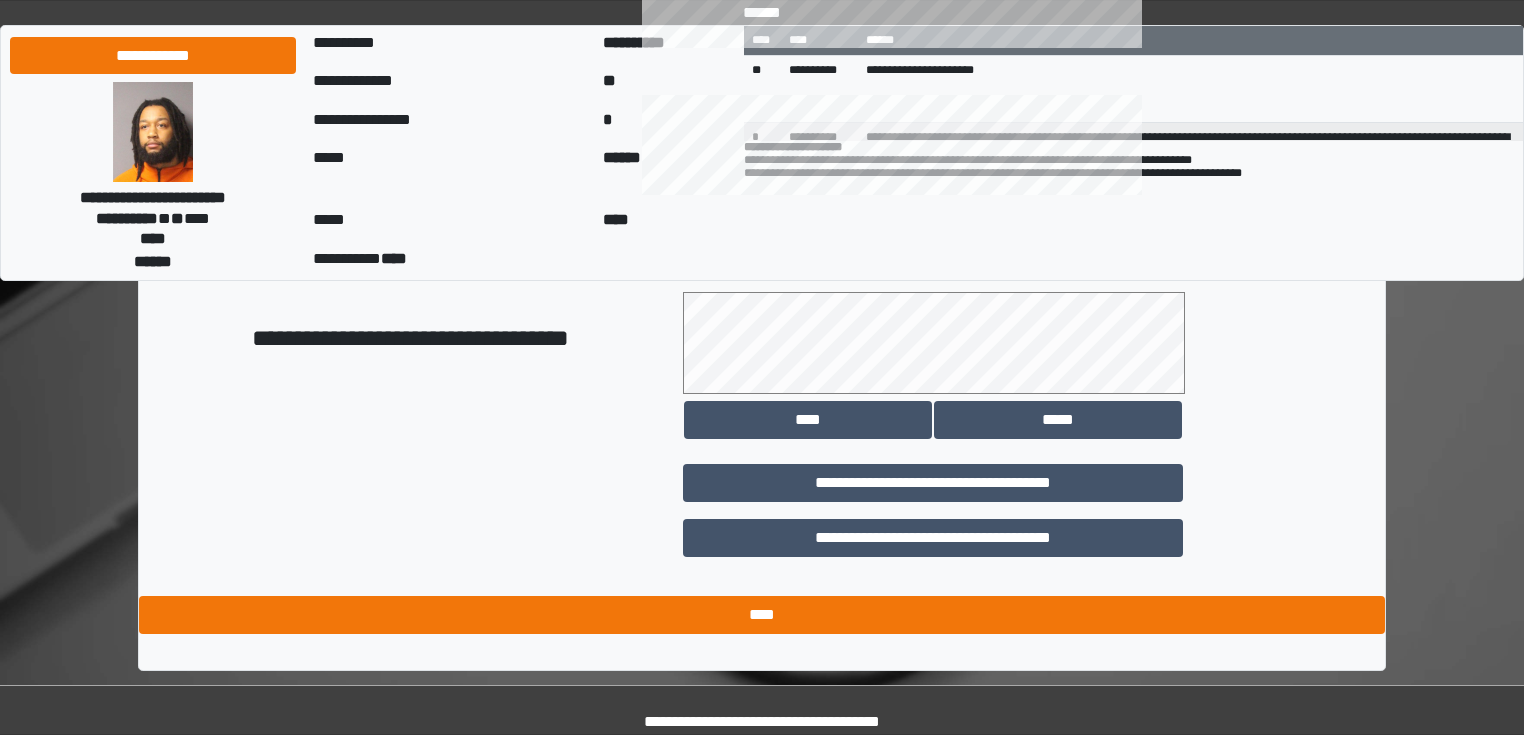 type on "**********" 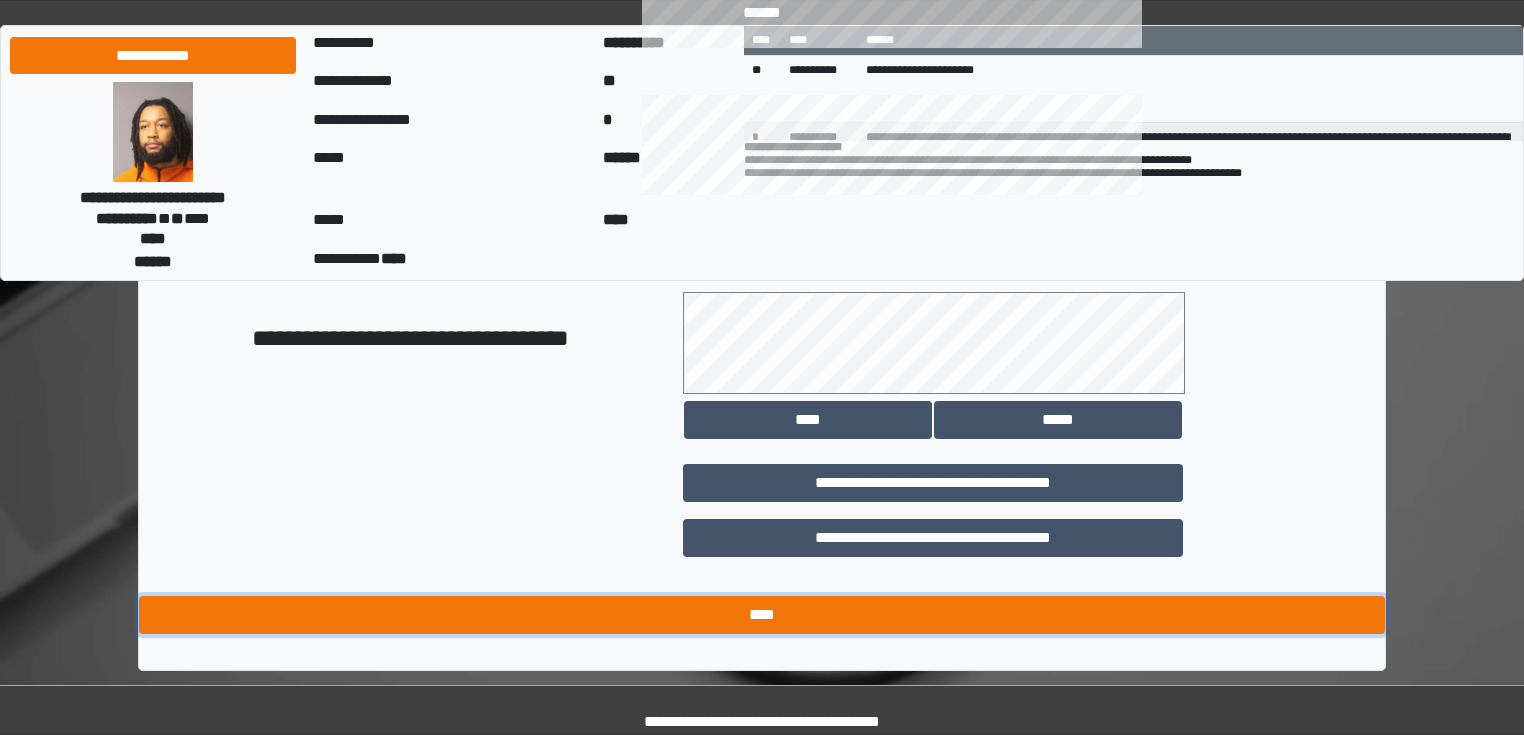 click on "****" at bounding box center [762, 615] 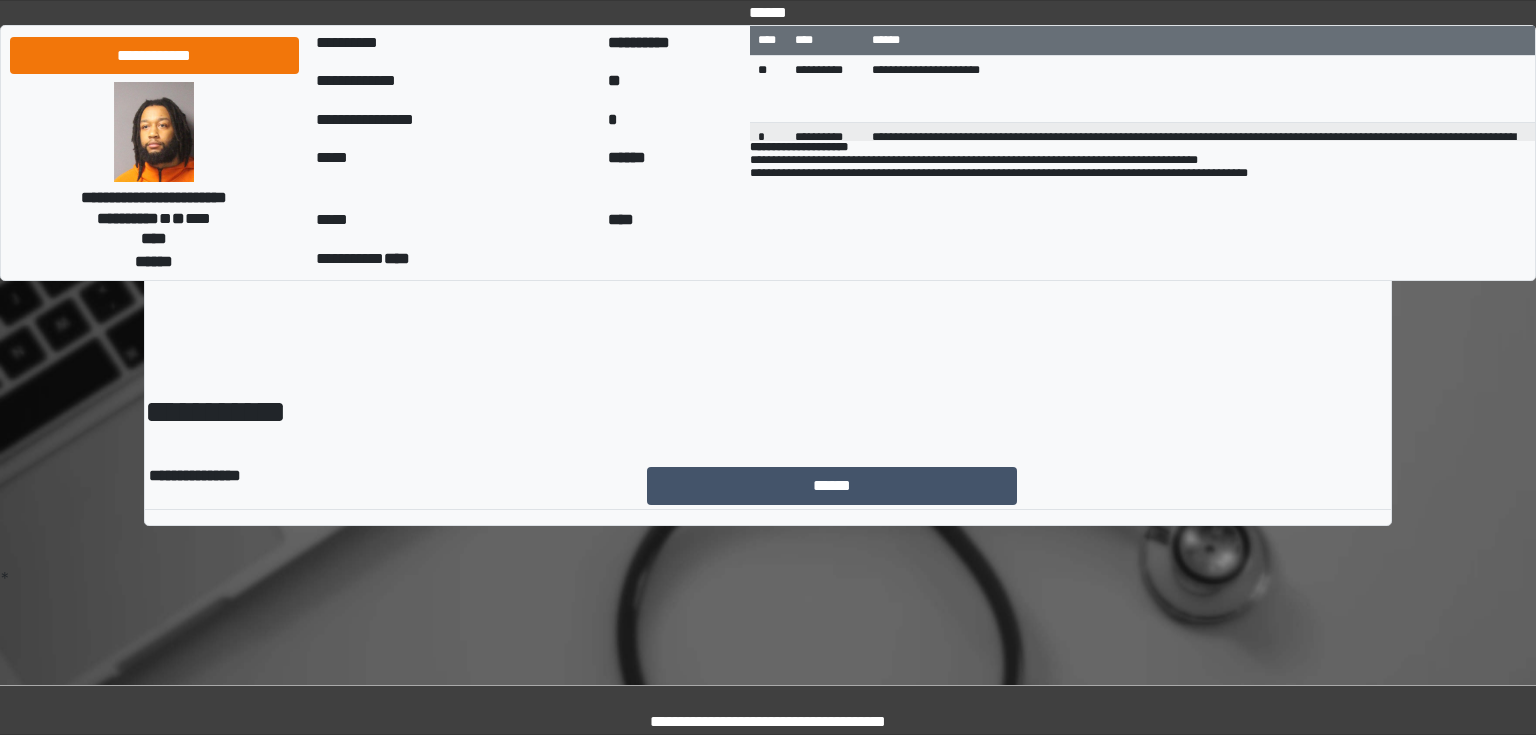 scroll, scrollTop: 0, scrollLeft: 0, axis: both 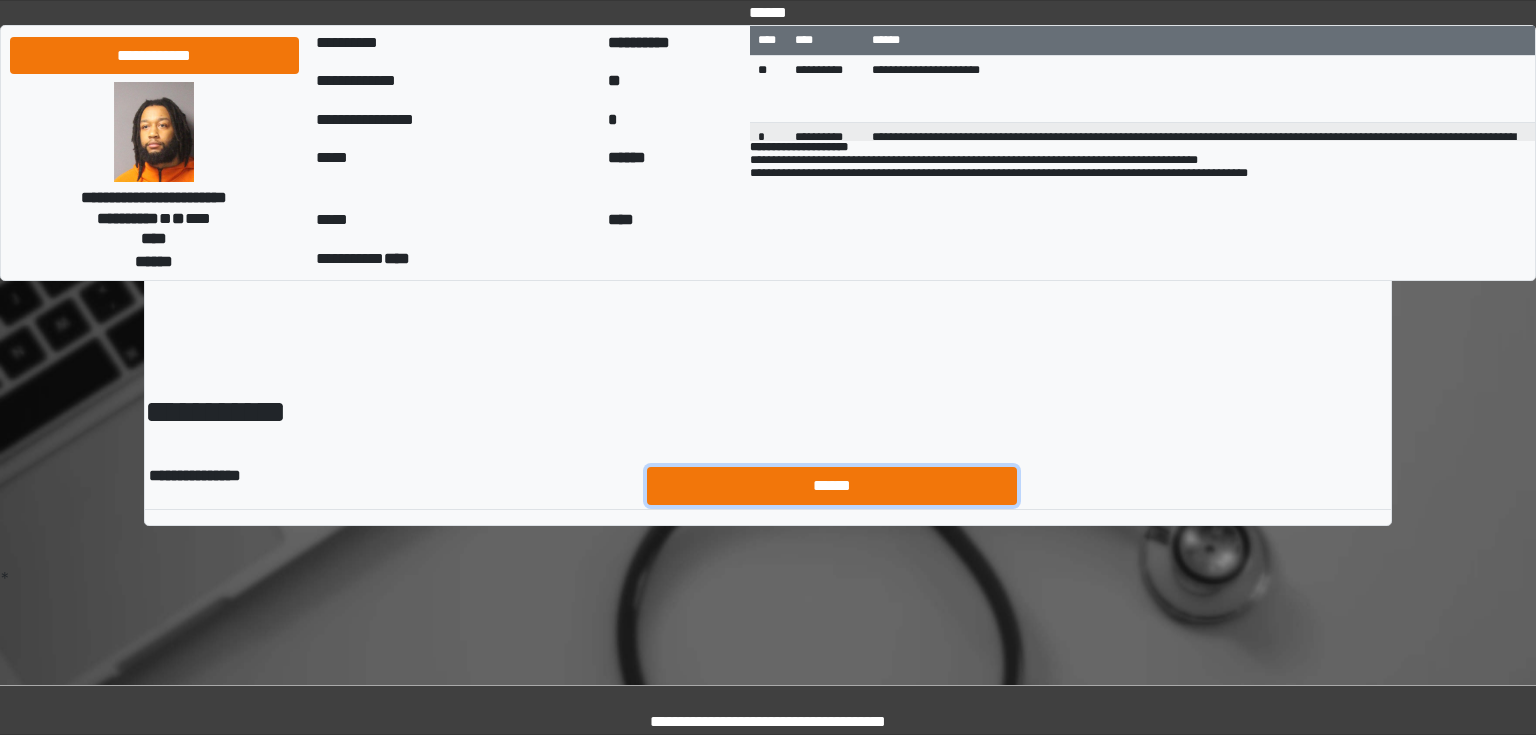 click on "******" at bounding box center (832, 486) 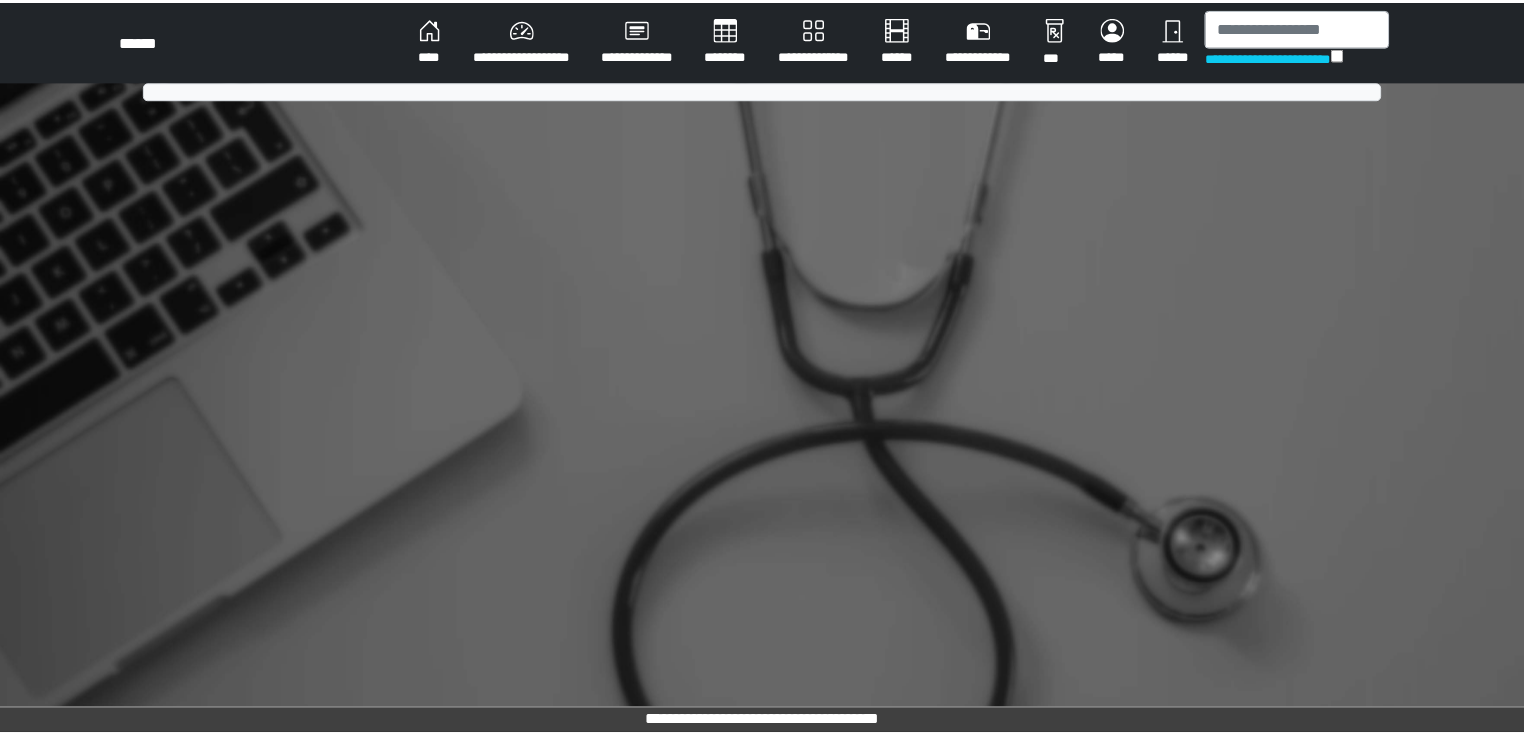 scroll, scrollTop: 0, scrollLeft: 0, axis: both 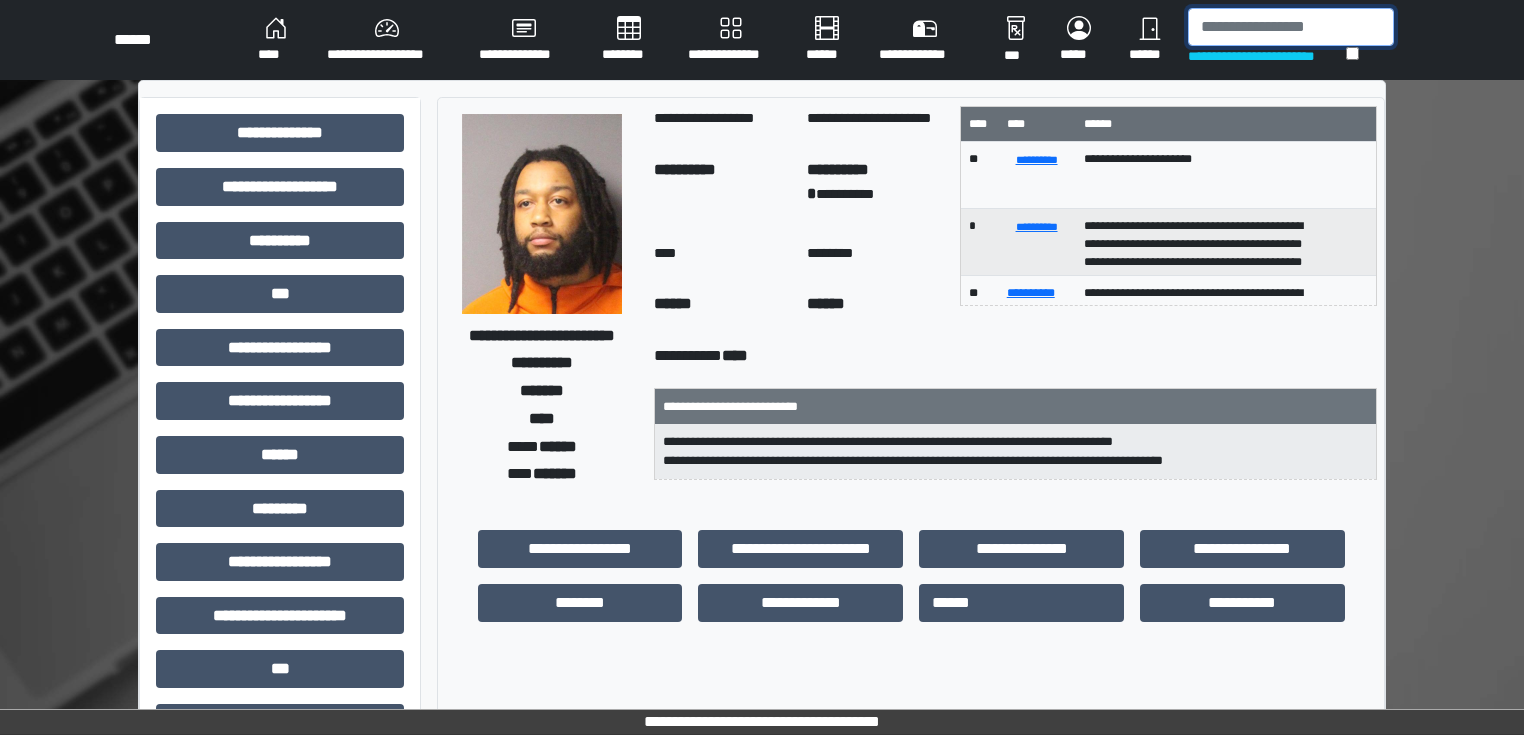 click at bounding box center (1291, 27) 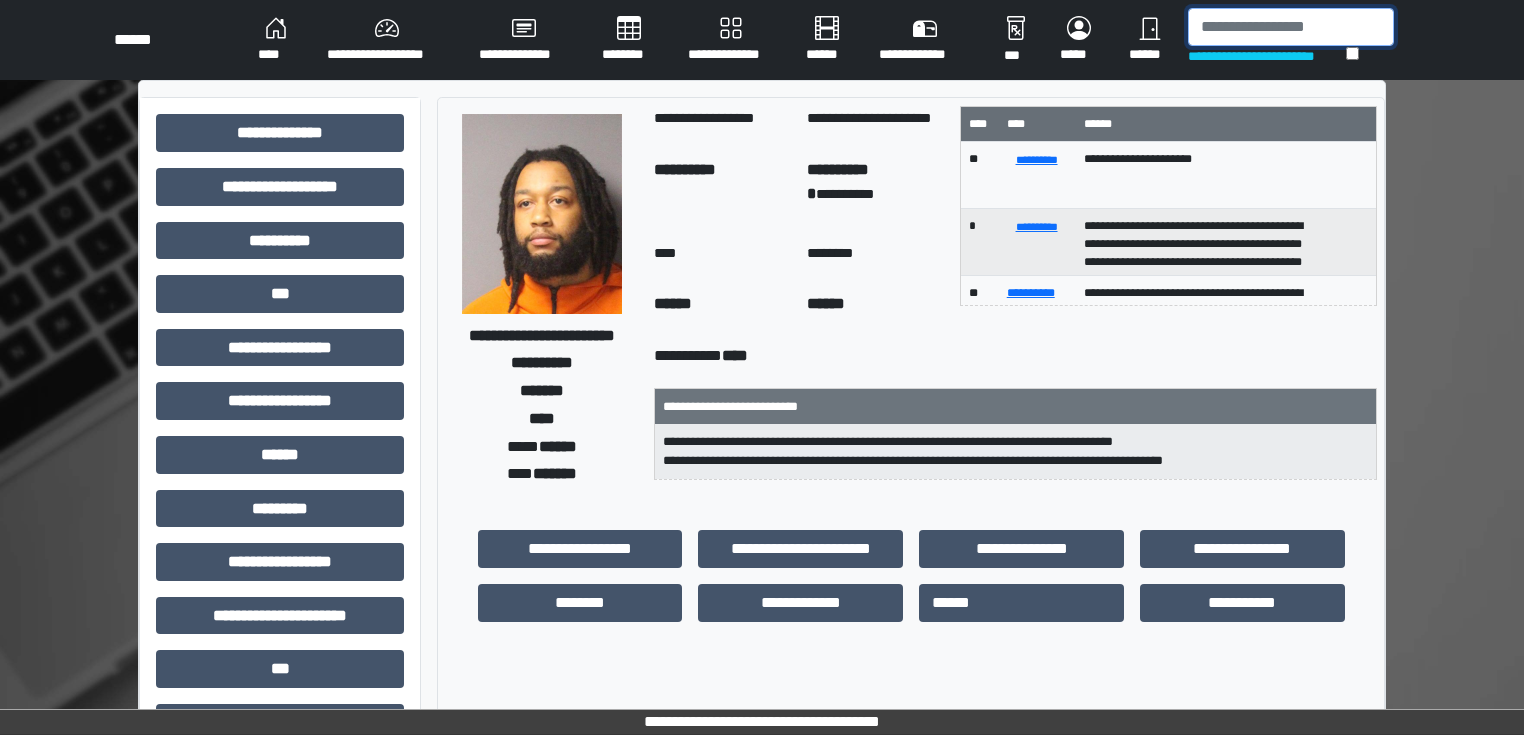 click at bounding box center [1291, 27] 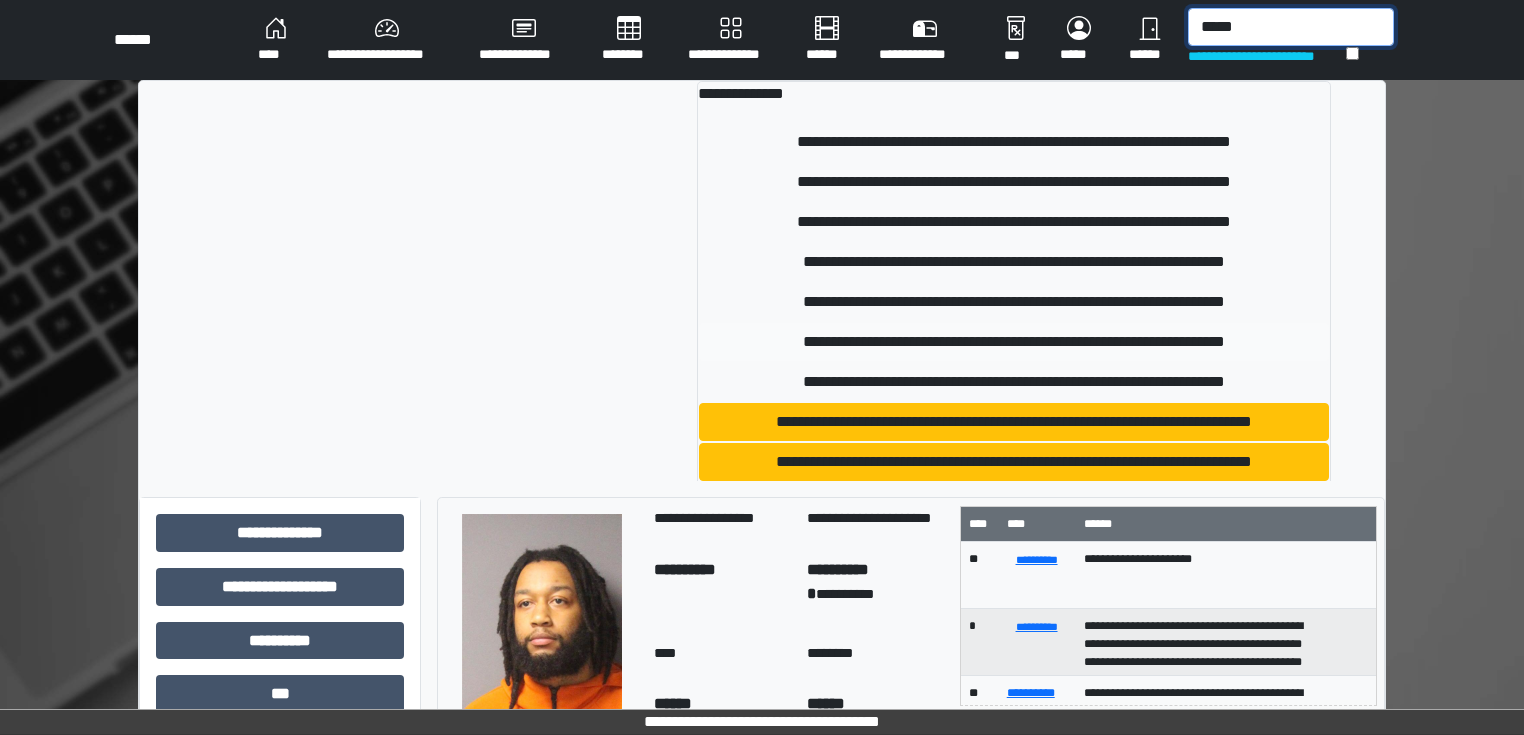 type on "*****" 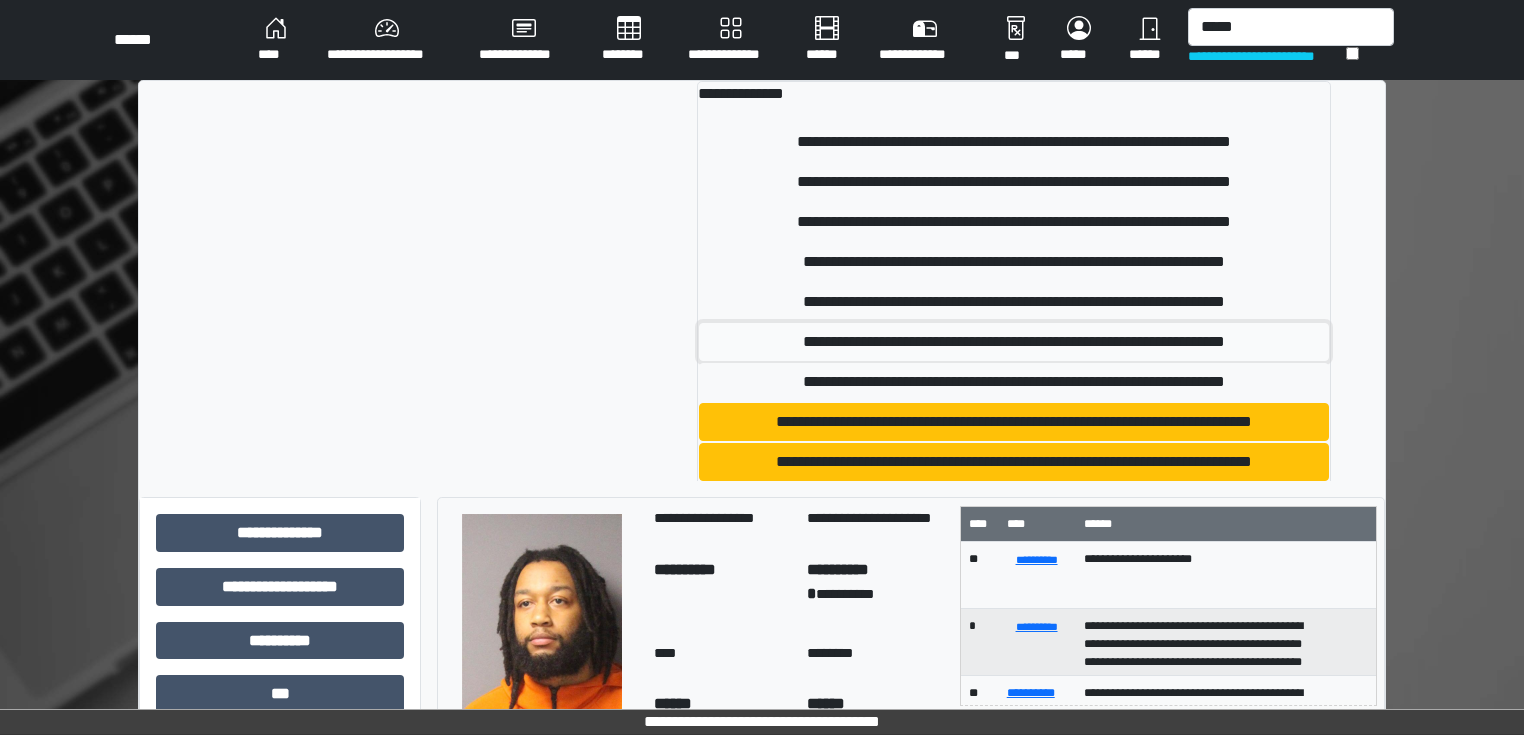 click on "**********" at bounding box center (1014, 342) 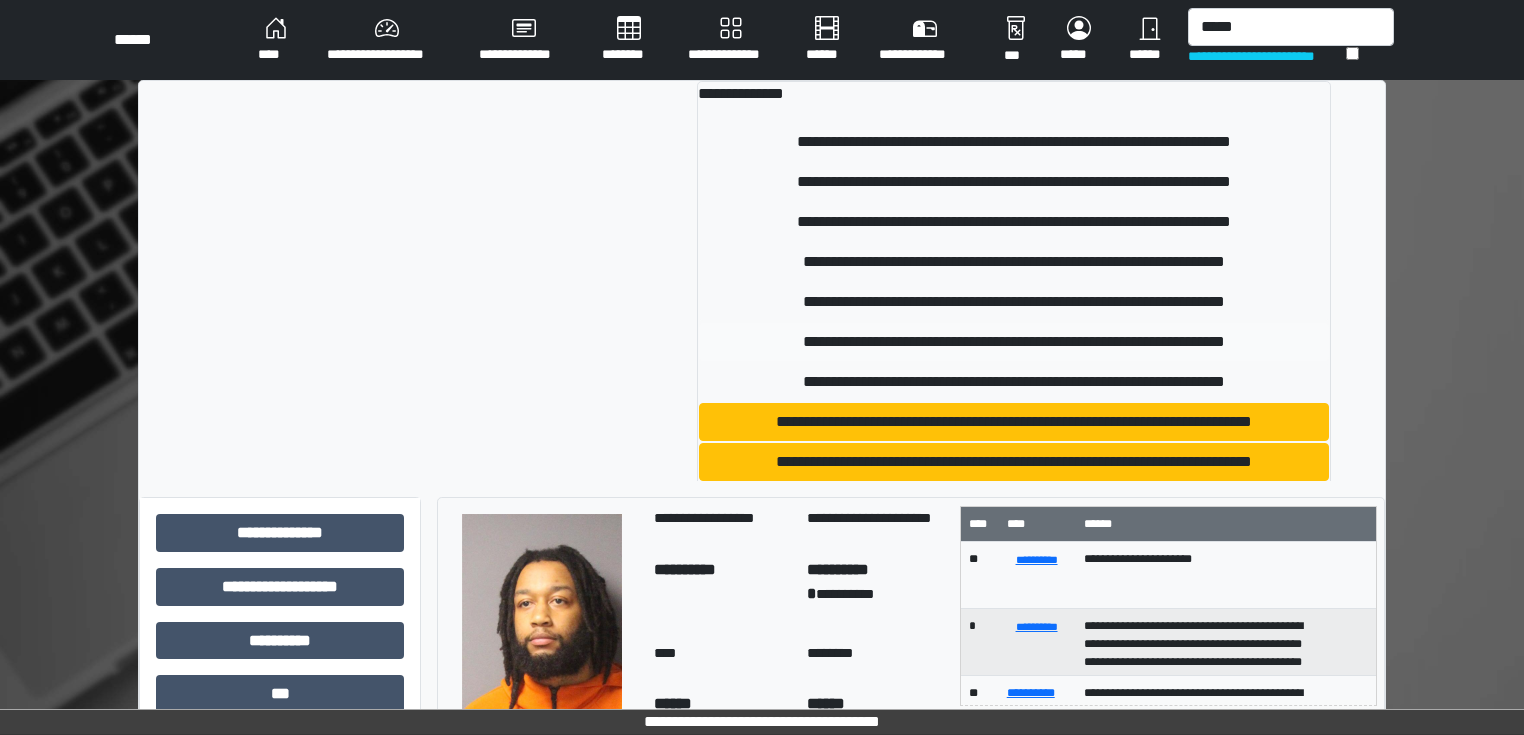 type 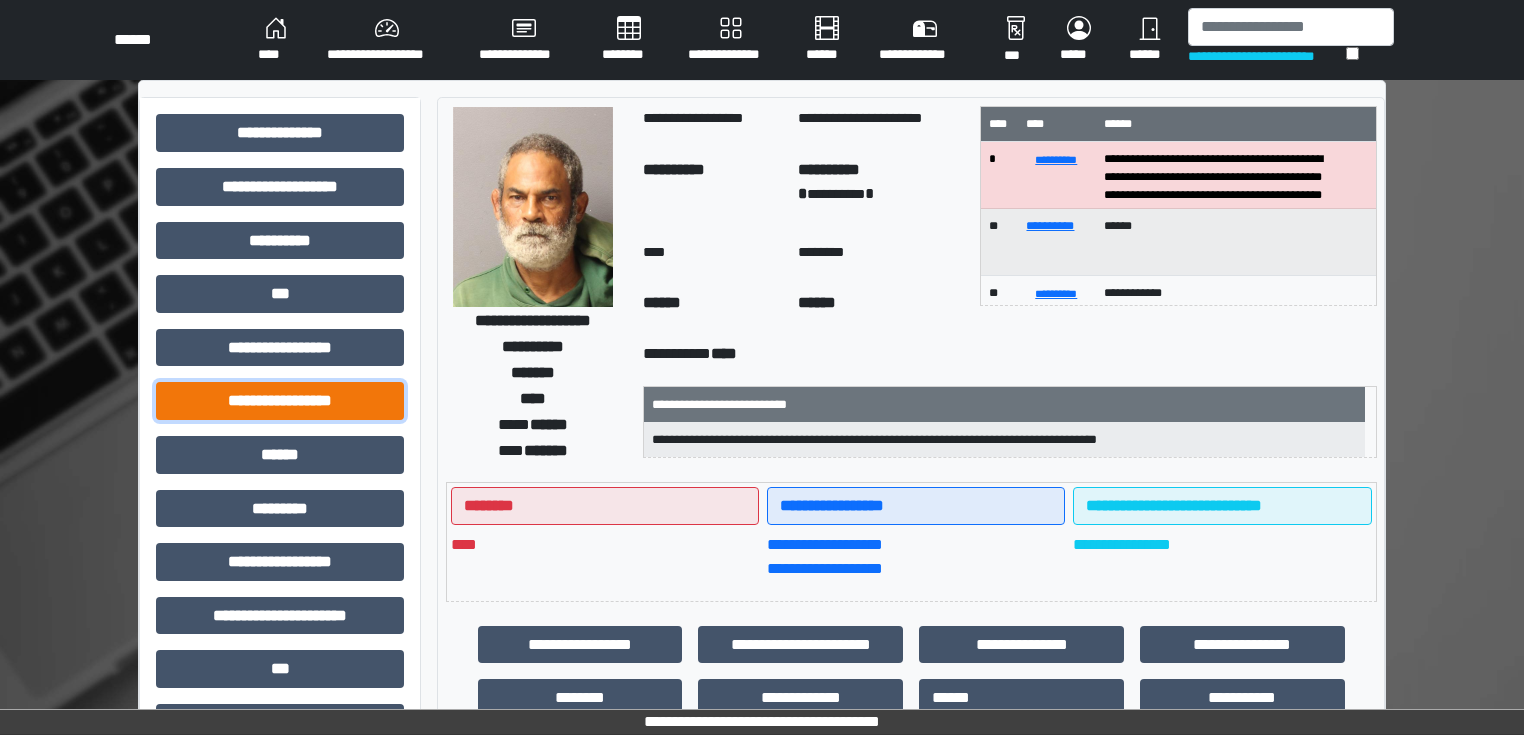 click on "**********" at bounding box center [280, 401] 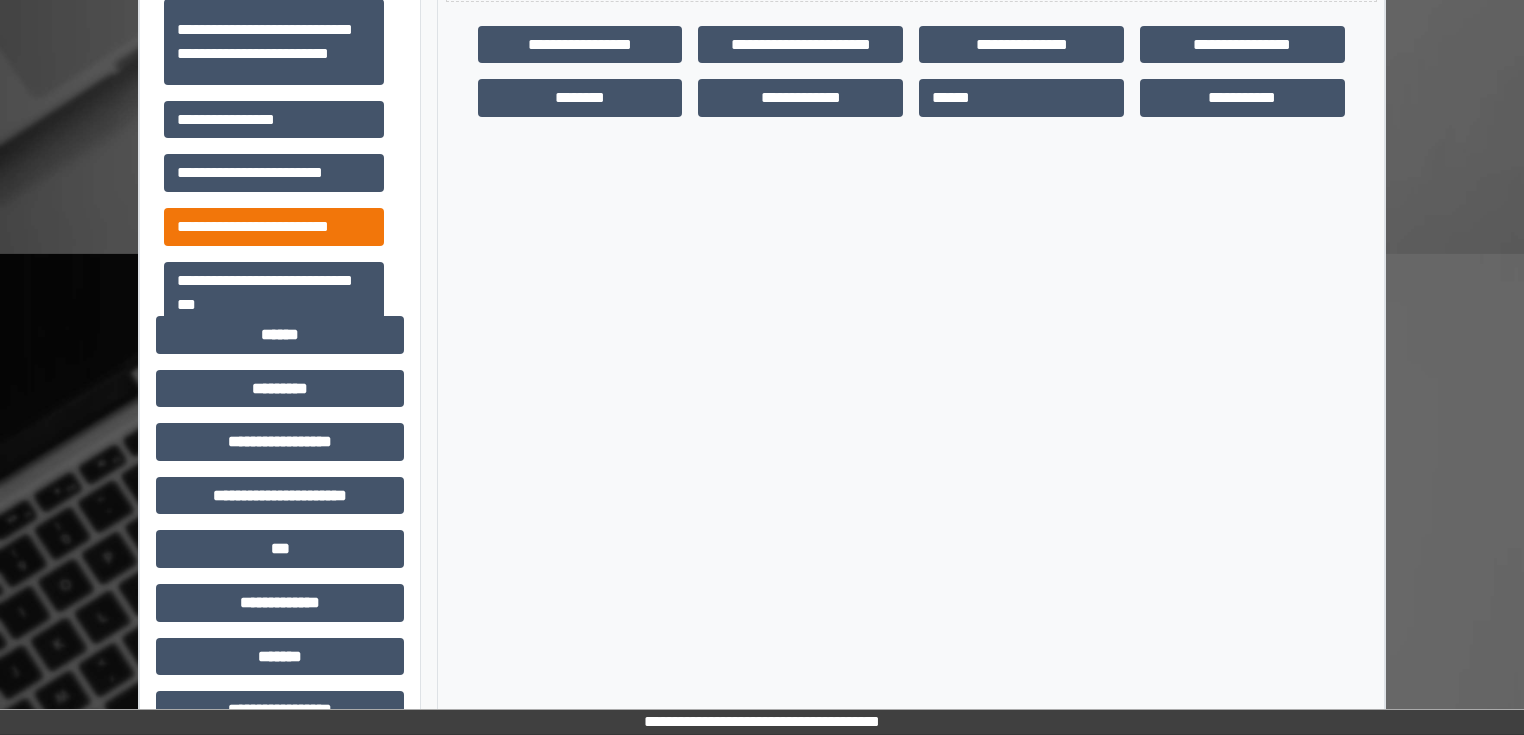 scroll, scrollTop: 640, scrollLeft: 0, axis: vertical 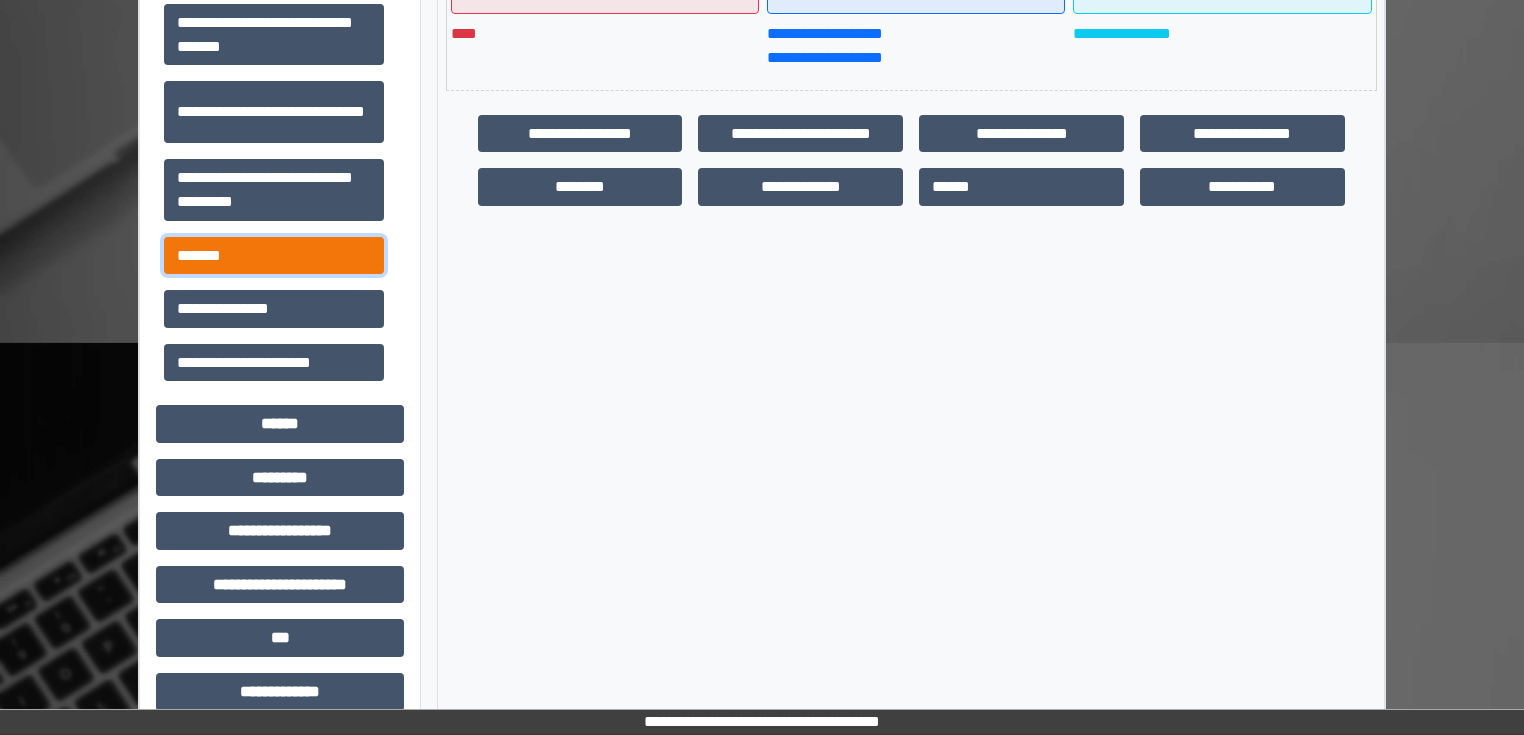 click on "*******" at bounding box center (274, 256) 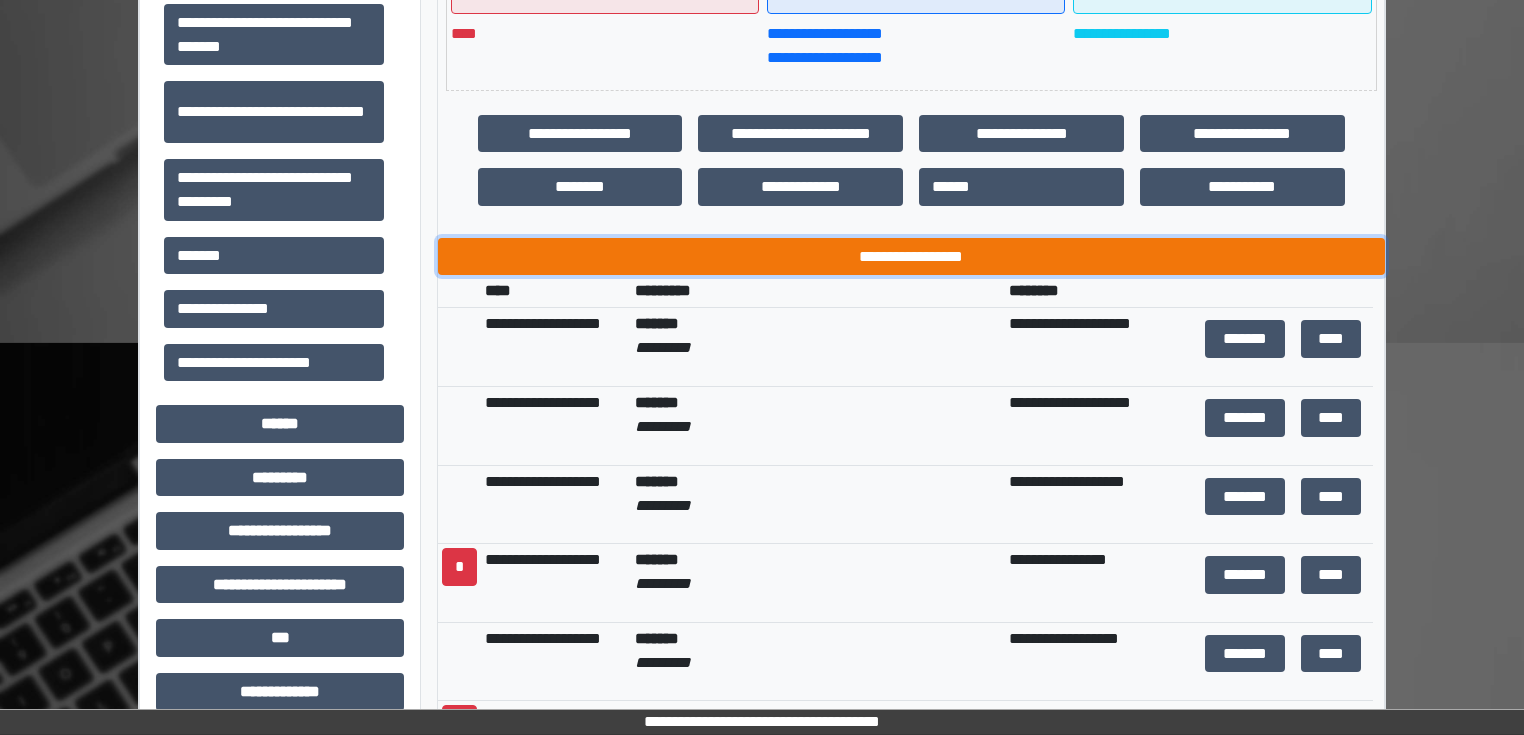click on "**********" at bounding box center (911, 257) 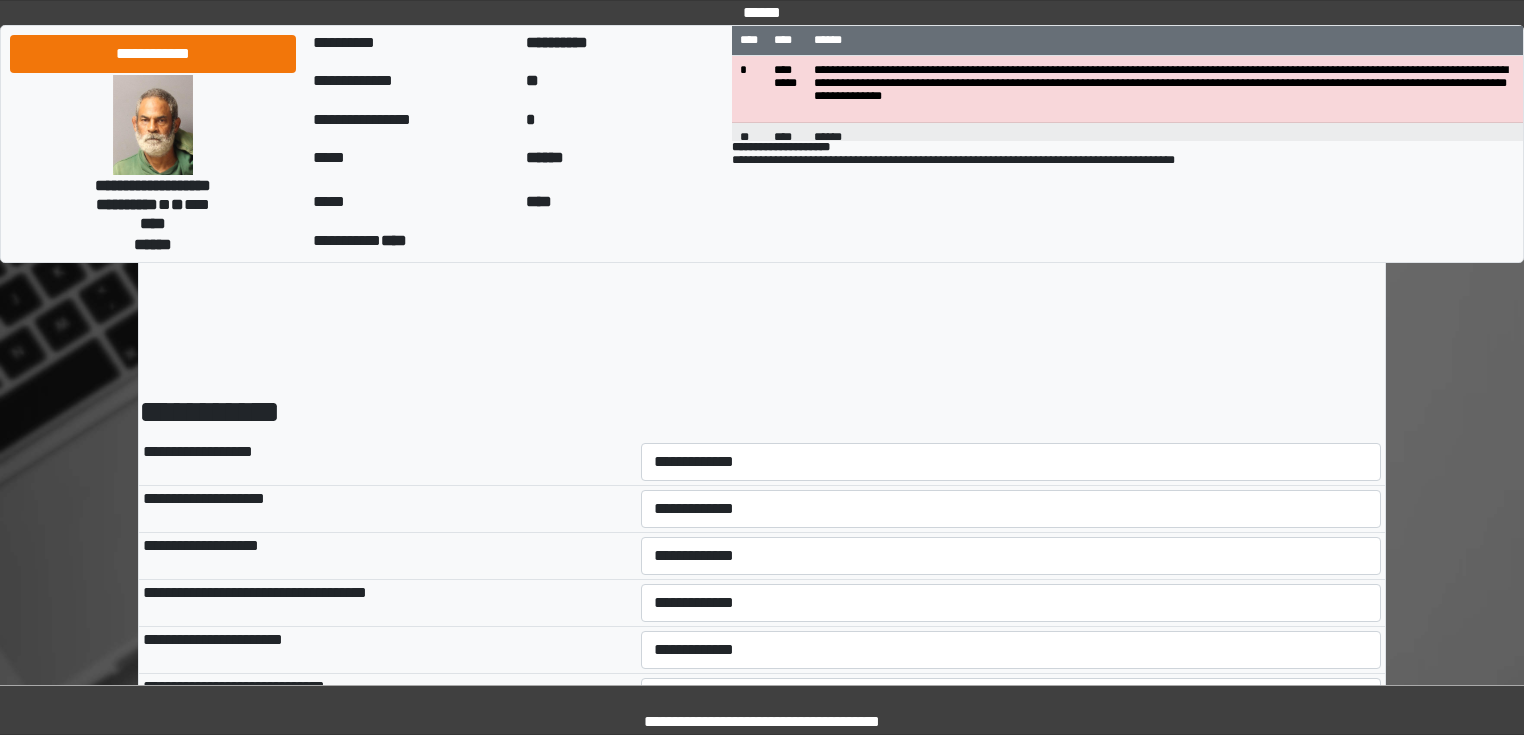 scroll, scrollTop: 0, scrollLeft: 0, axis: both 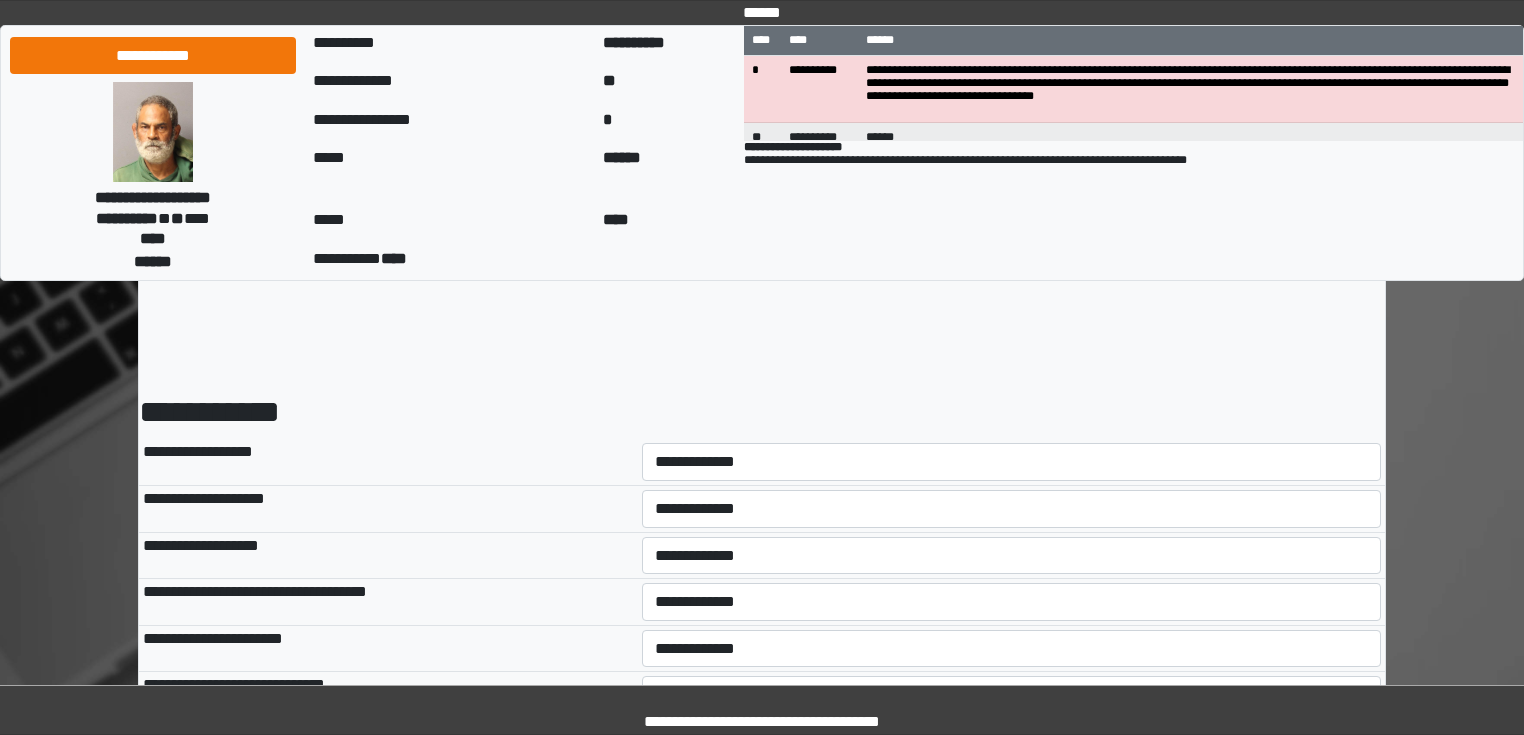 click on "**********" at bounding box center (1012, 462) 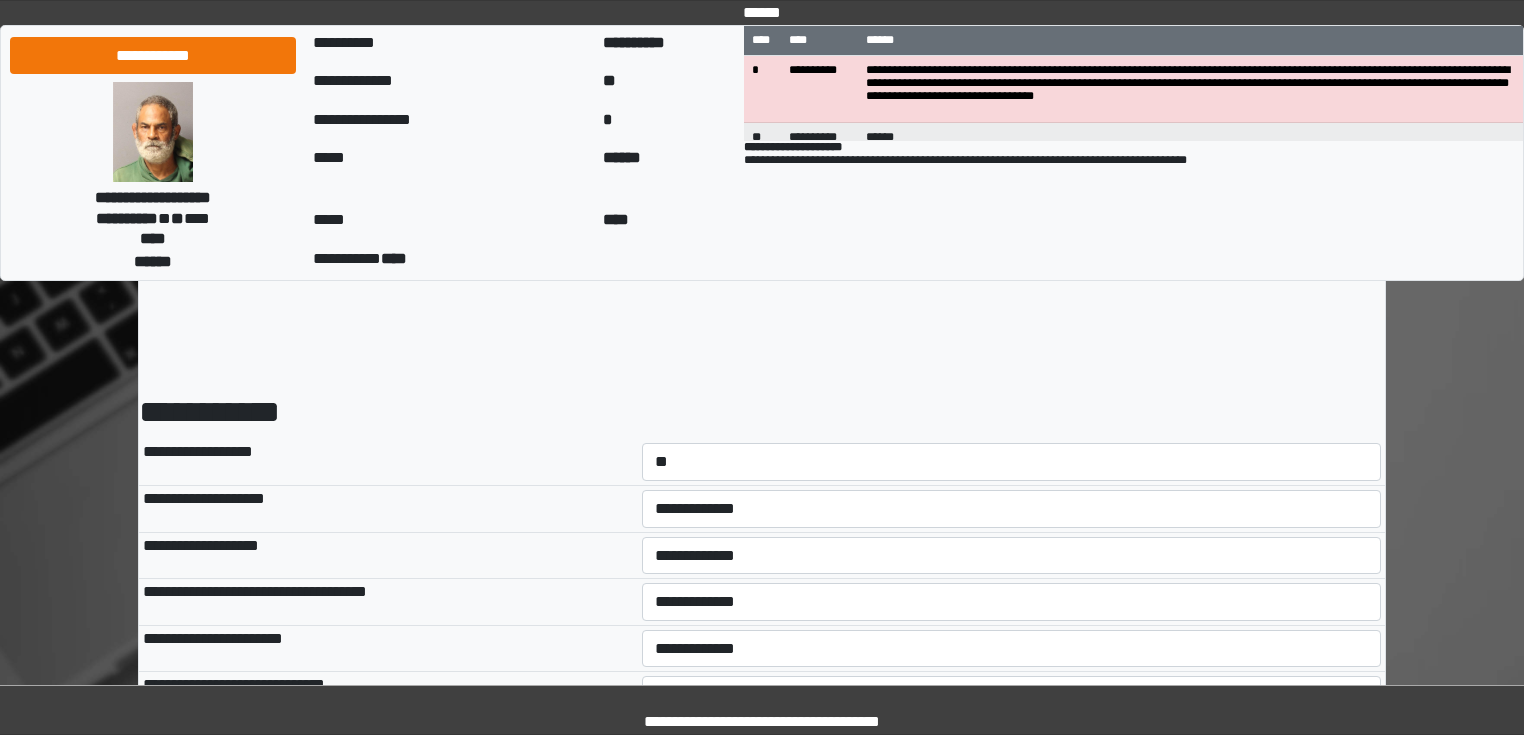 click on "**********" at bounding box center (1012, 462) 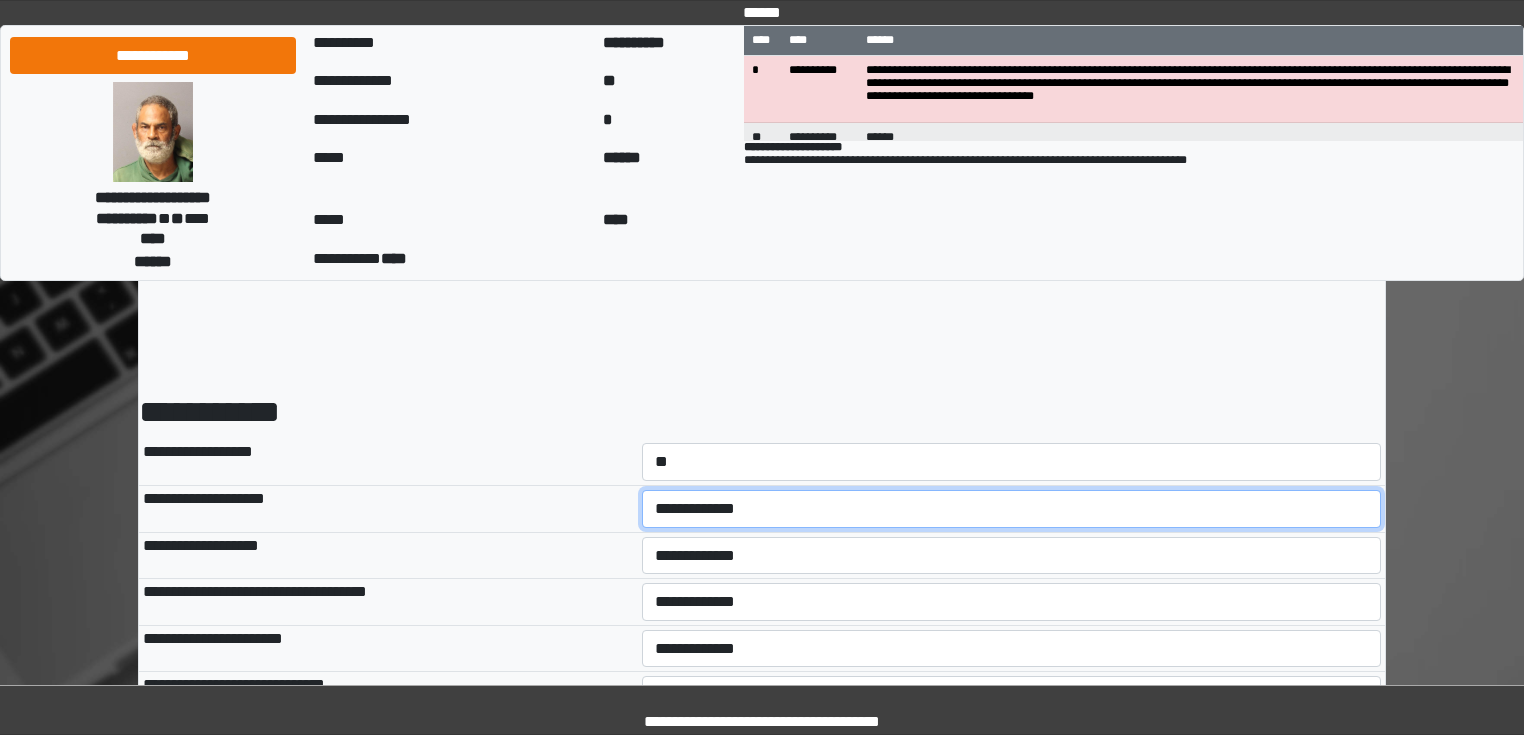 click on "**********" at bounding box center [1012, 509] 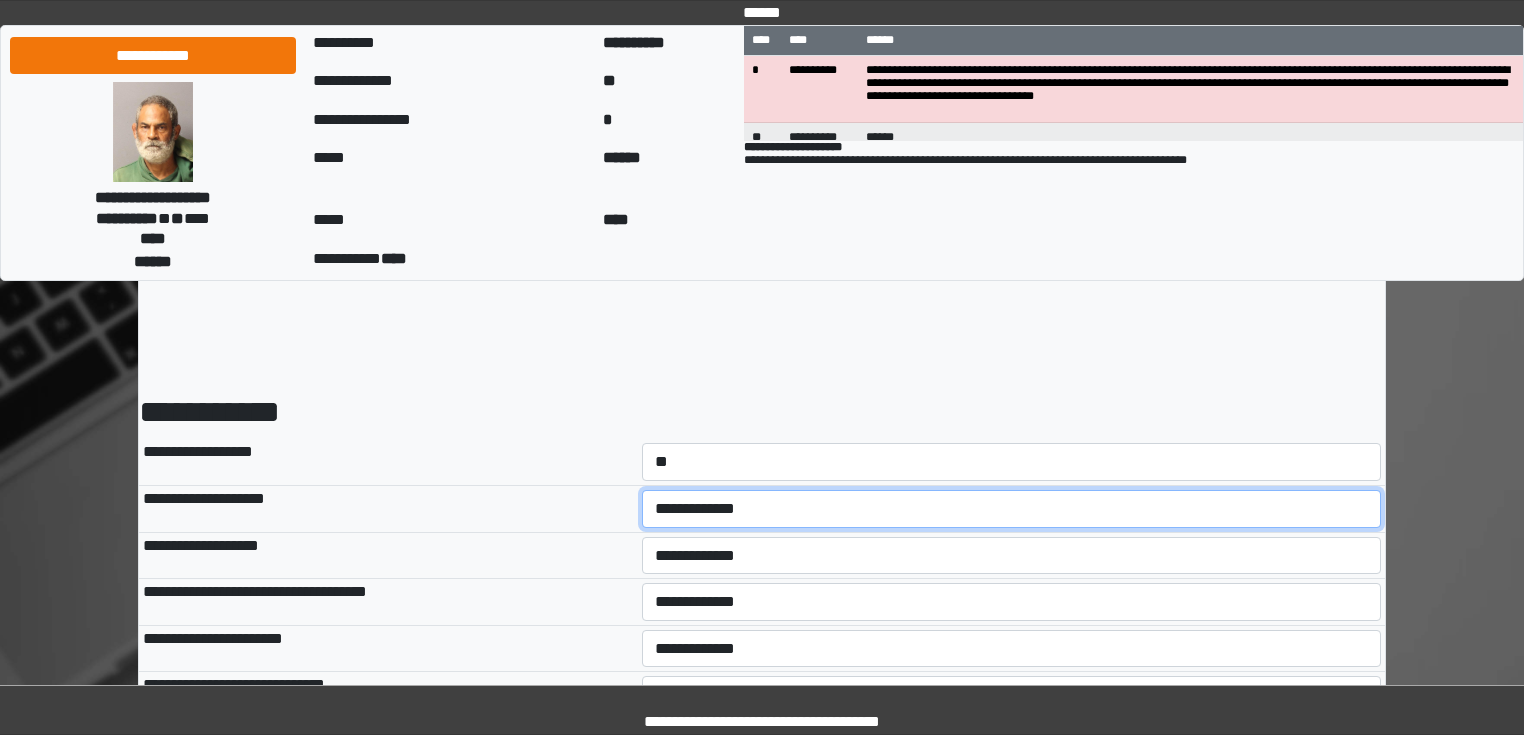select on "*" 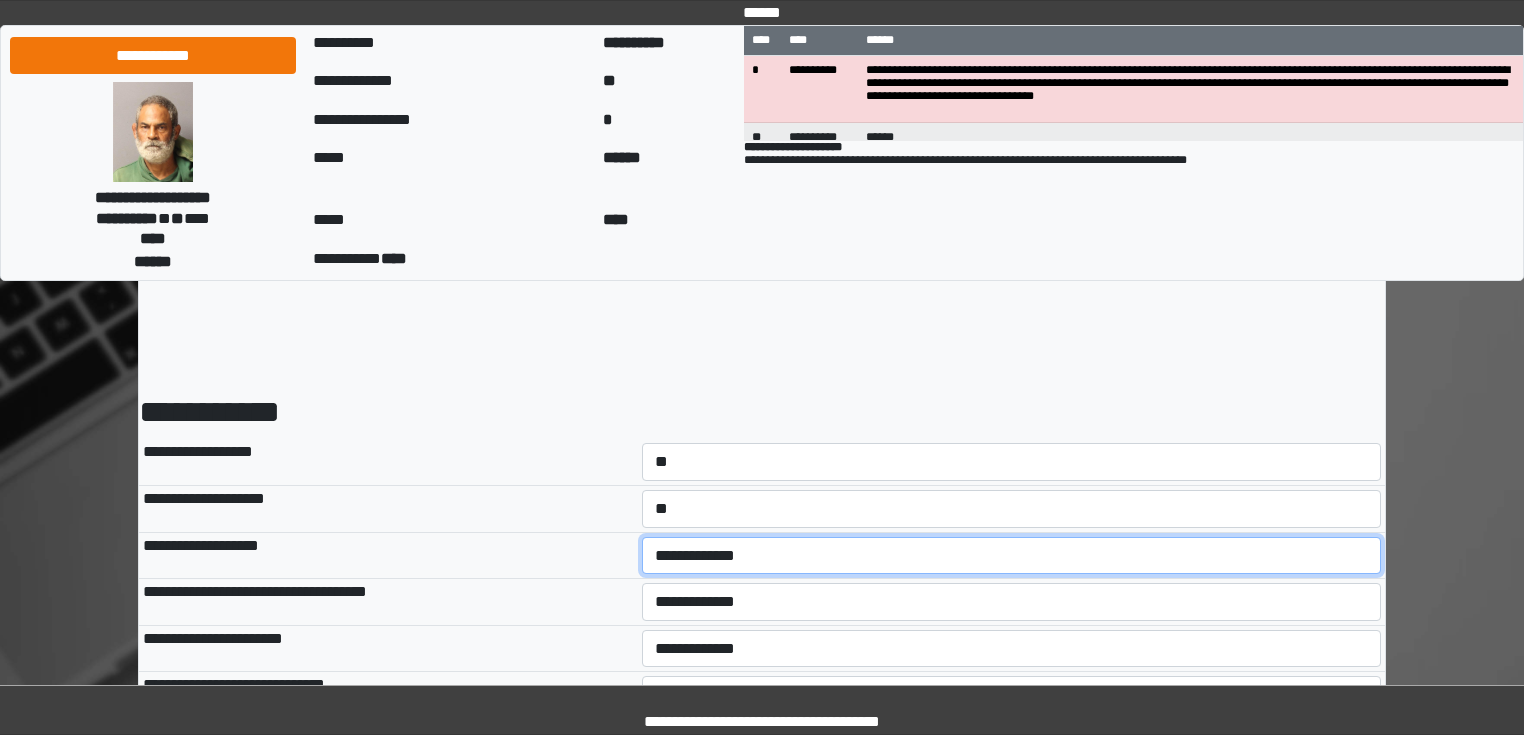 select on "*" 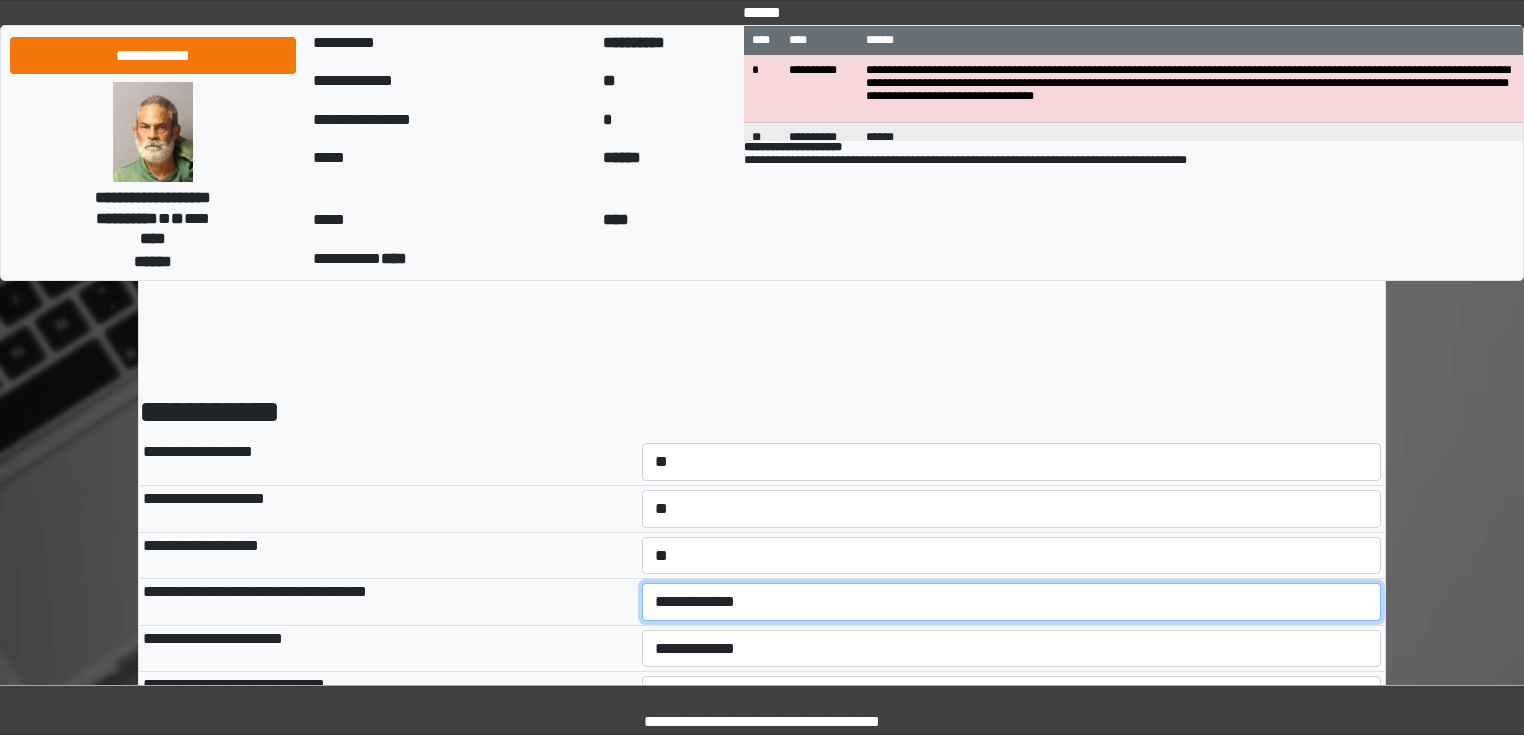 select on "*" 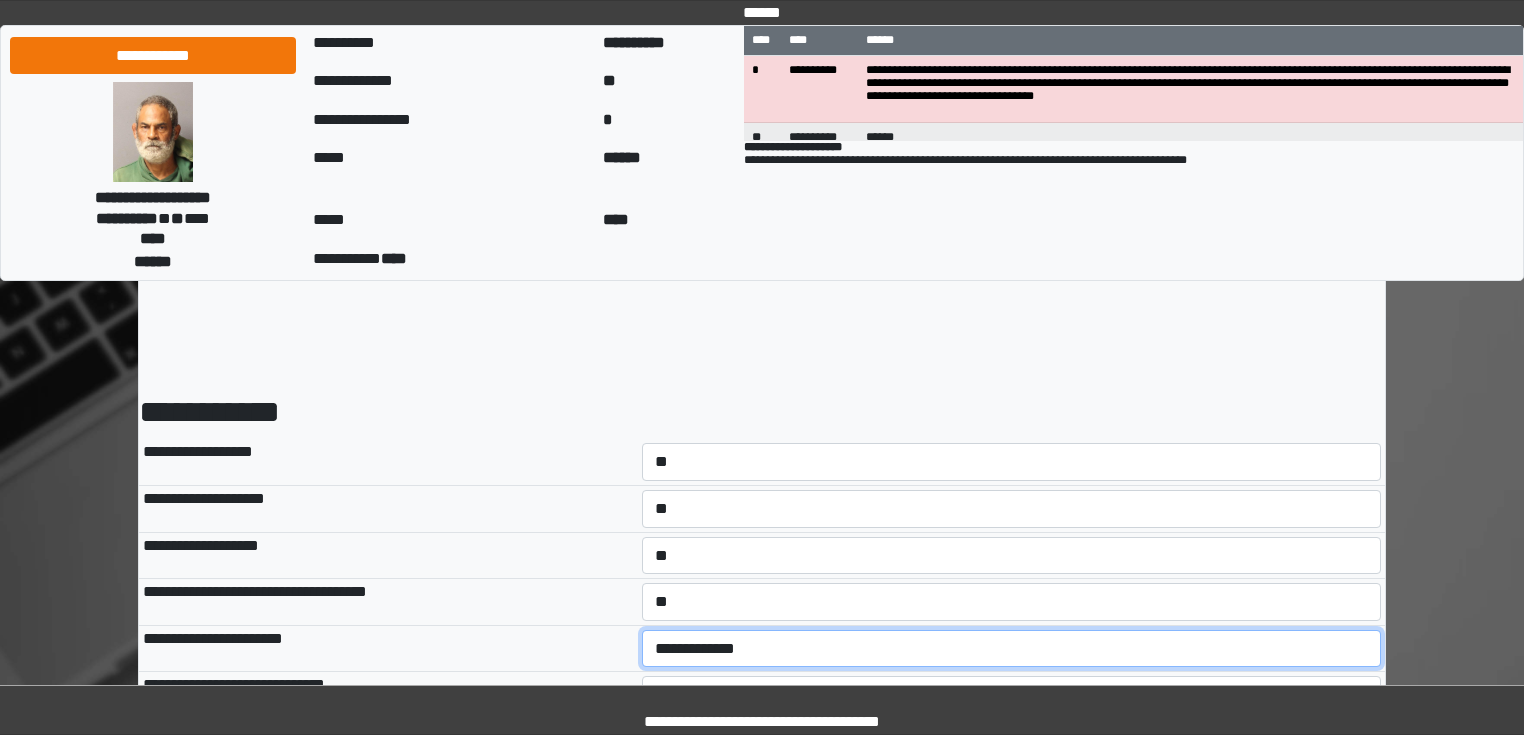 select on "*" 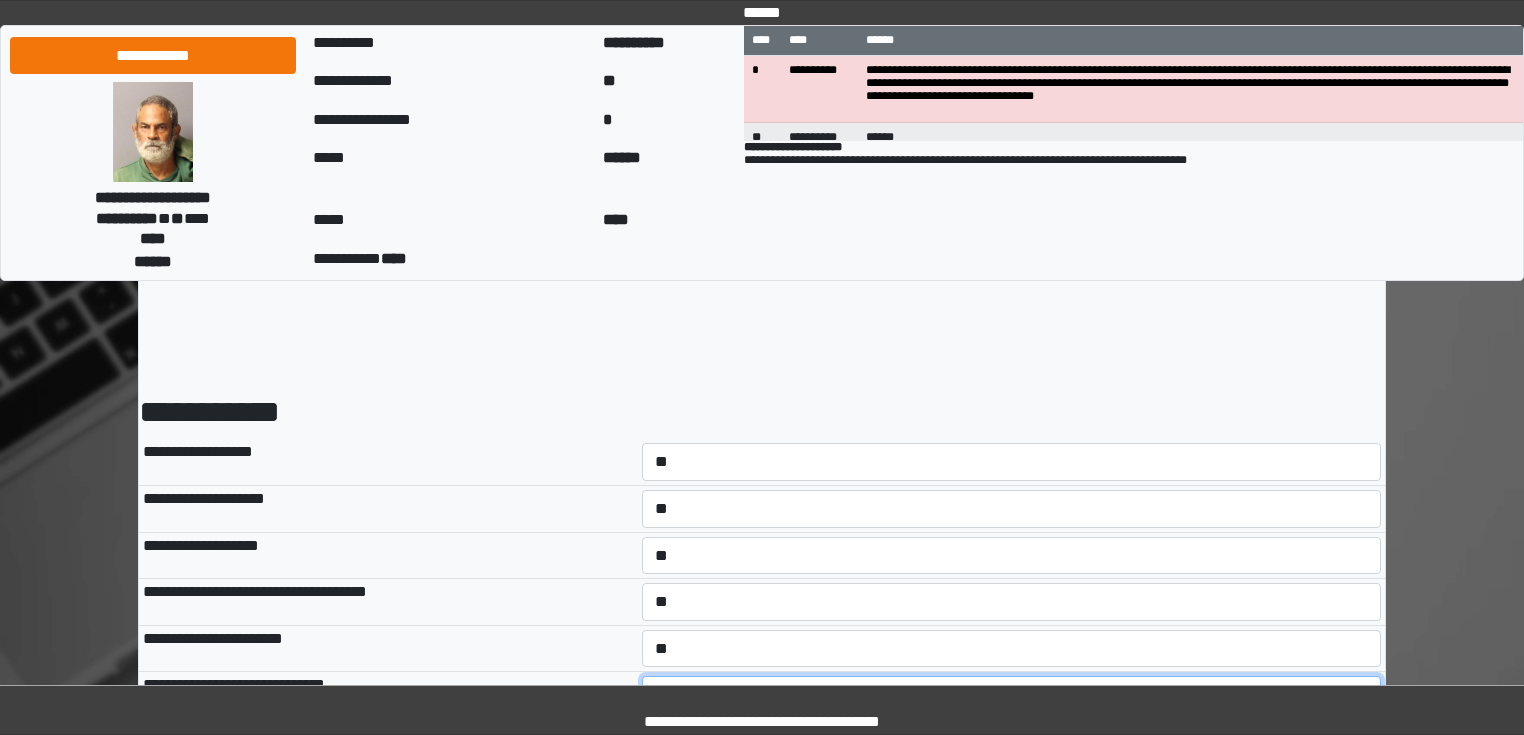 select on "*" 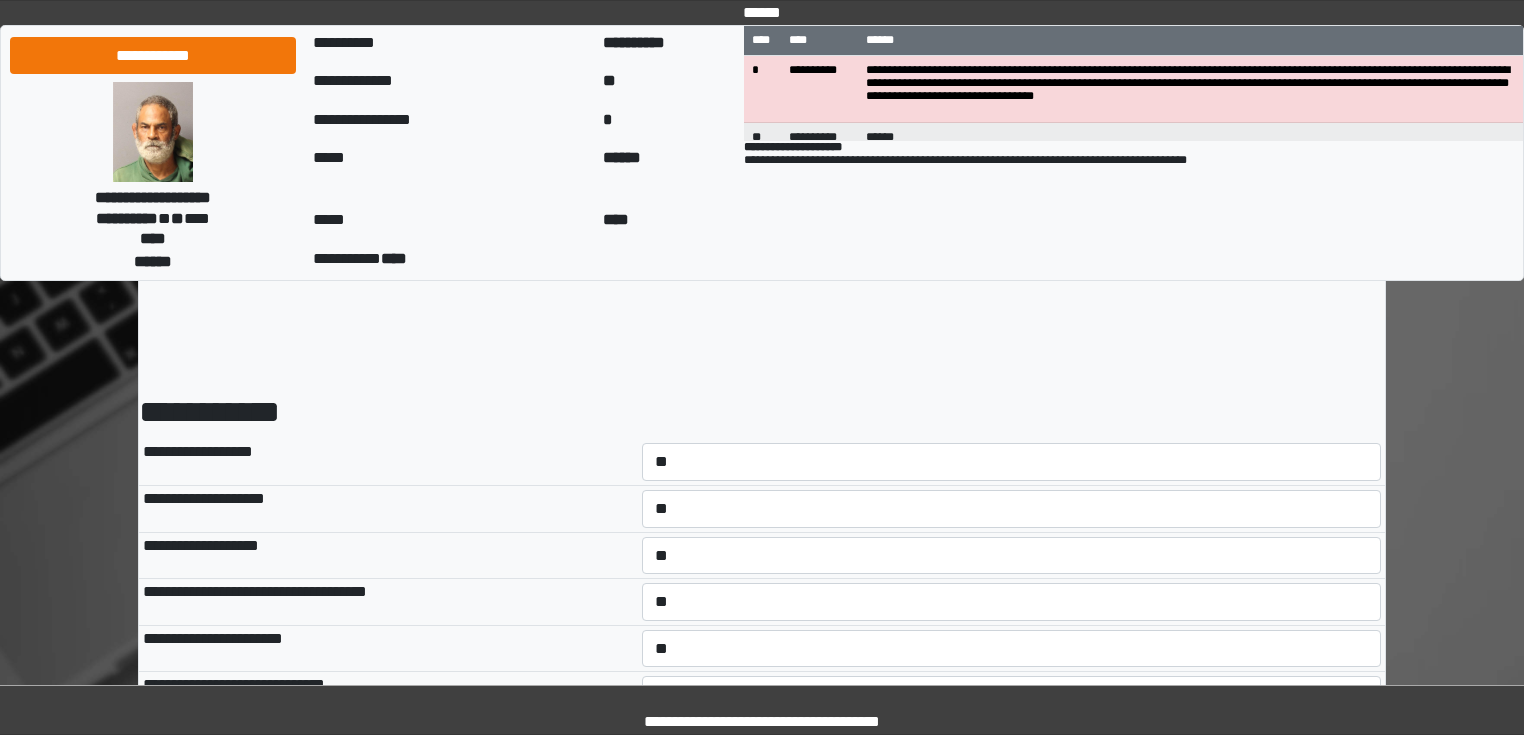 select on "*" 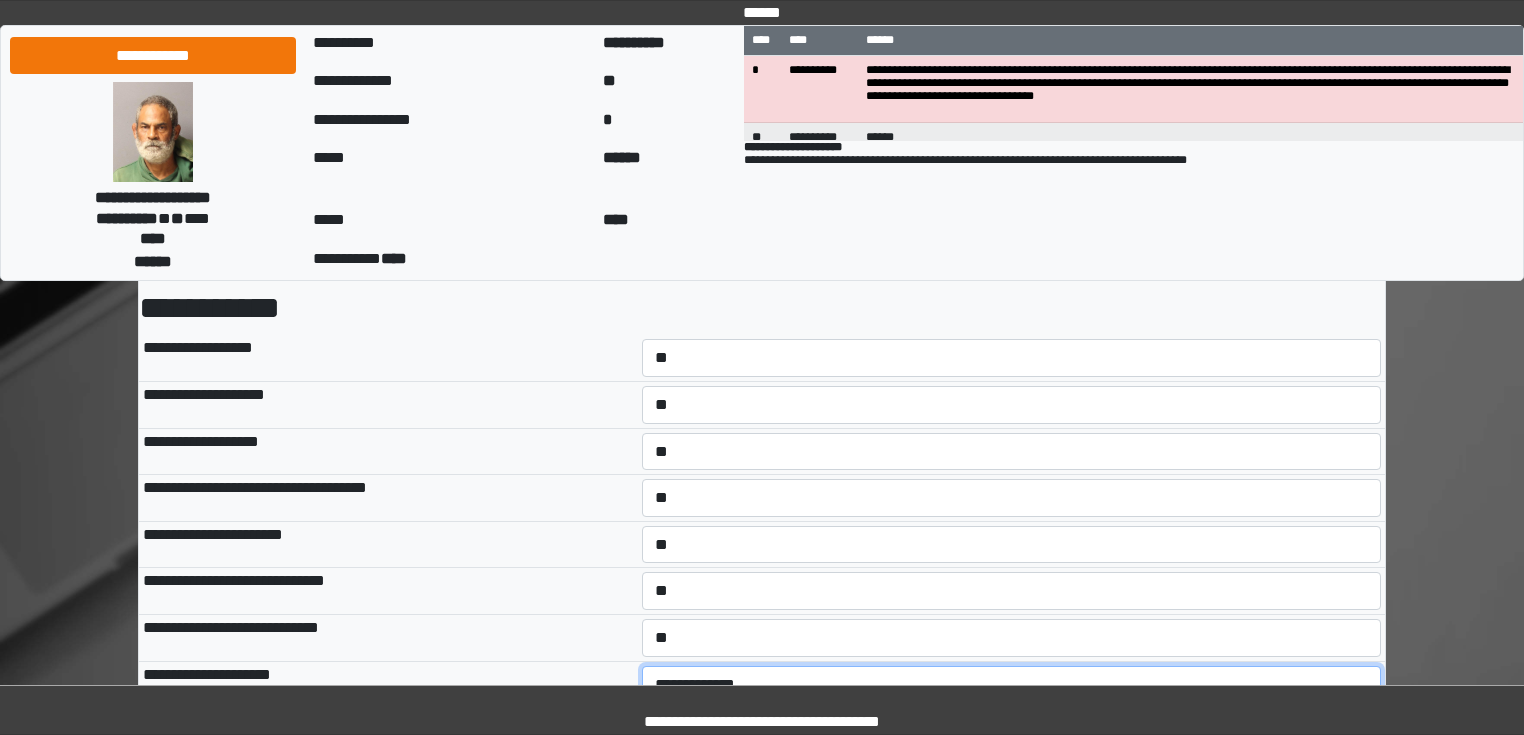 select on "*" 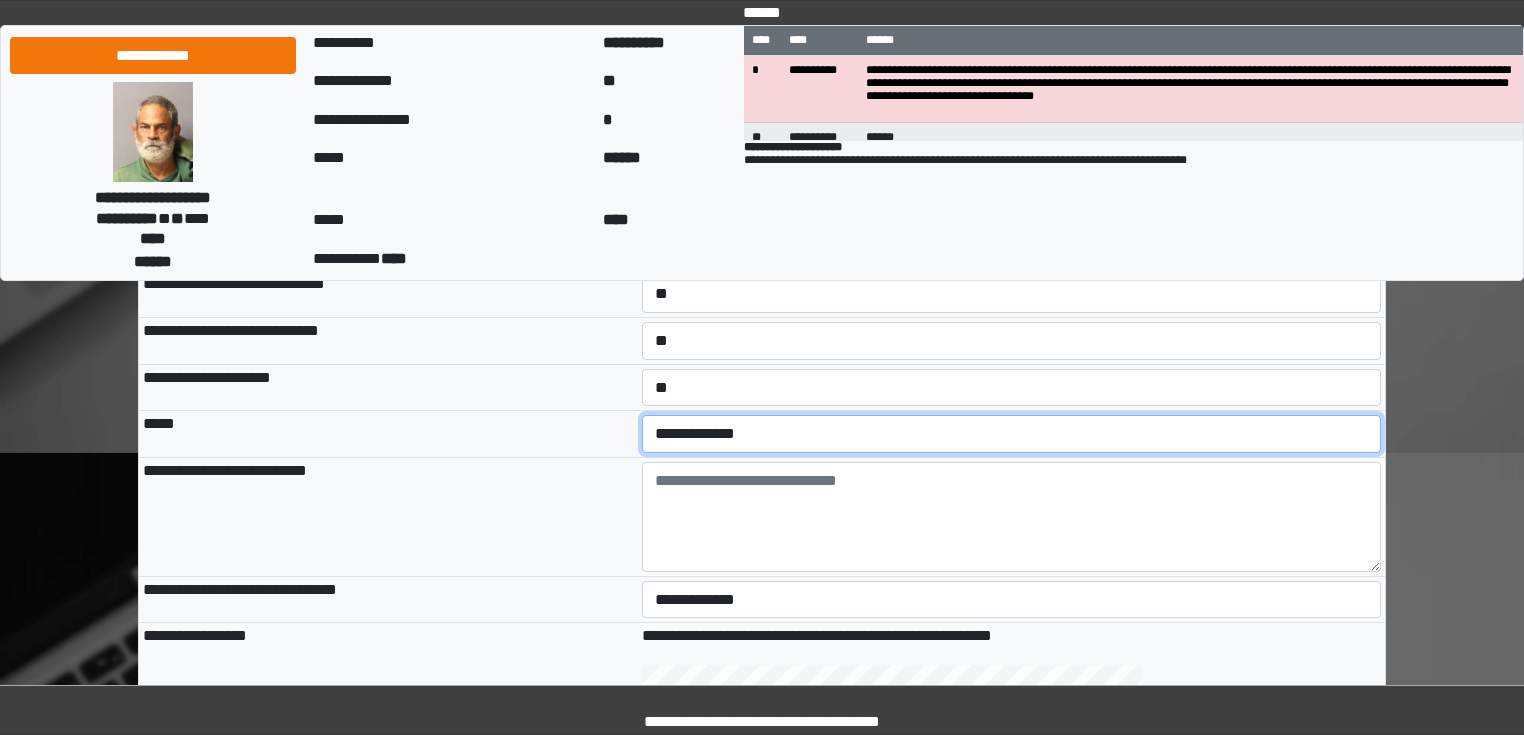 select on "*" 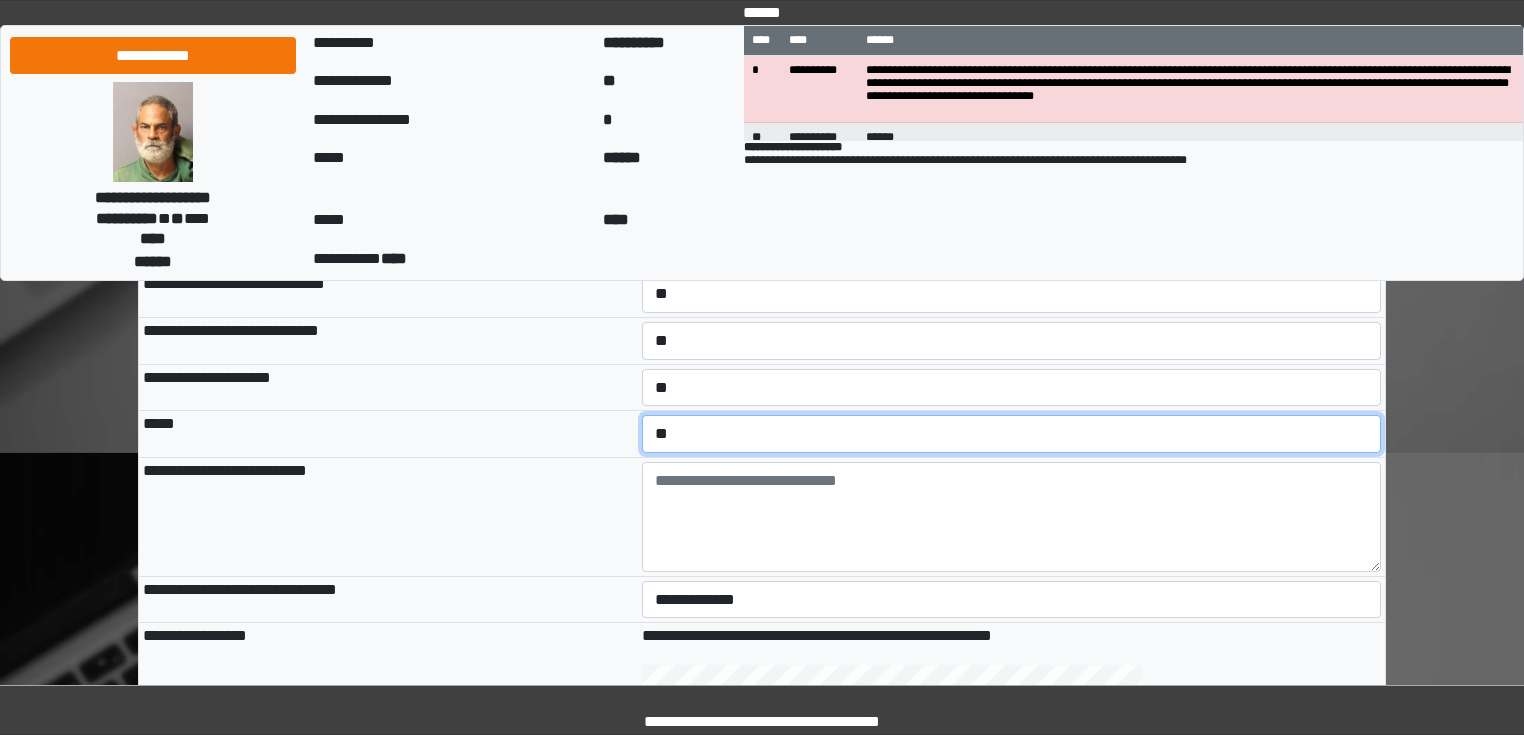 scroll, scrollTop: 419, scrollLeft: 0, axis: vertical 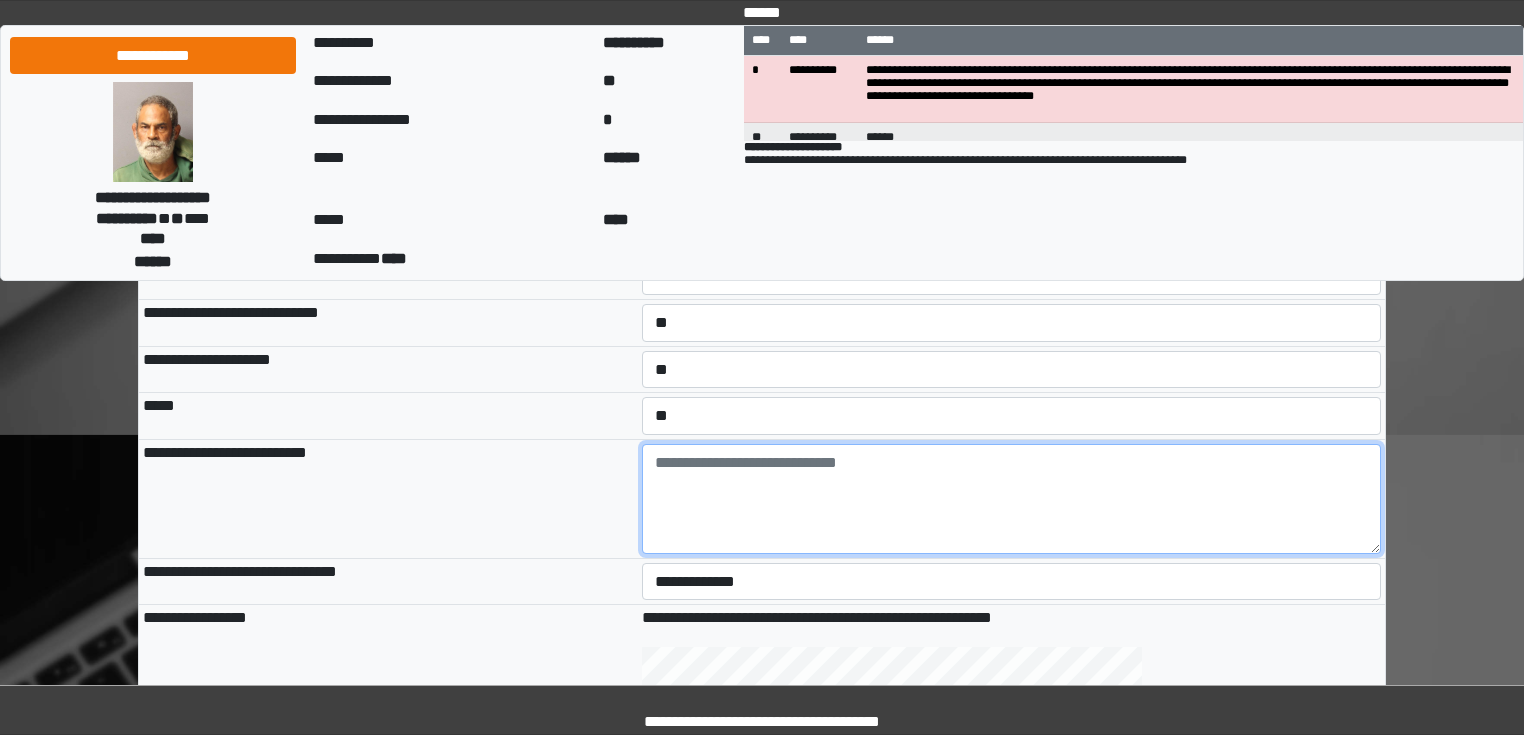 drag, startPoint x: 750, startPoint y: 523, endPoint x: 767, endPoint y: 520, distance: 17.262676 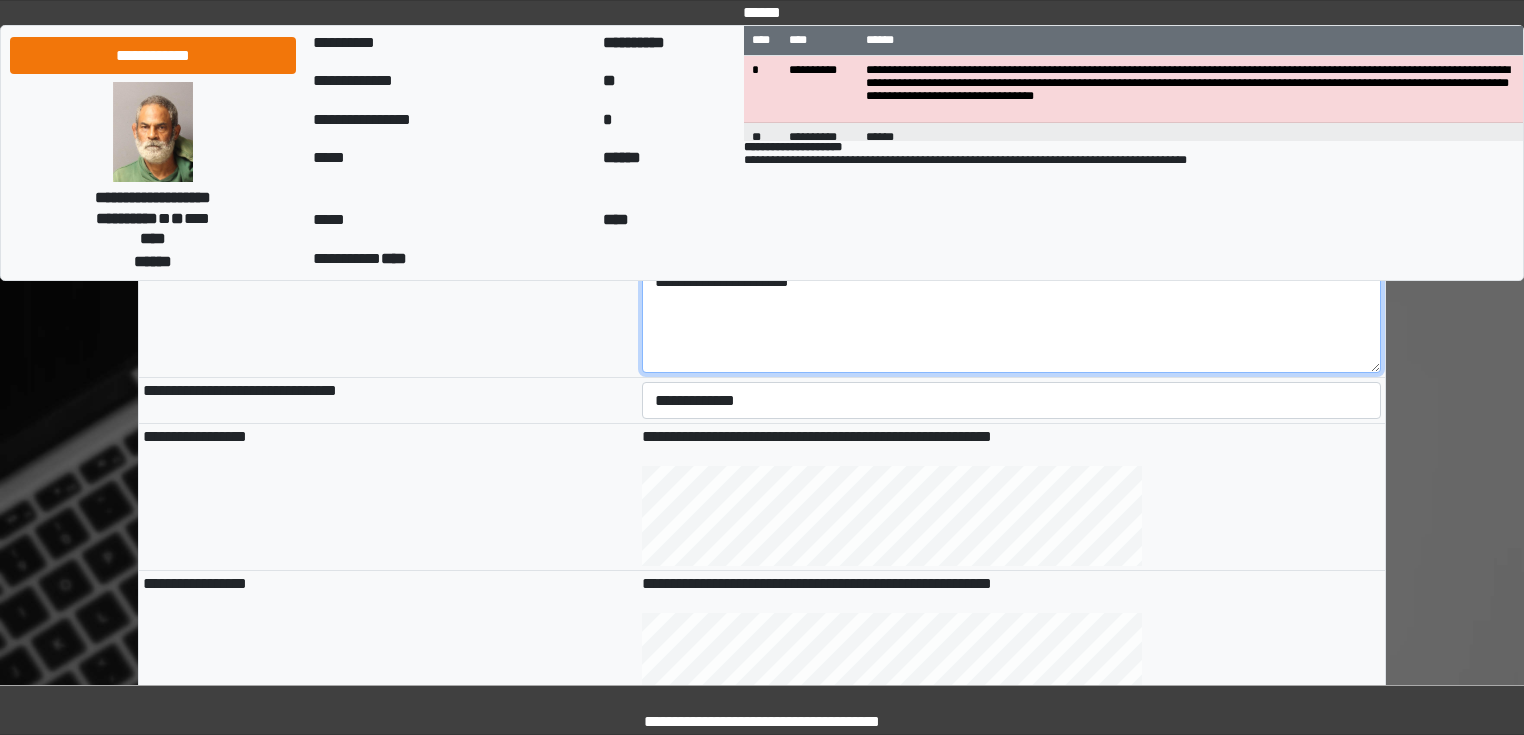 scroll, scrollTop: 659, scrollLeft: 0, axis: vertical 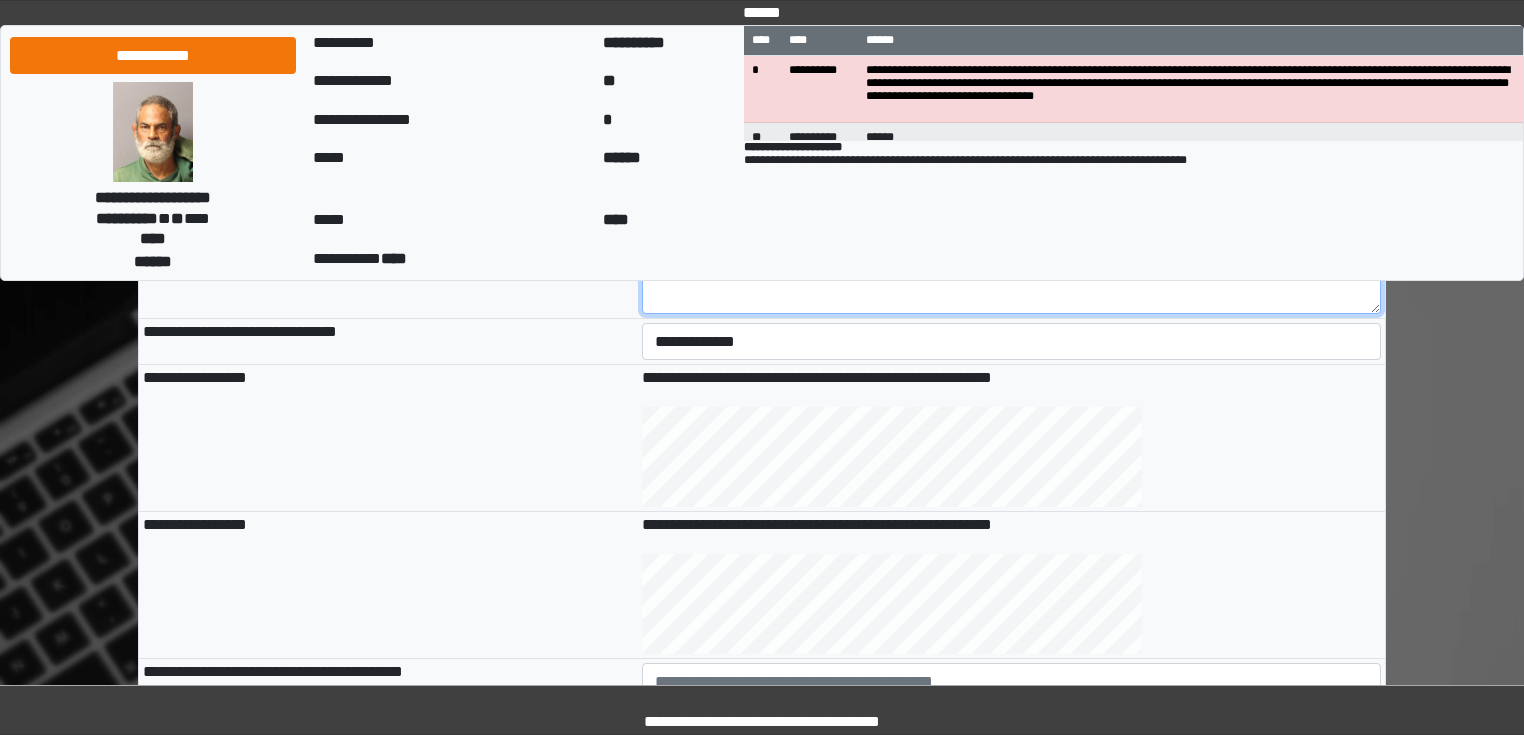 type on "**********" 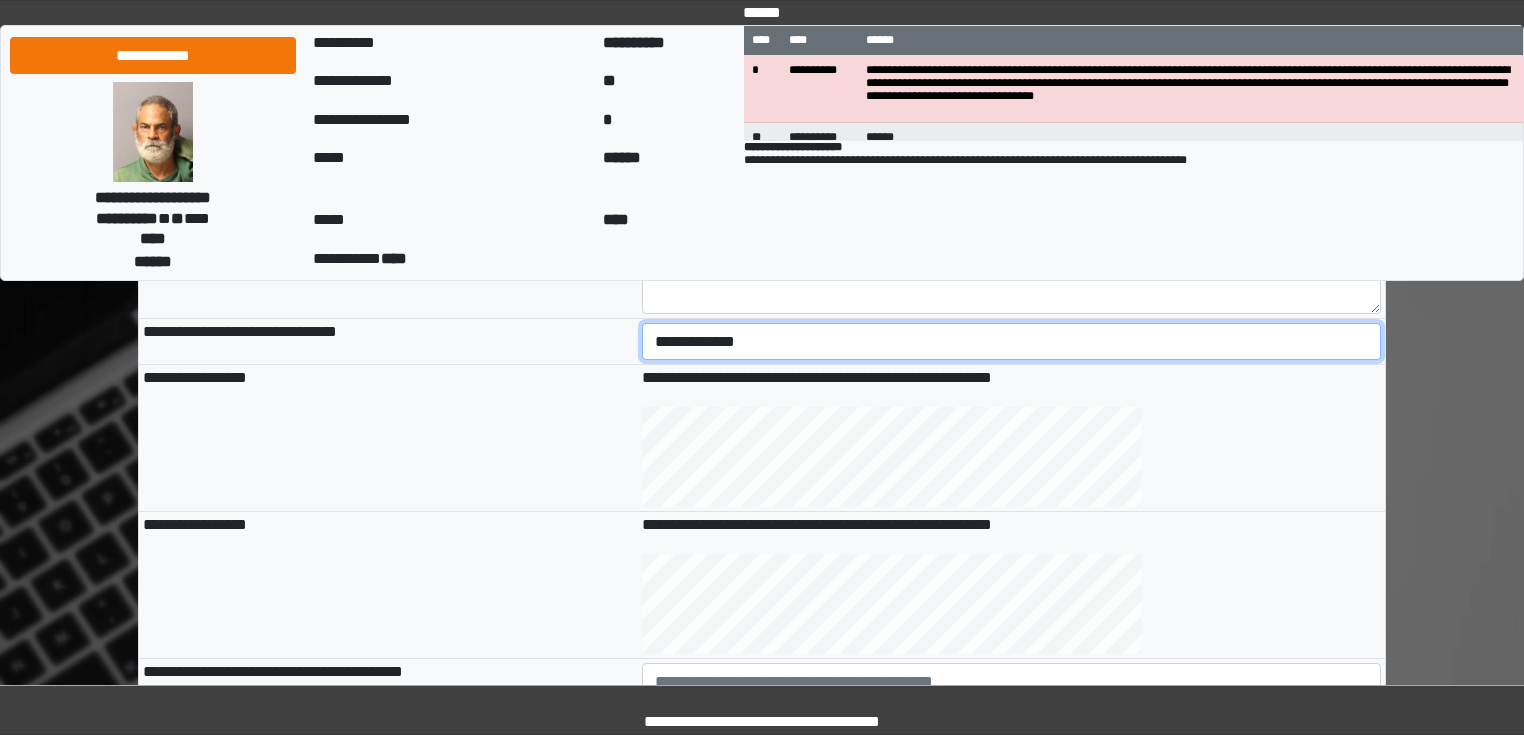 click on "**********" at bounding box center [1012, 342] 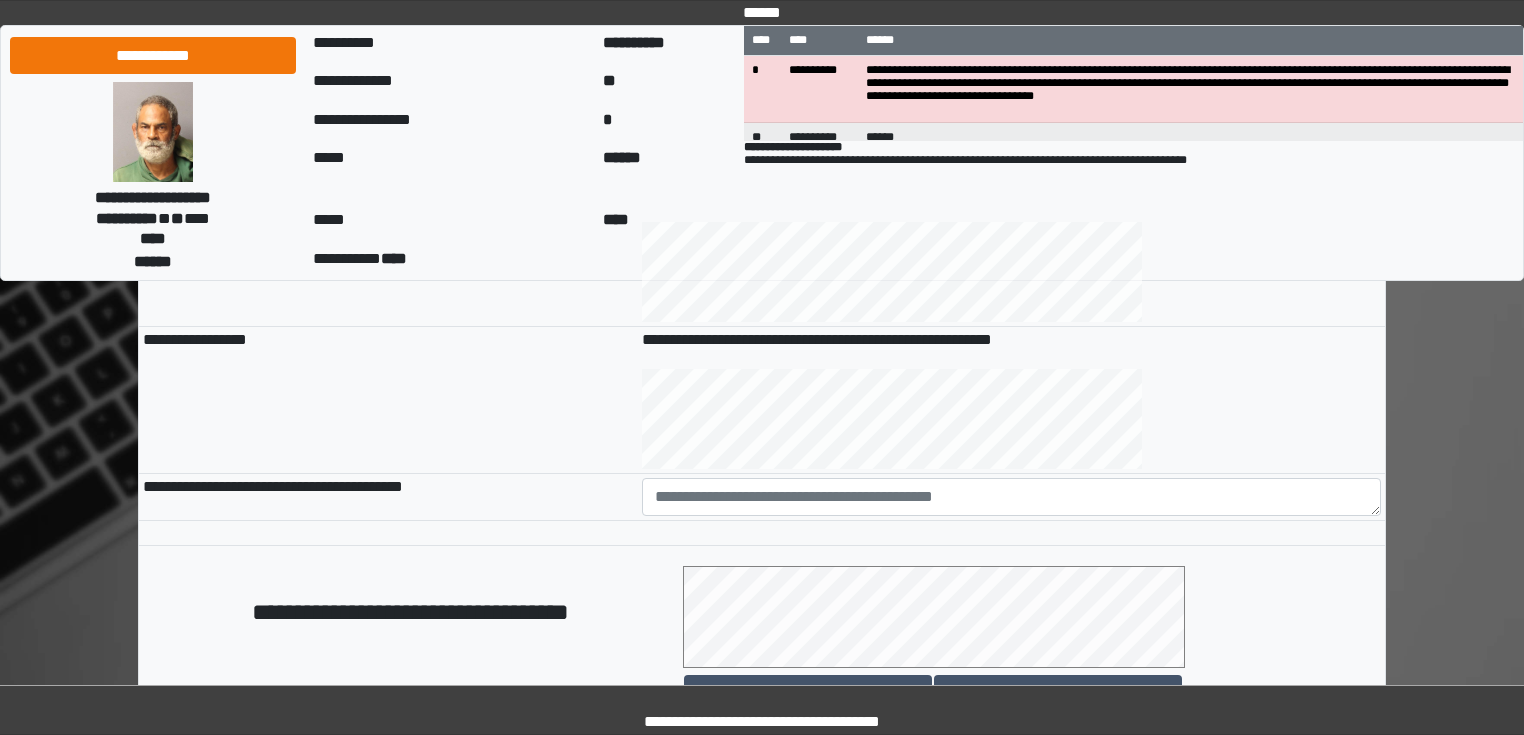 scroll, scrollTop: 899, scrollLeft: 0, axis: vertical 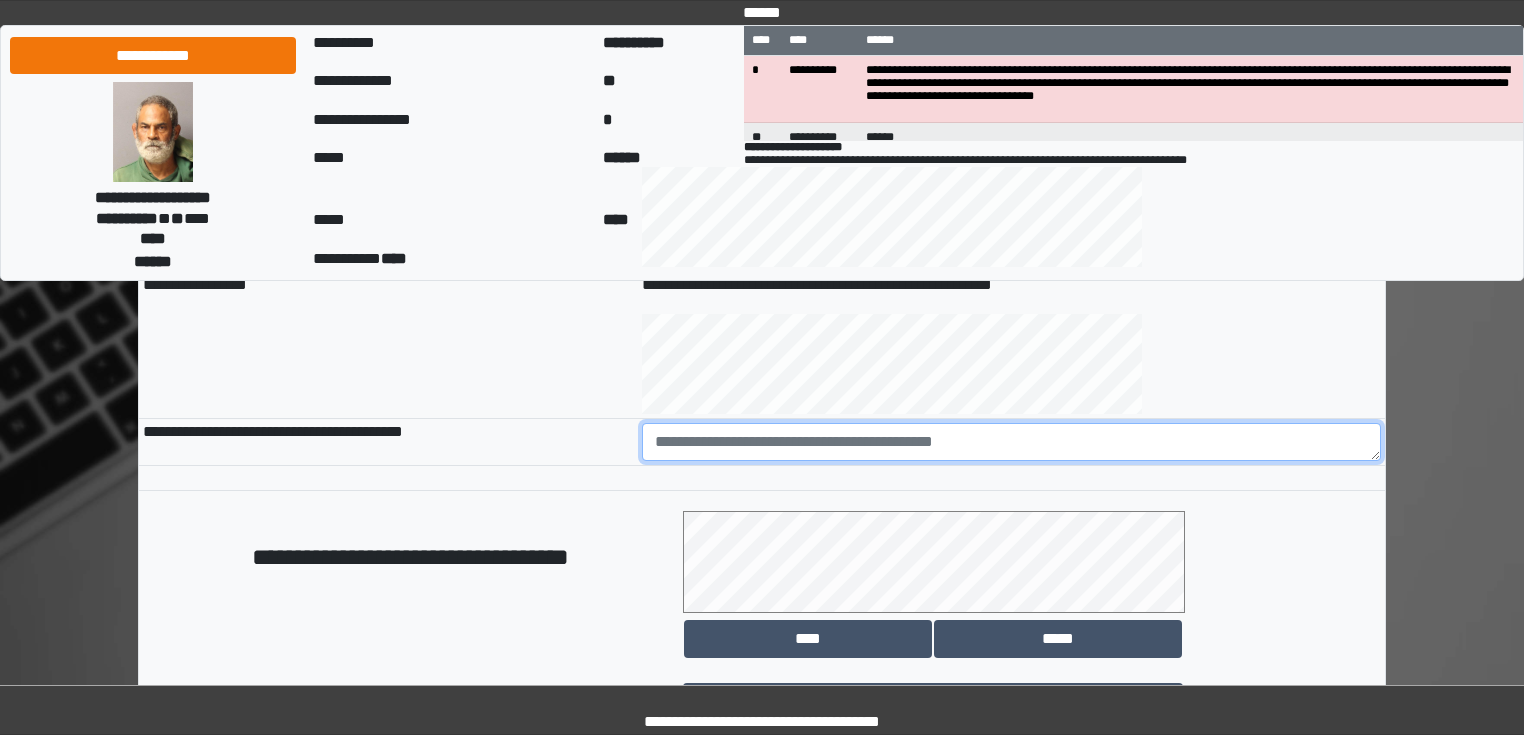 click at bounding box center [1012, 442] 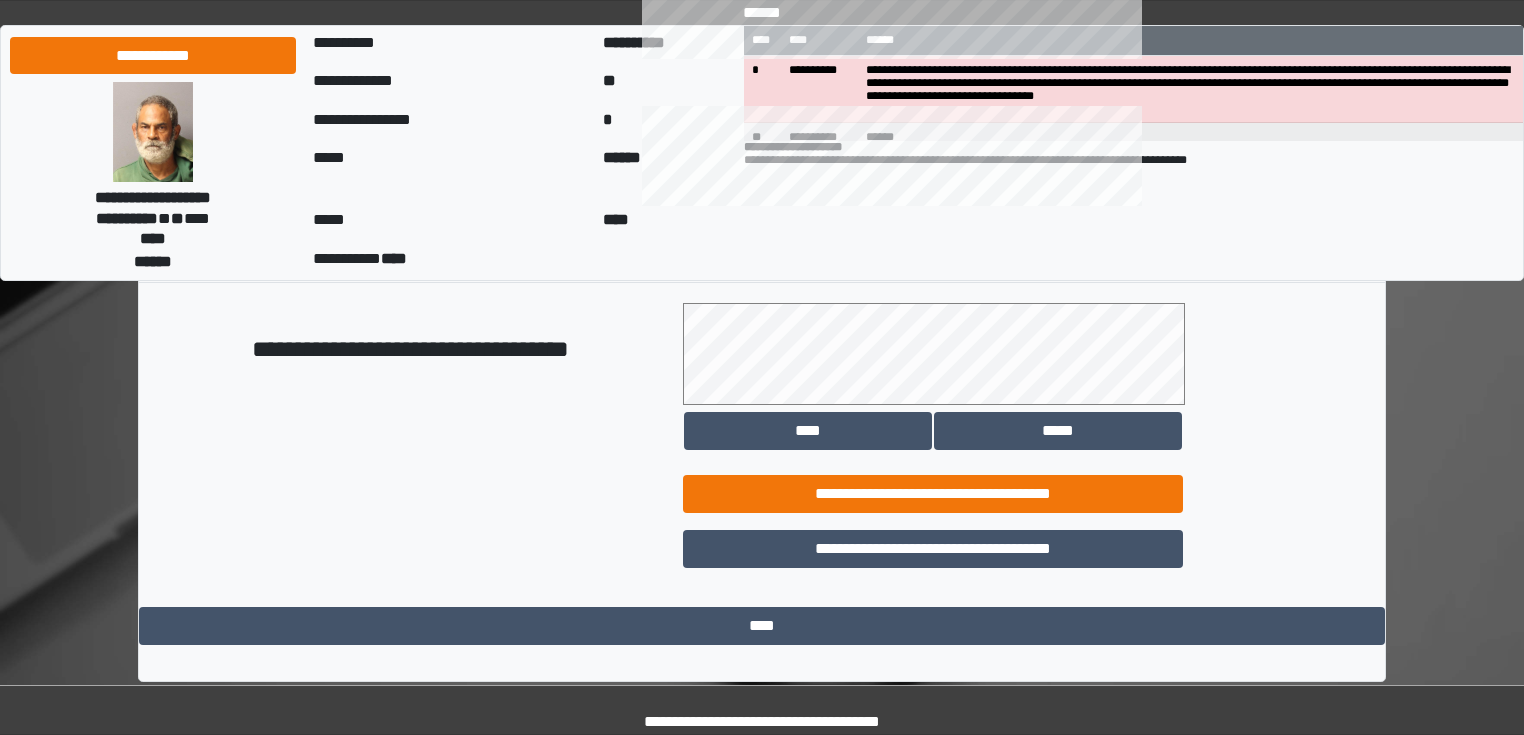 scroll, scrollTop: 1118, scrollLeft: 0, axis: vertical 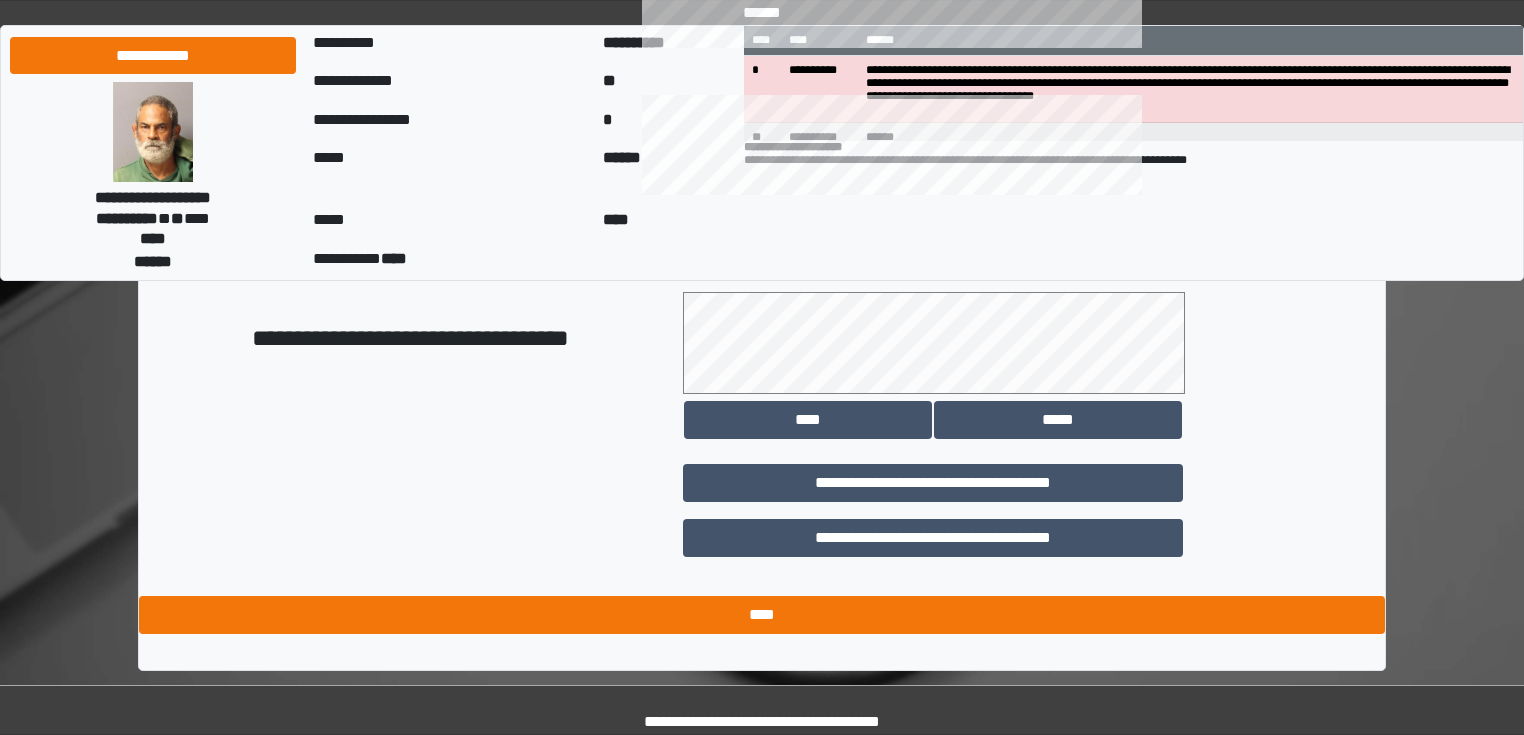 type on "**********" 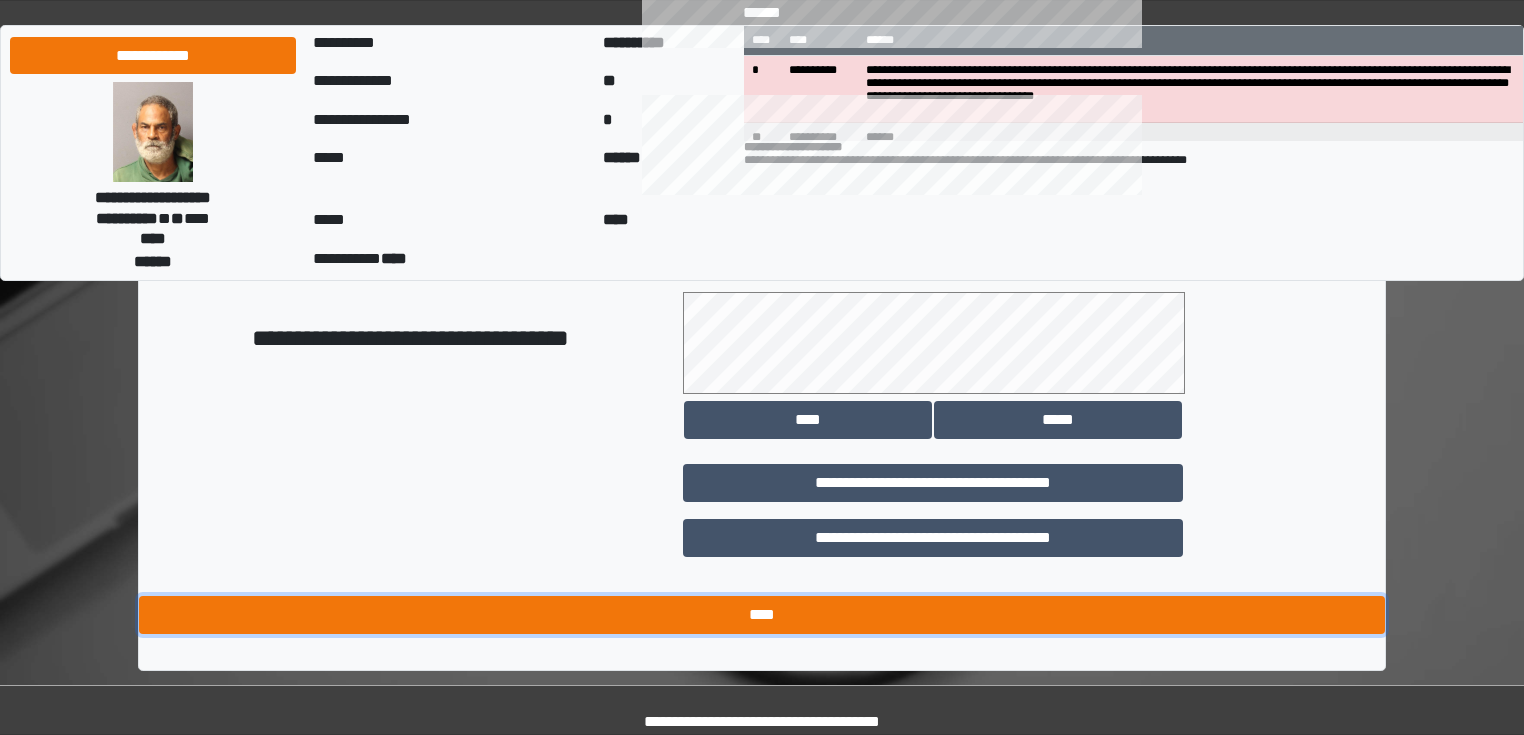 click on "****" at bounding box center [762, 615] 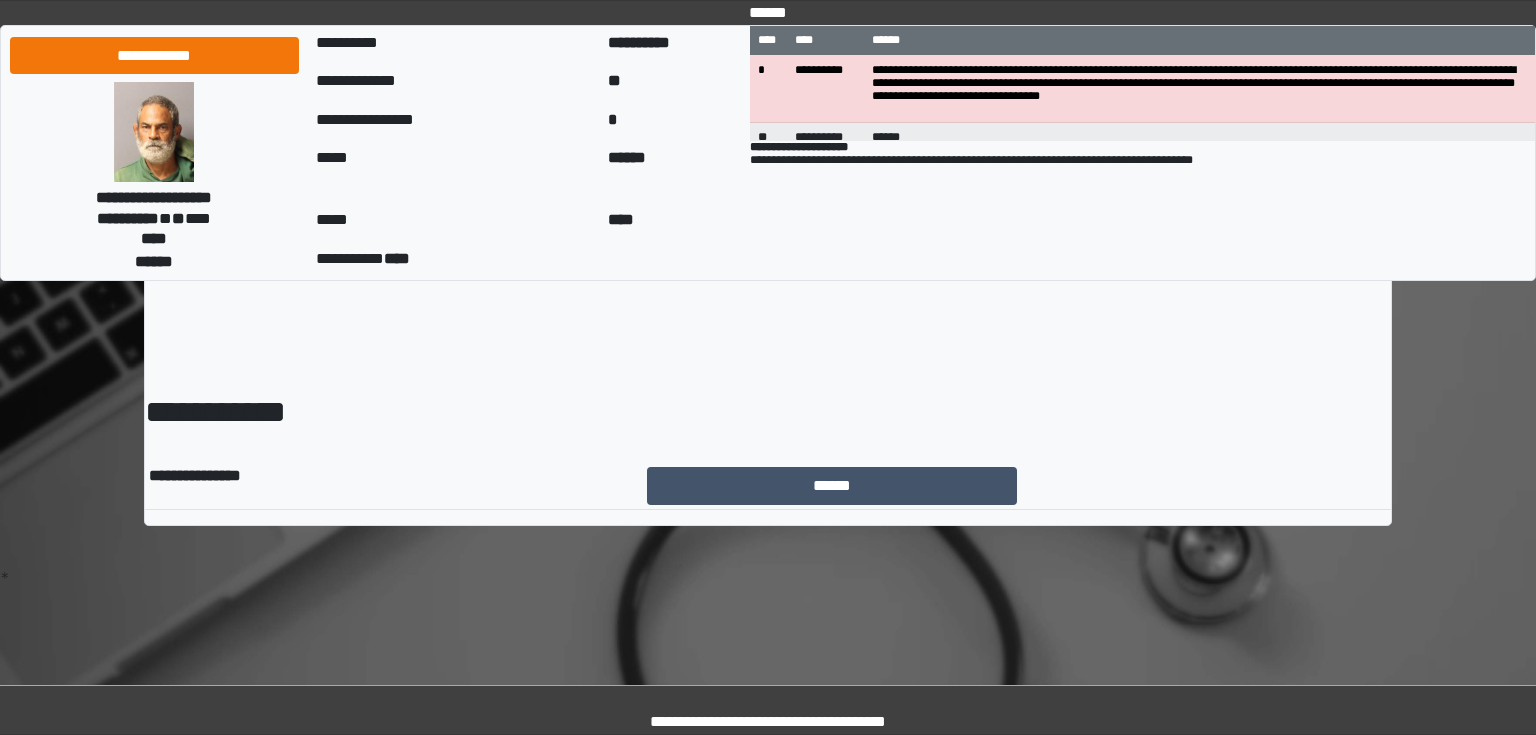 scroll, scrollTop: 0, scrollLeft: 0, axis: both 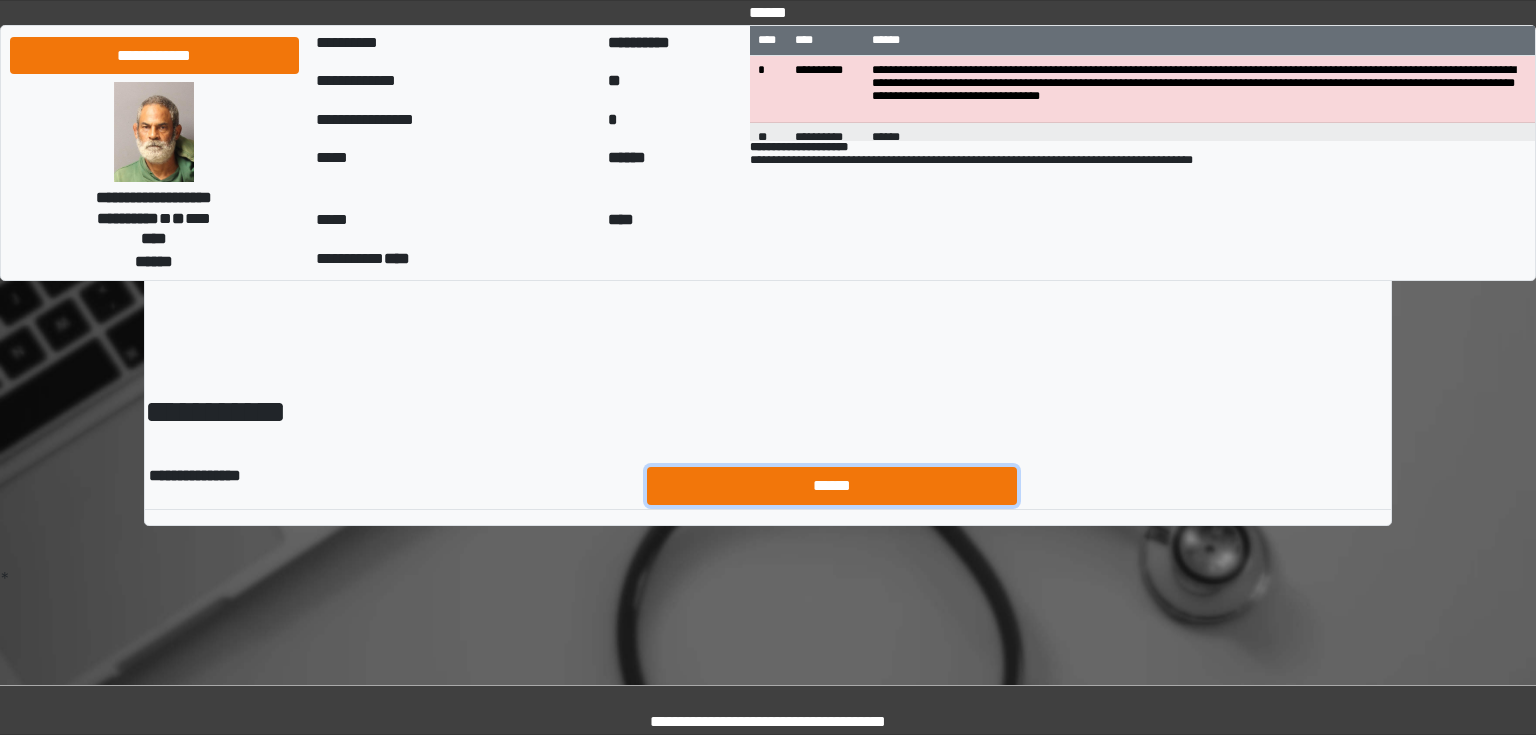 click on "******" at bounding box center [832, 486] 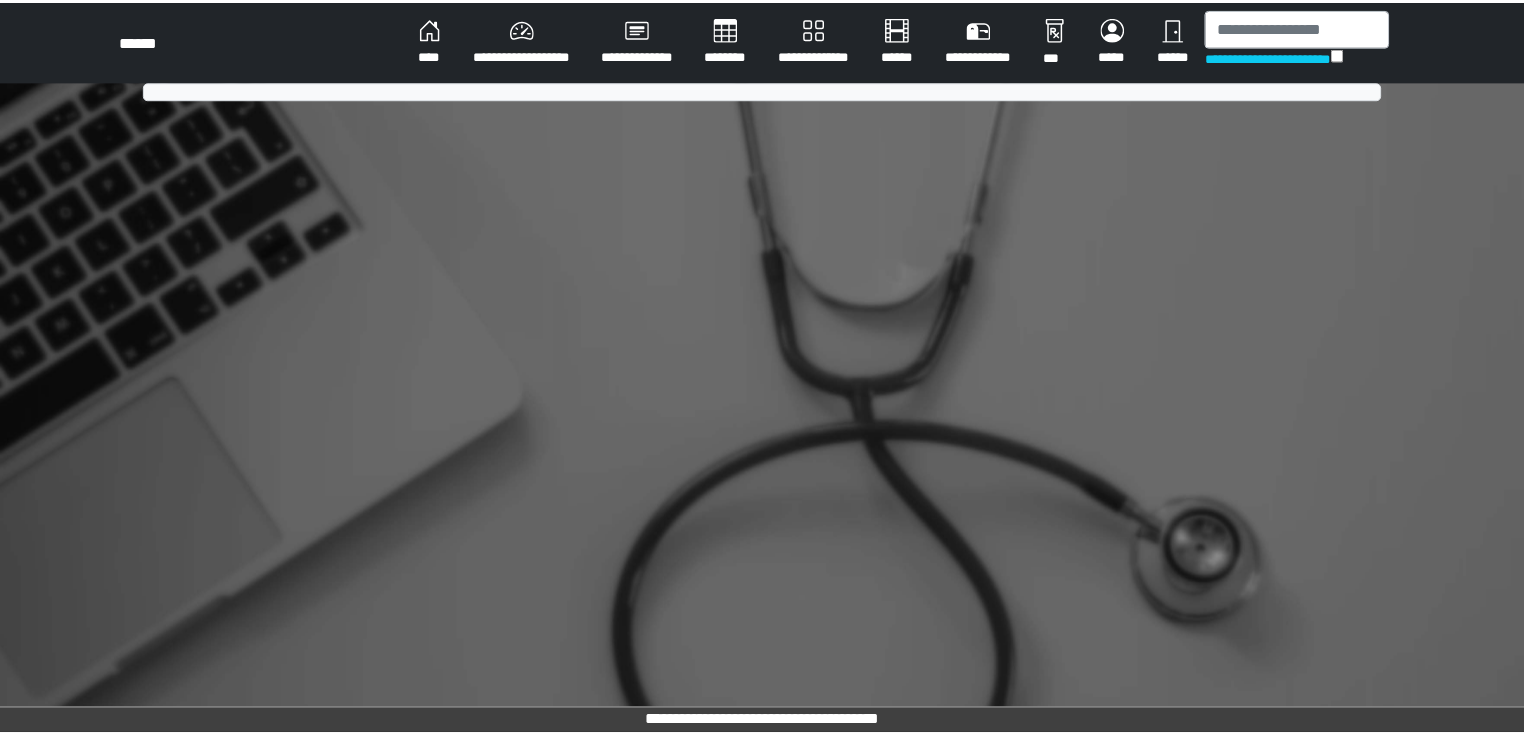 scroll, scrollTop: 0, scrollLeft: 0, axis: both 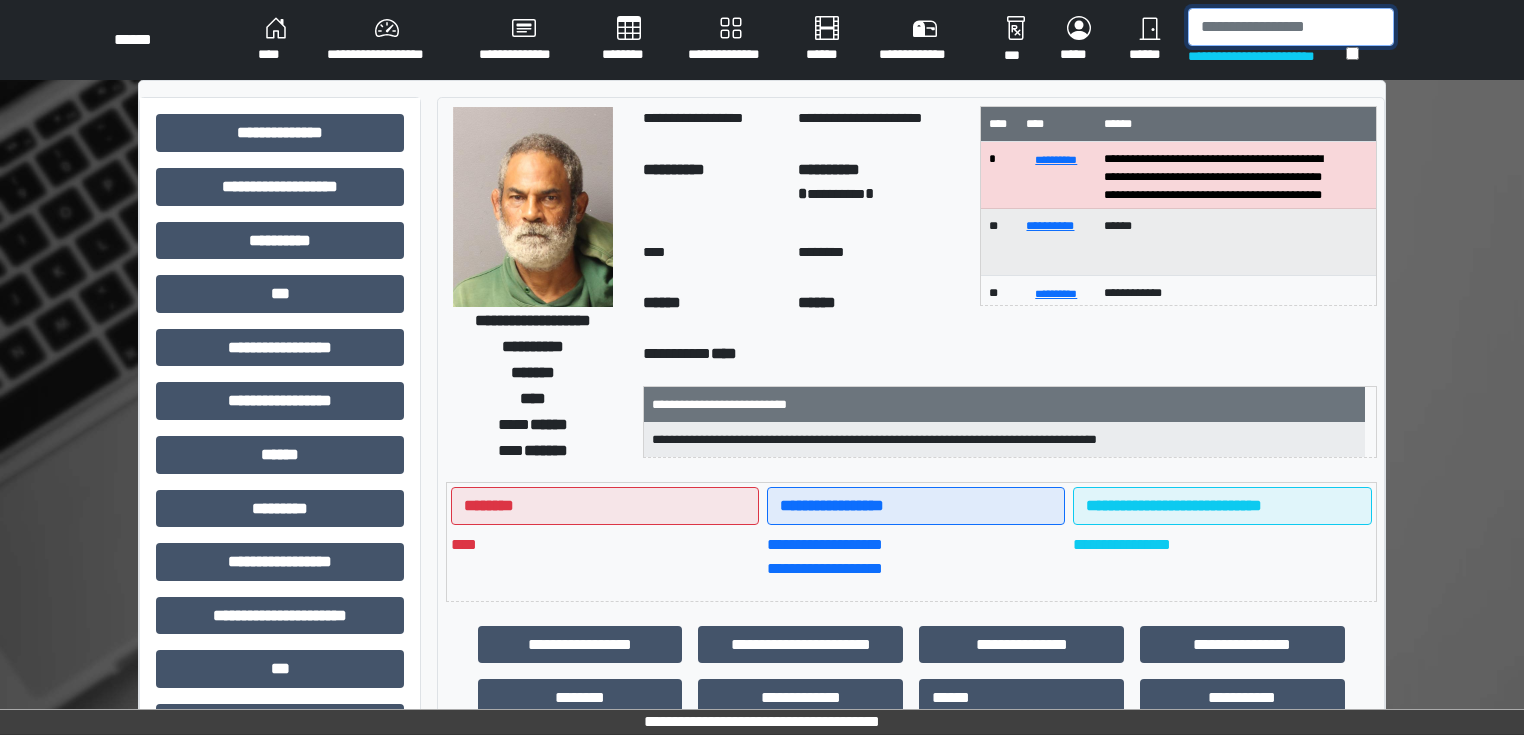 click at bounding box center (1291, 27) 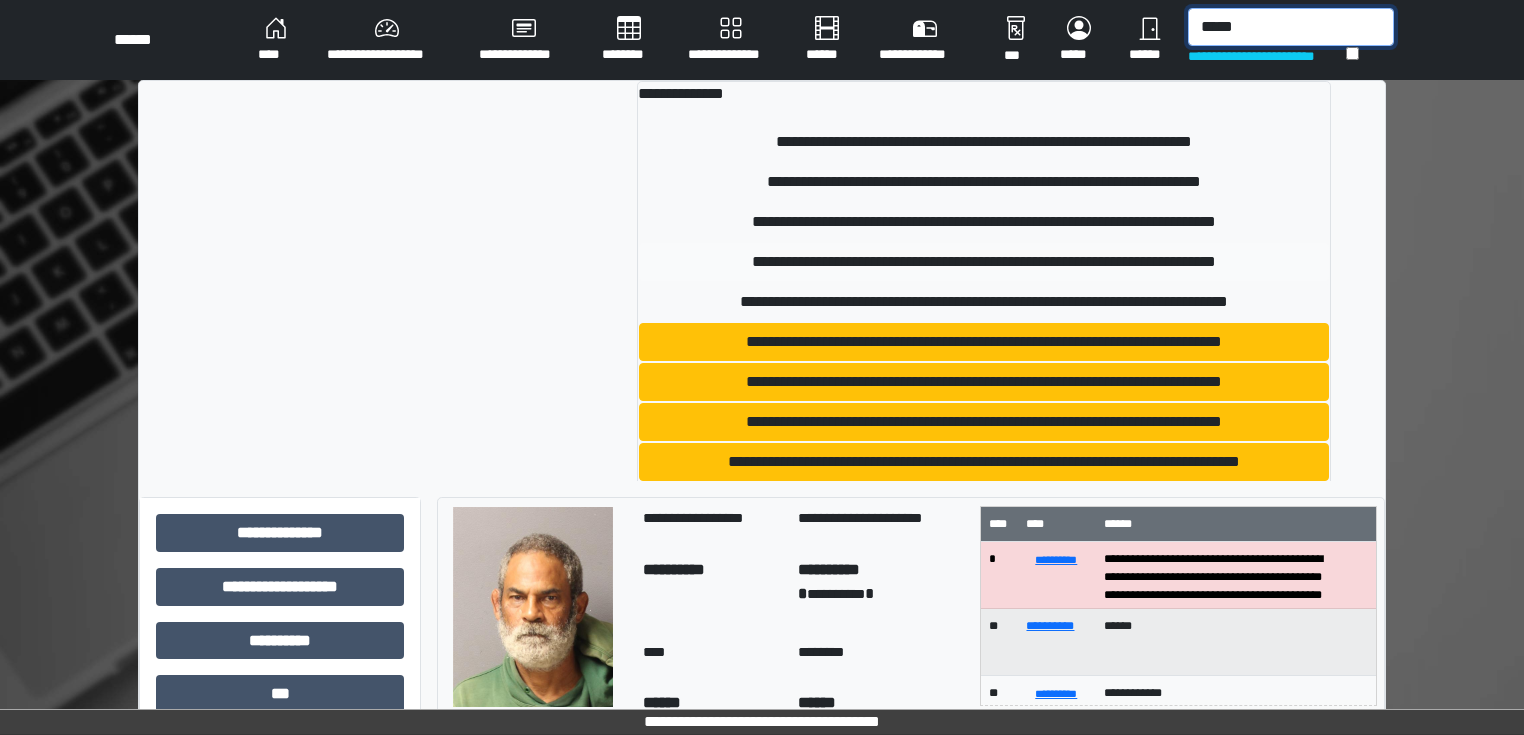 type on "*****" 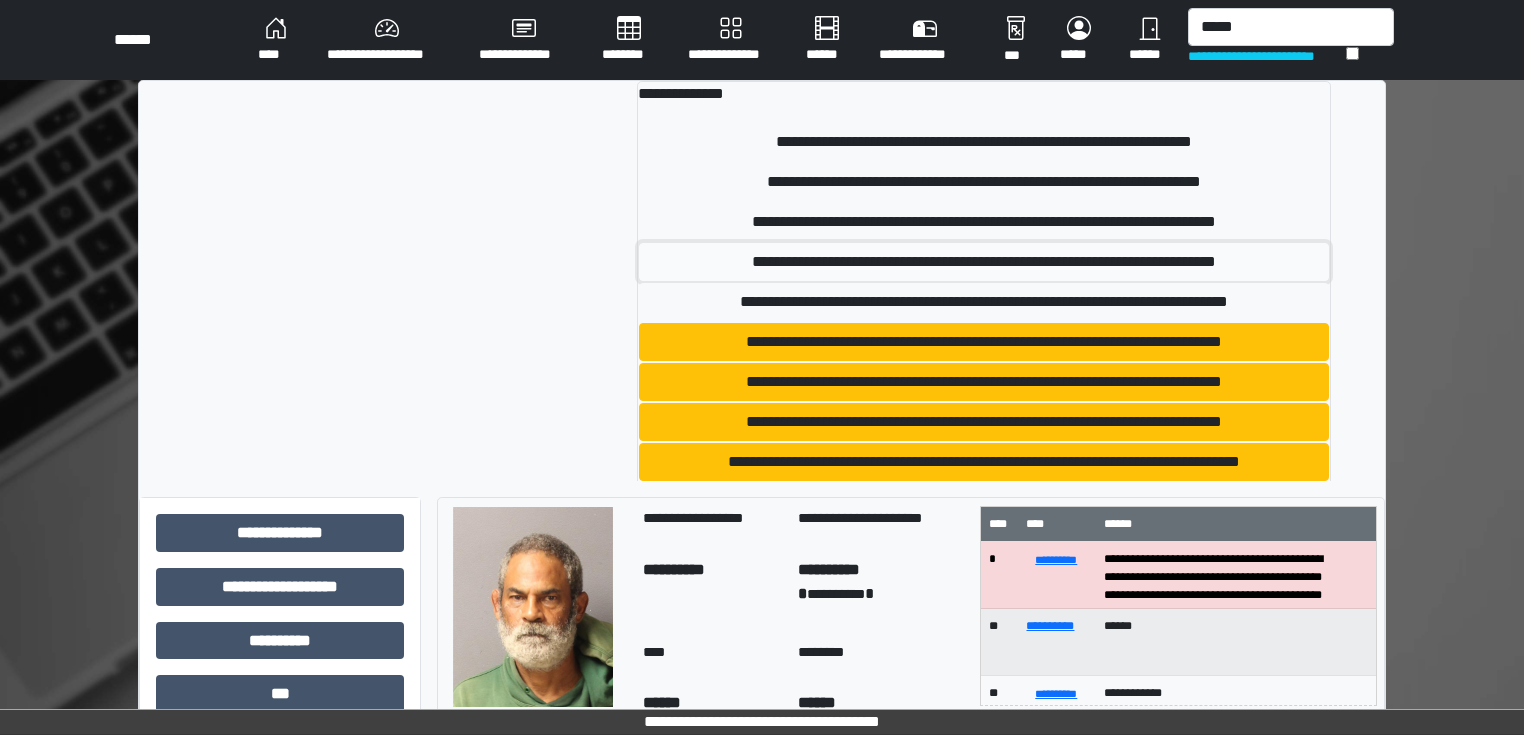 click on "**********" at bounding box center (984, 262) 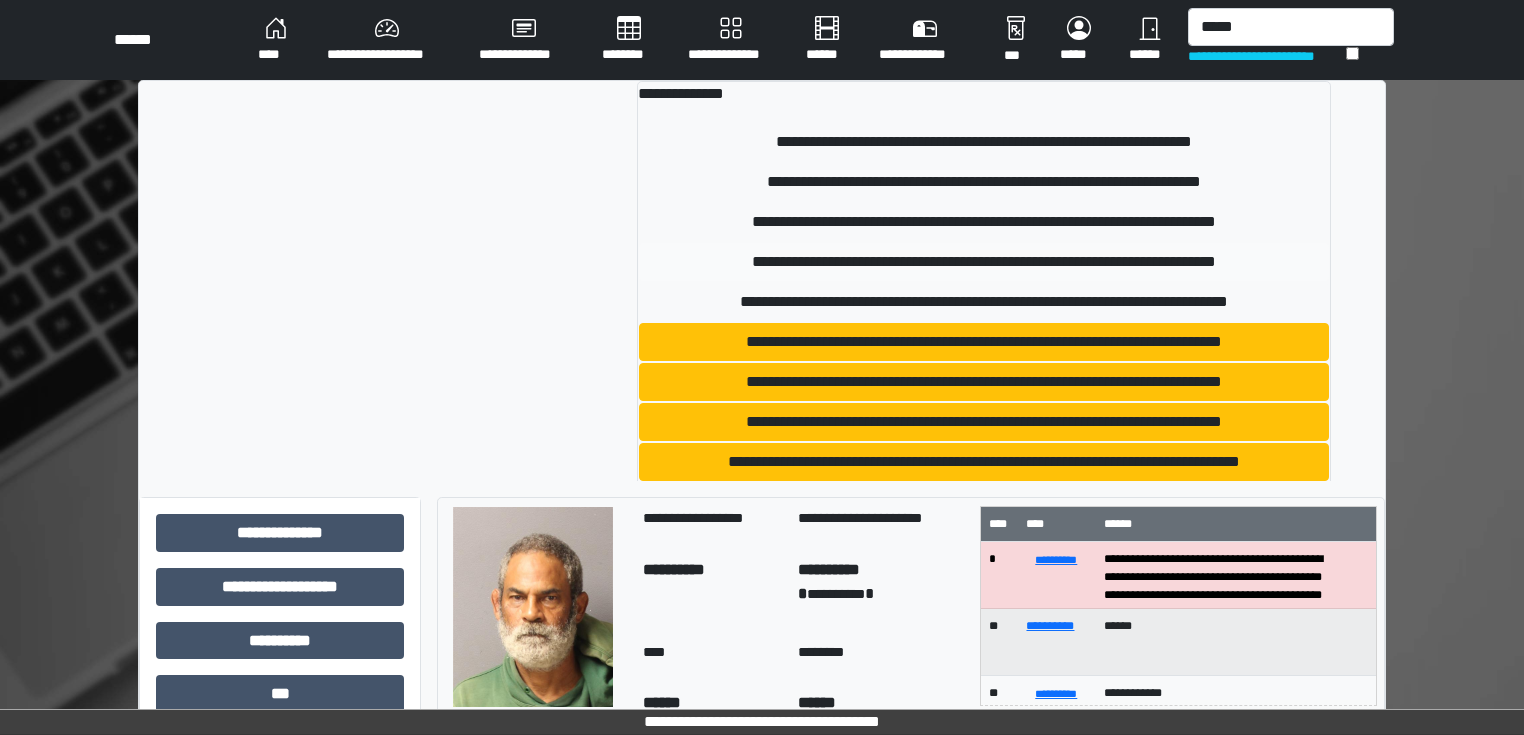 type 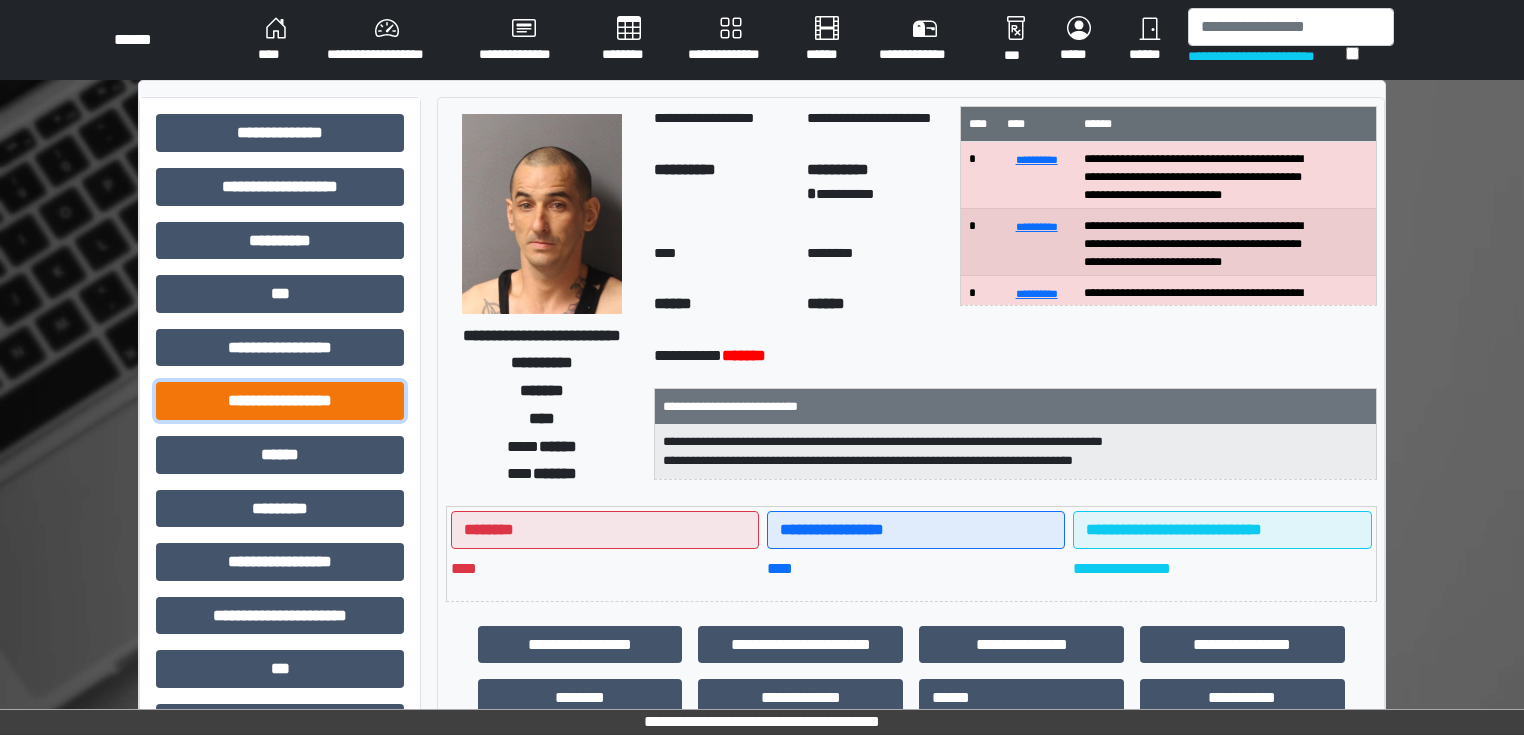 click on "**********" at bounding box center (280, 401) 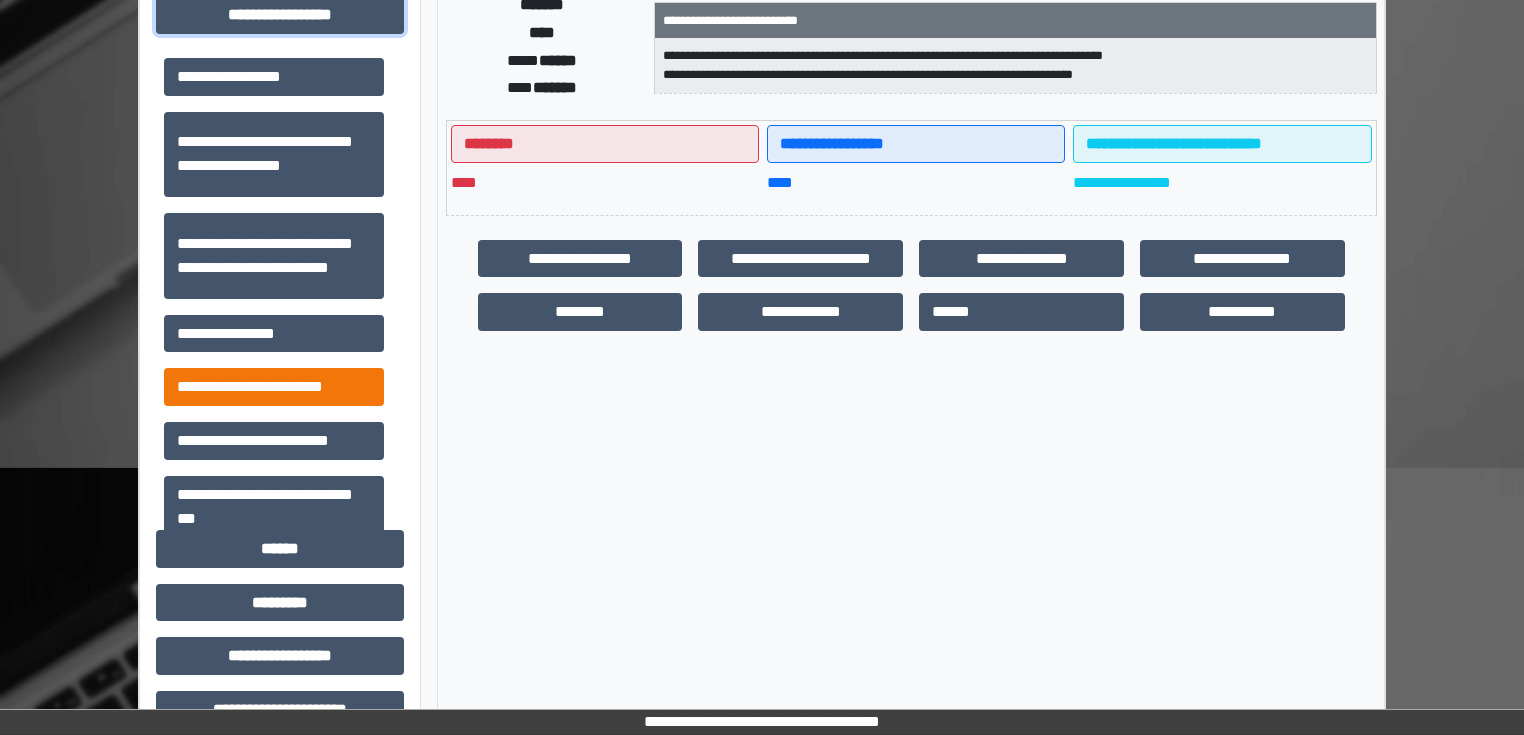 scroll, scrollTop: 400, scrollLeft: 0, axis: vertical 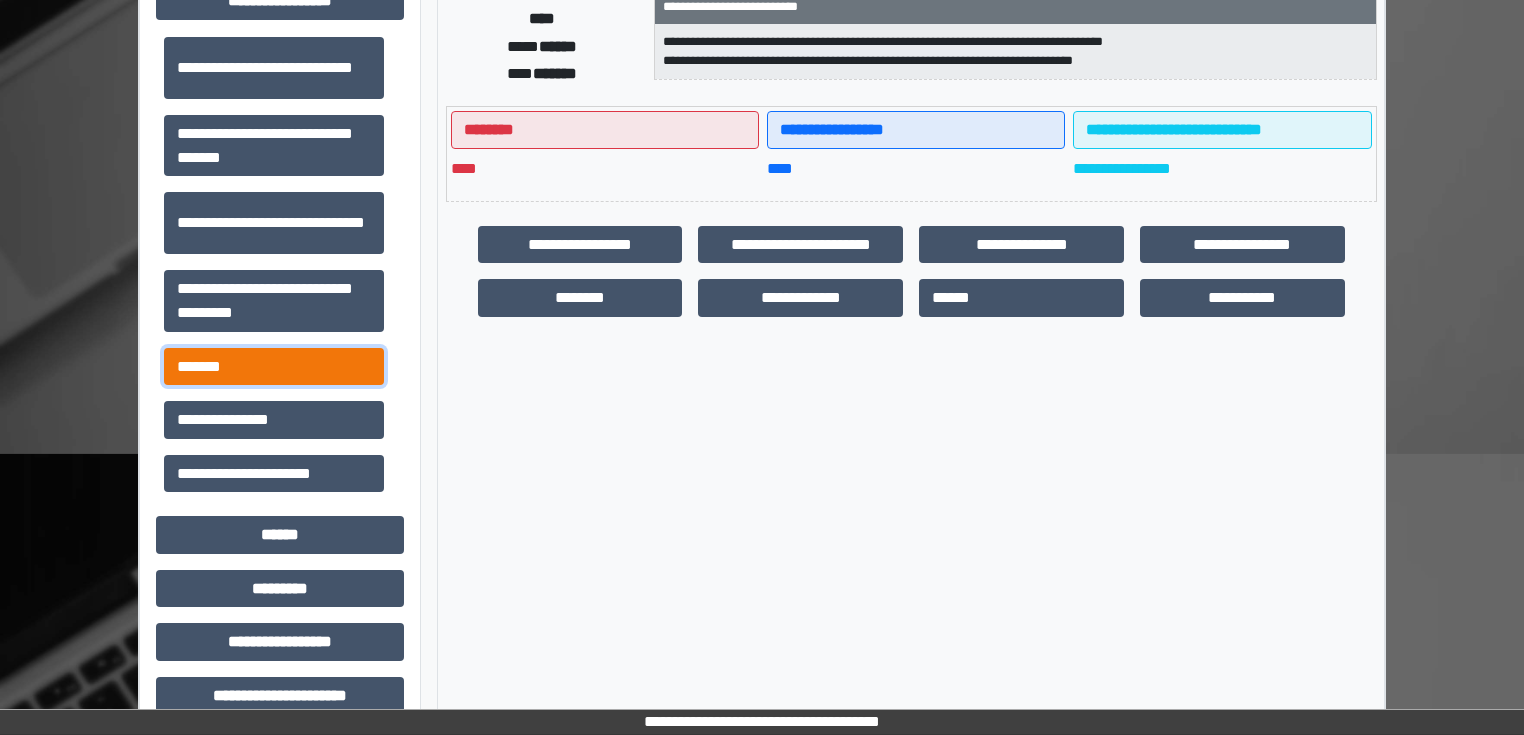 click on "*******" at bounding box center (274, 367) 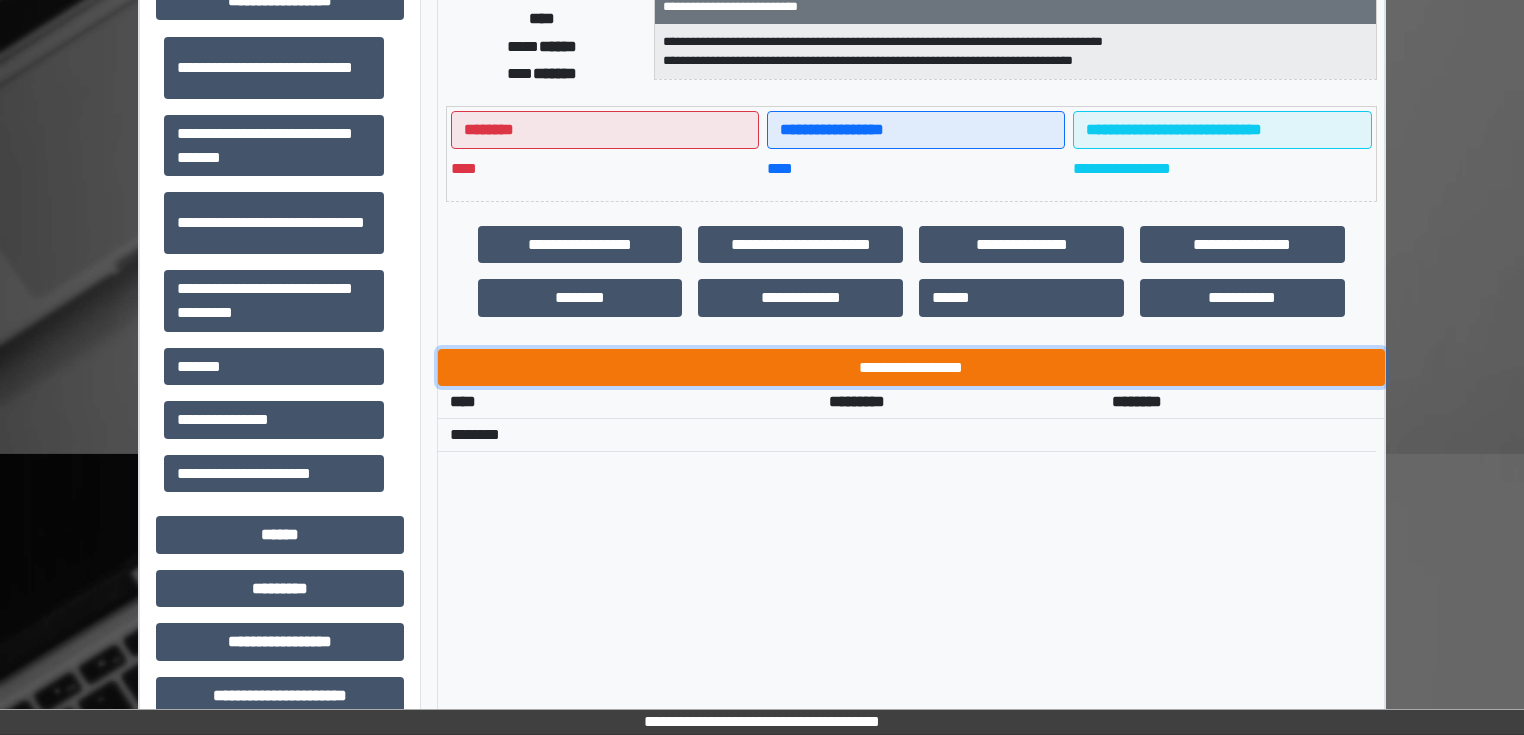 click on "**********" at bounding box center [911, 368] 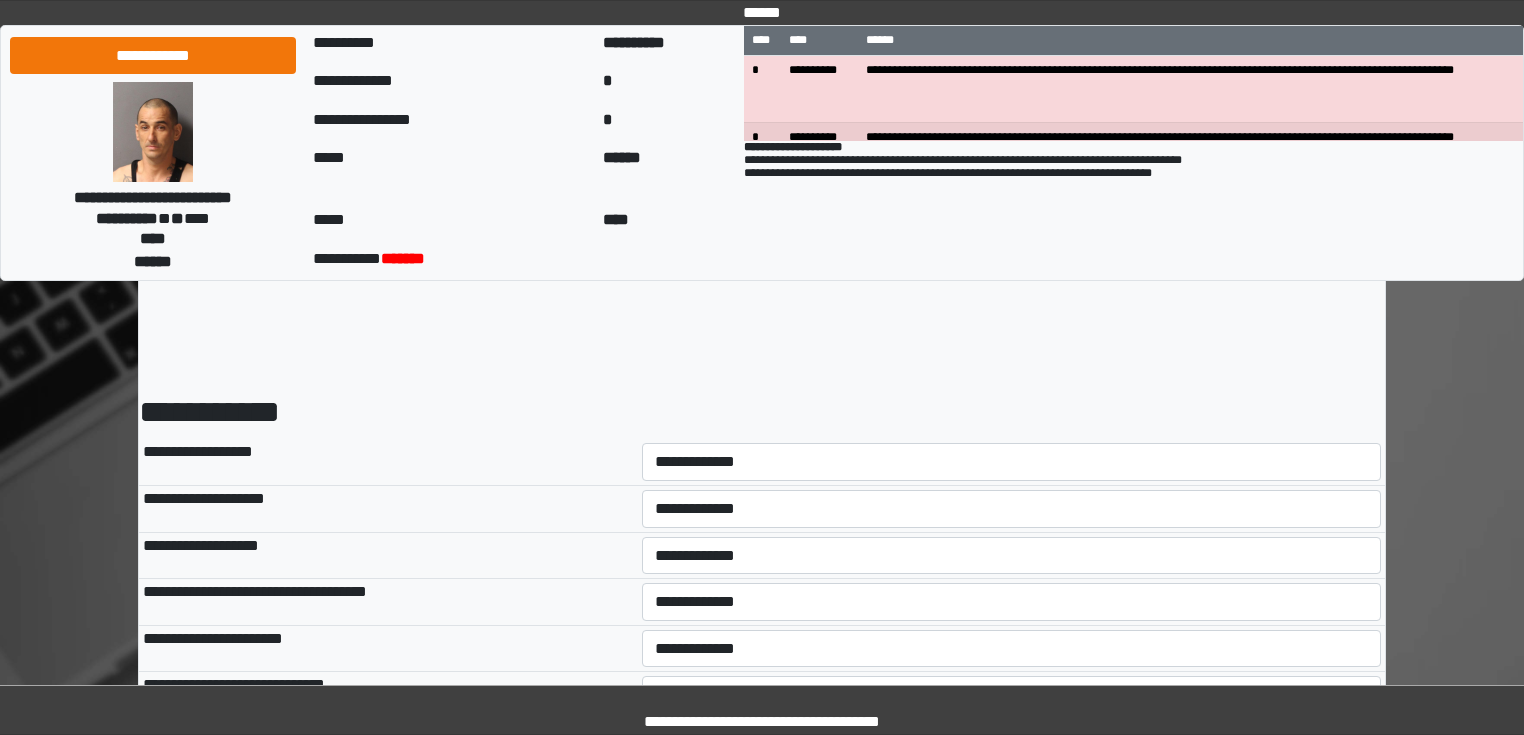 scroll, scrollTop: 0, scrollLeft: 0, axis: both 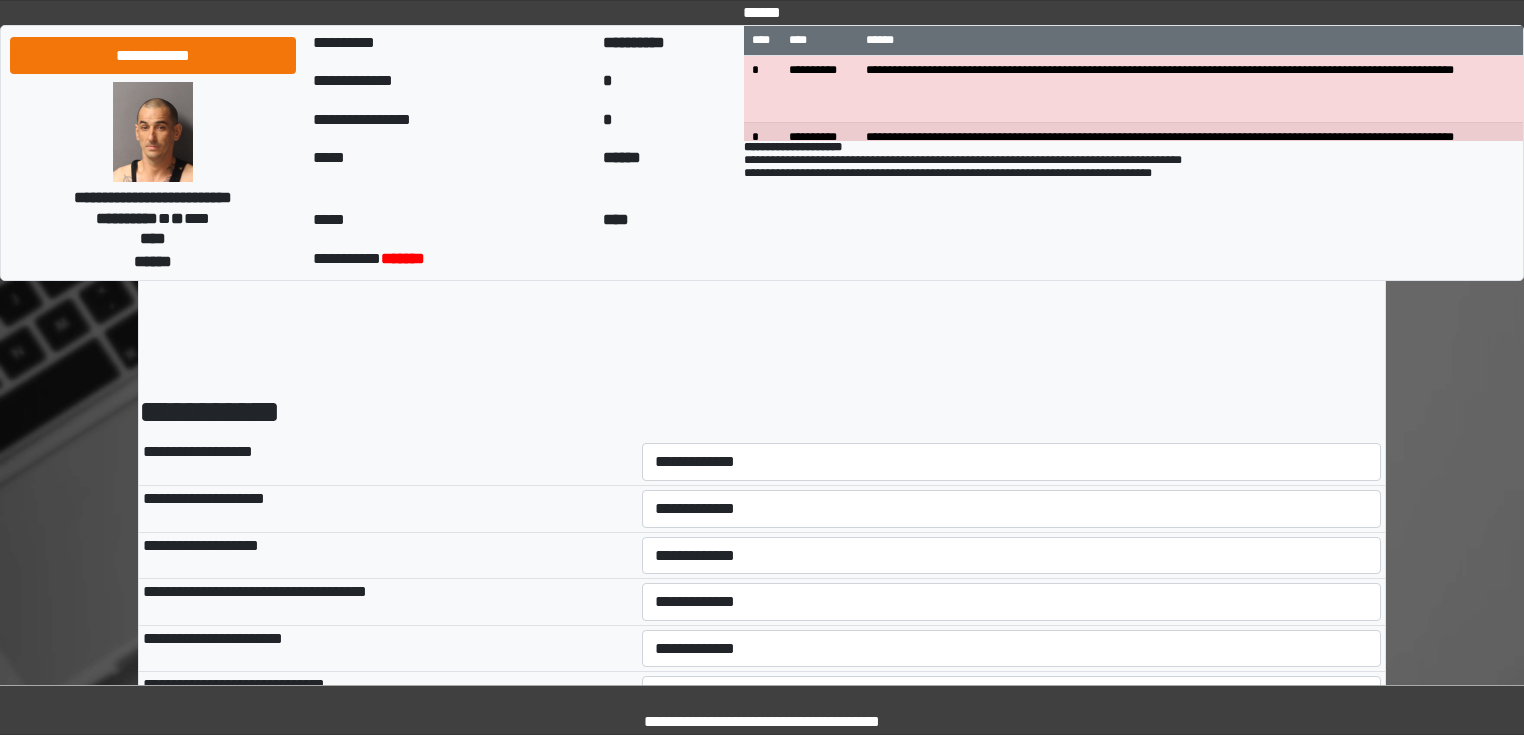 click on "**********" at bounding box center (1012, 462) 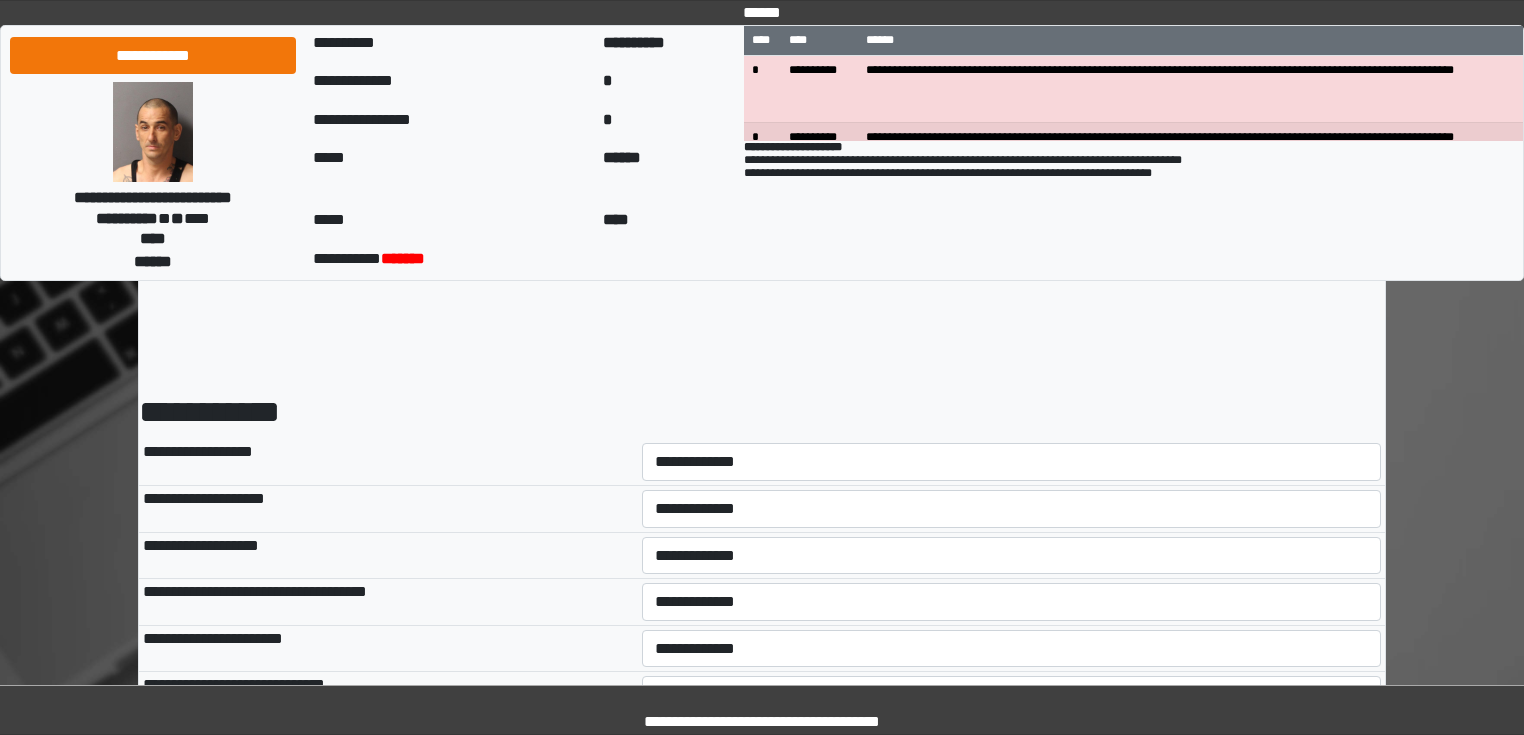 select on "*" 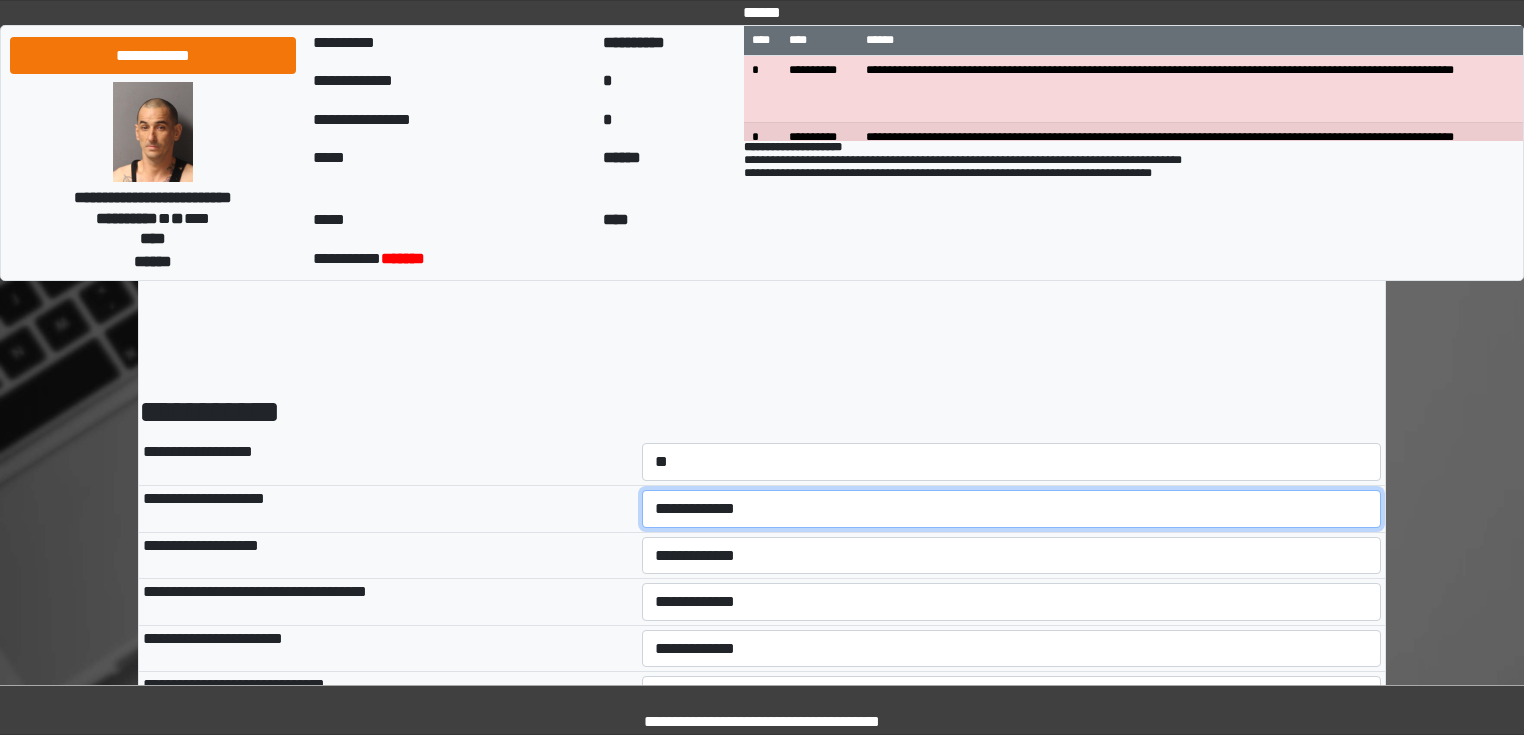 click on "**********" at bounding box center [1012, 509] 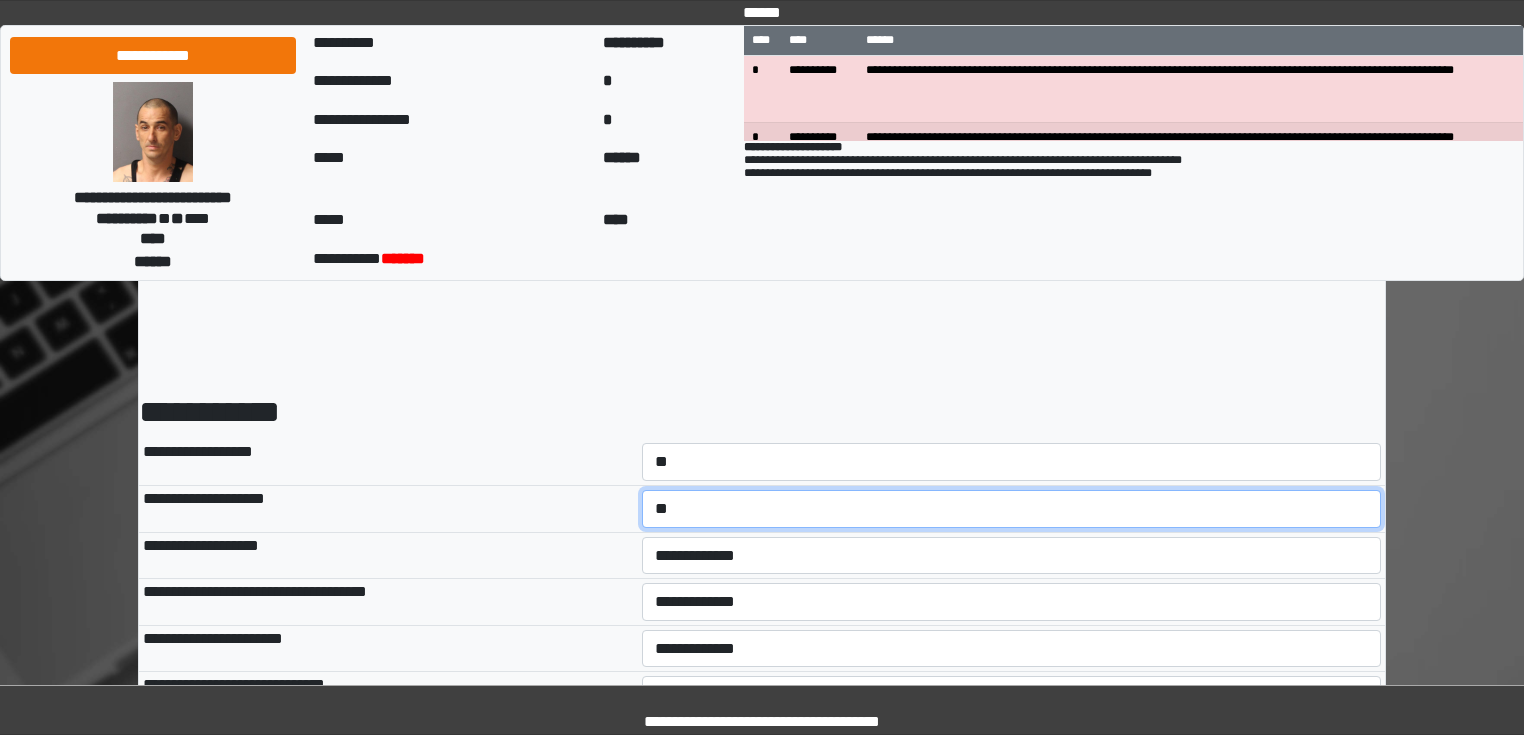 click on "**********" at bounding box center (1012, 509) 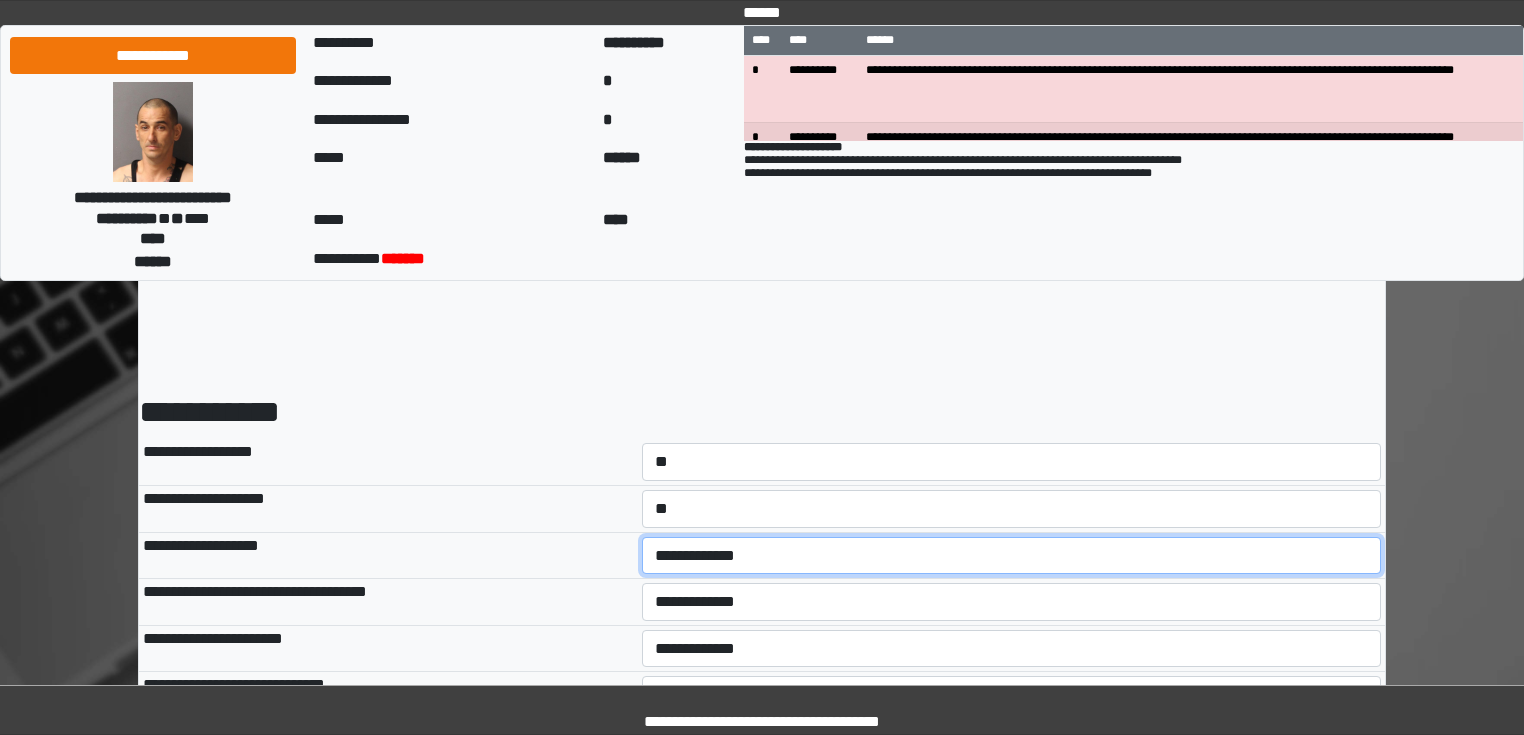 click on "**********" at bounding box center [1012, 556] 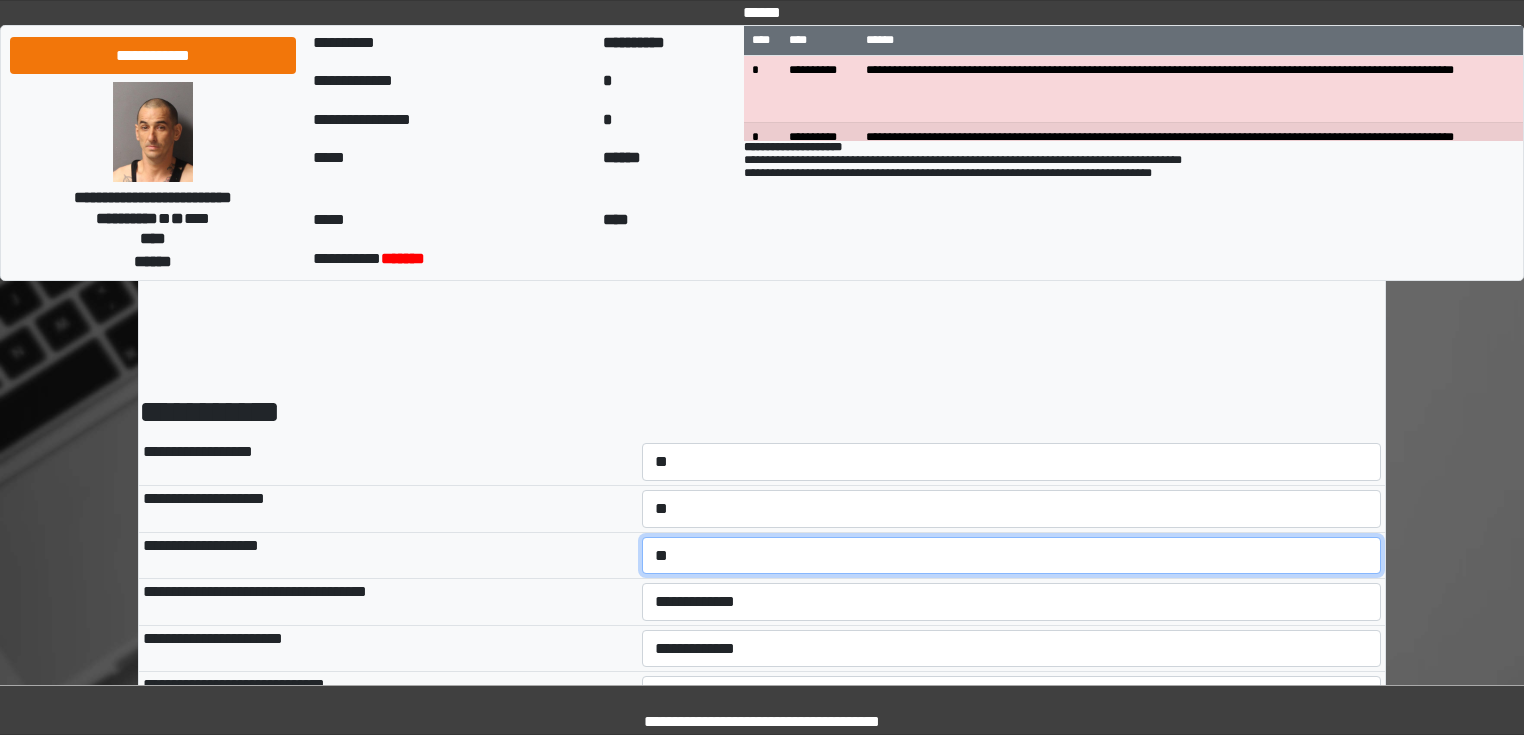 click on "**********" at bounding box center (1012, 556) 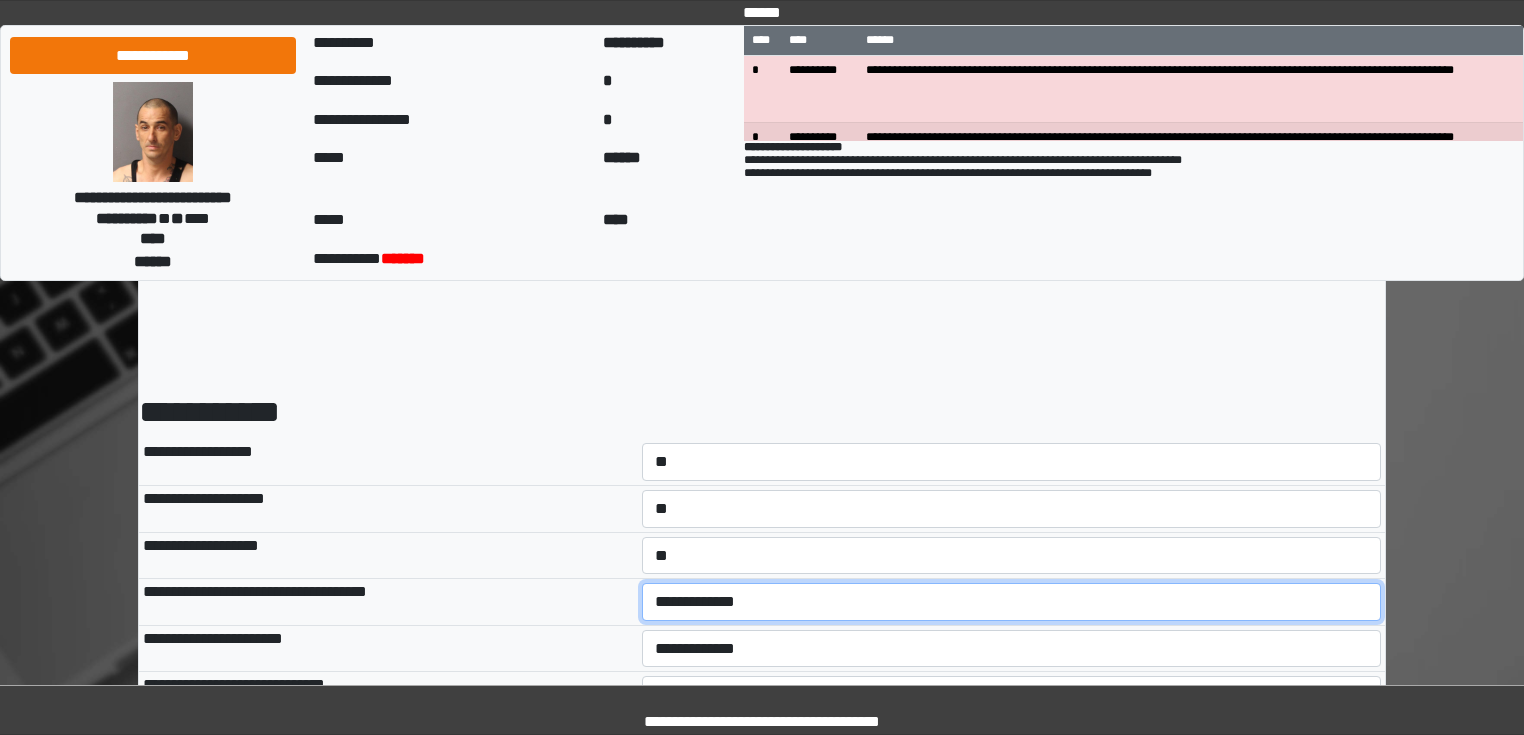 click on "**********" at bounding box center [1012, 602] 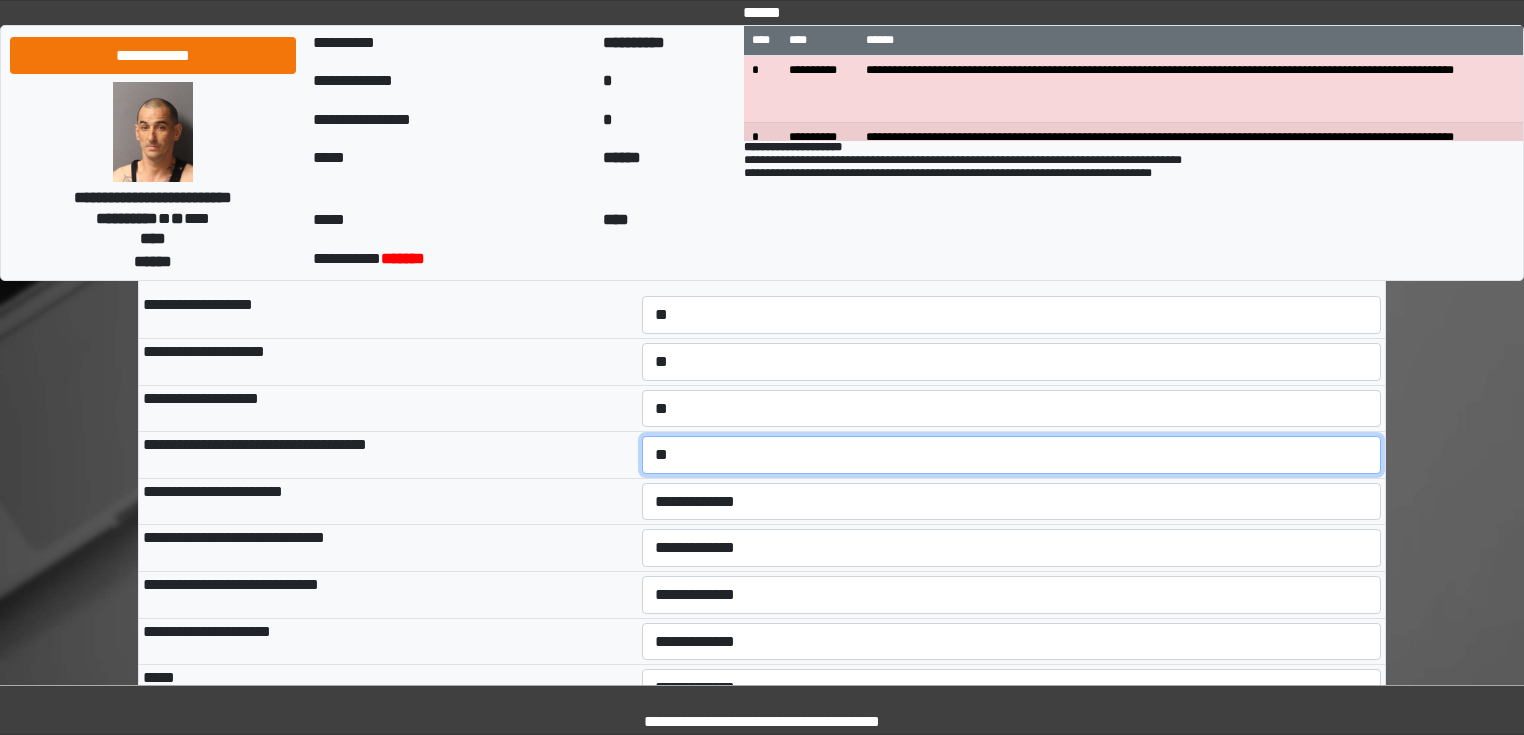 scroll, scrollTop: 160, scrollLeft: 0, axis: vertical 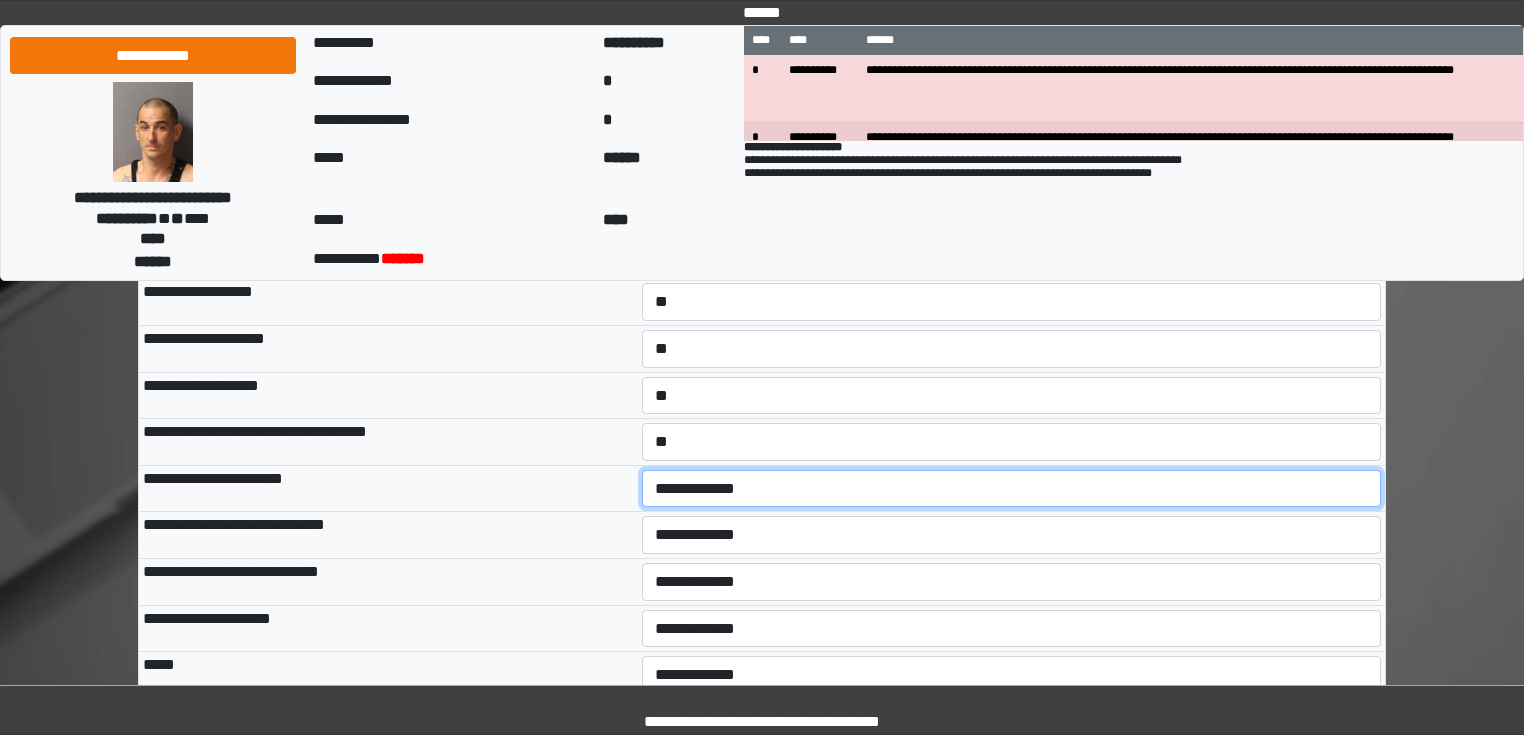 click on "**********" at bounding box center (1012, 489) 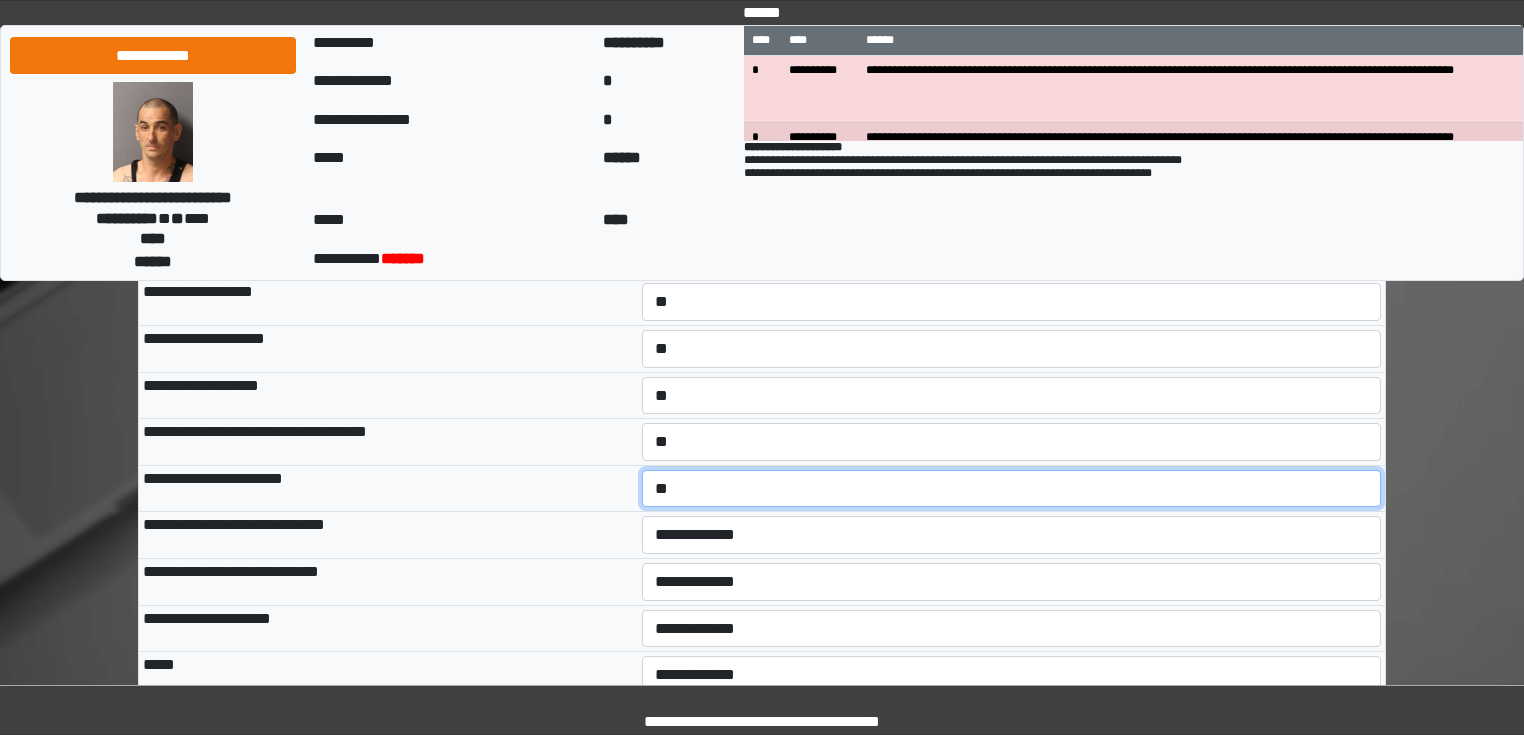click on "**********" at bounding box center [1012, 489] 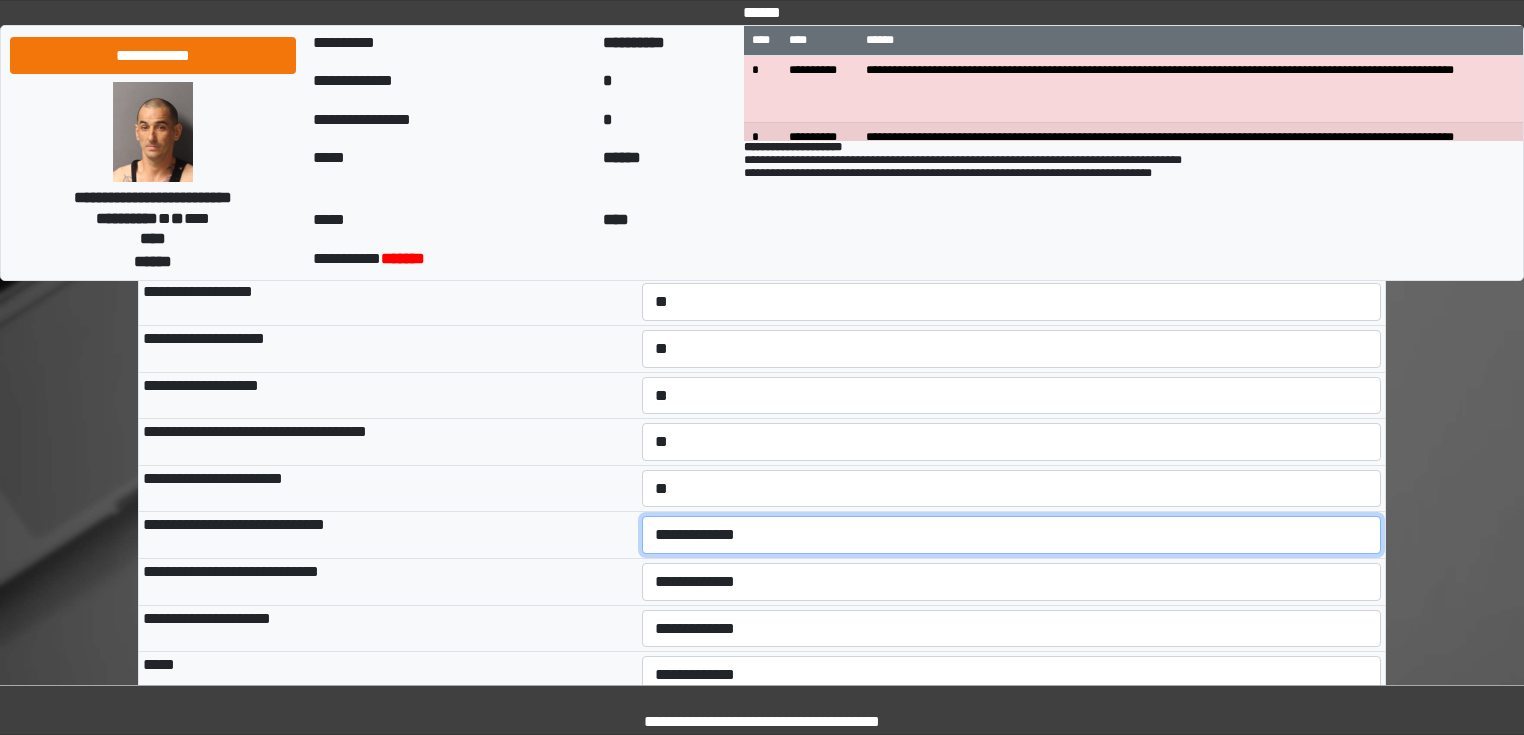 click on "**********" at bounding box center [1012, 535] 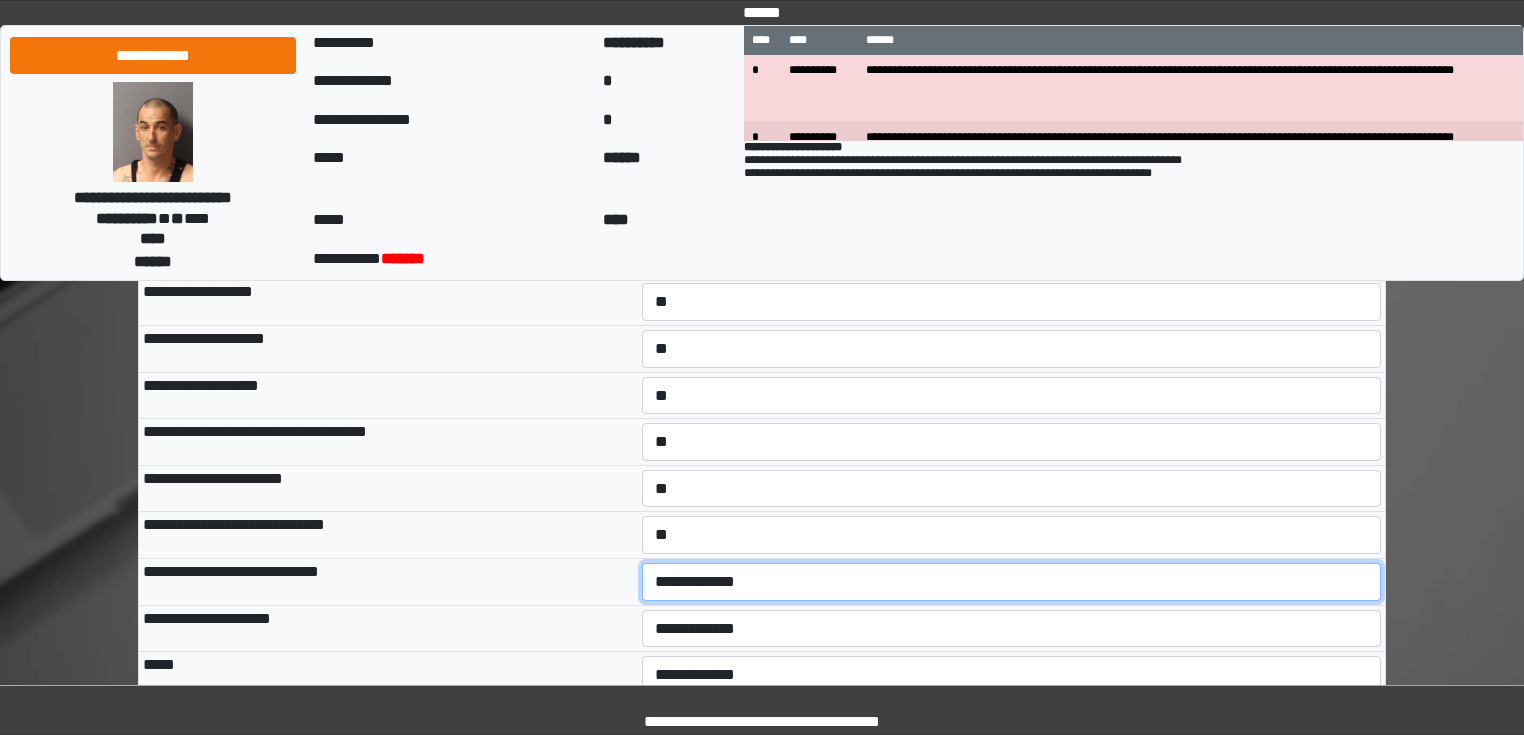 click on "**********" at bounding box center (1012, 582) 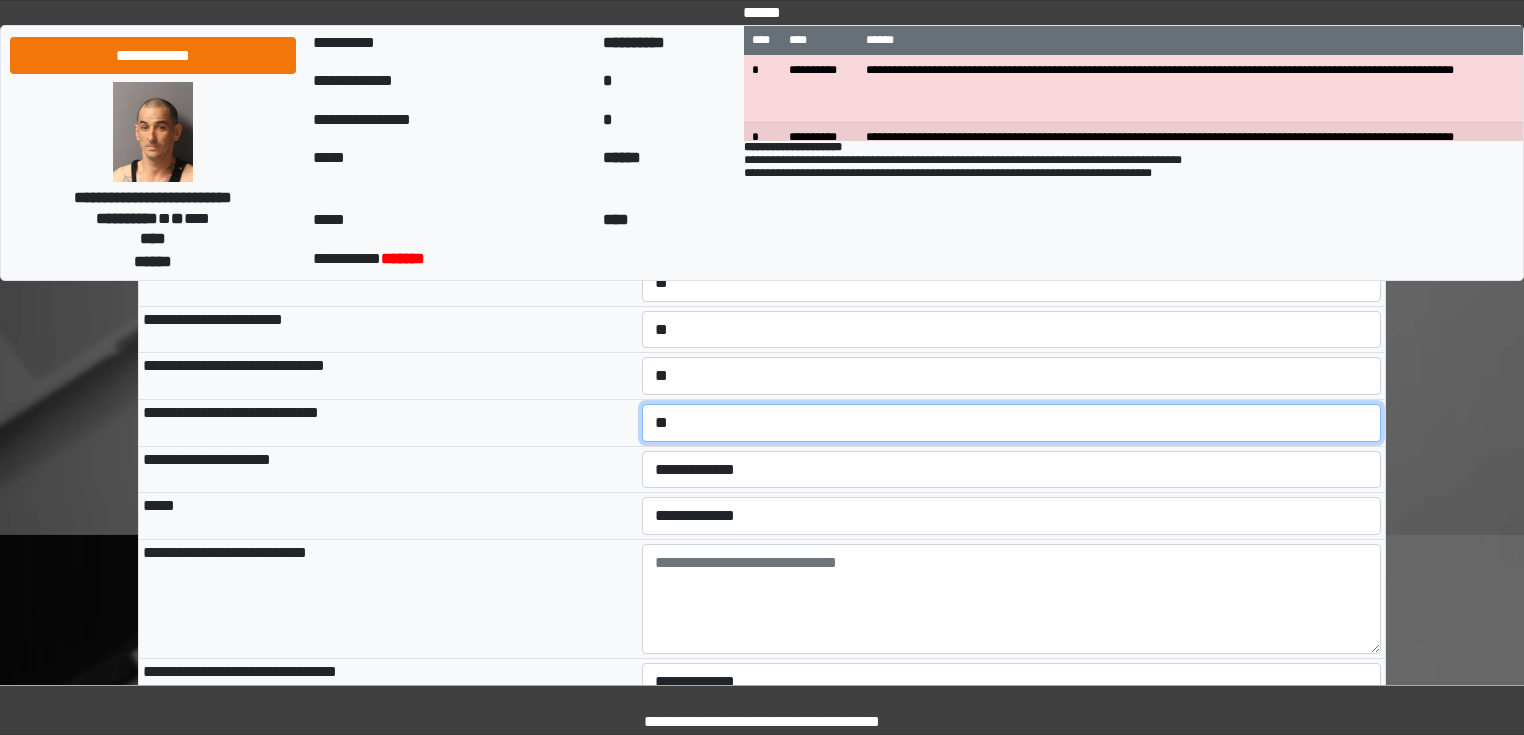 scroll, scrollTop: 320, scrollLeft: 0, axis: vertical 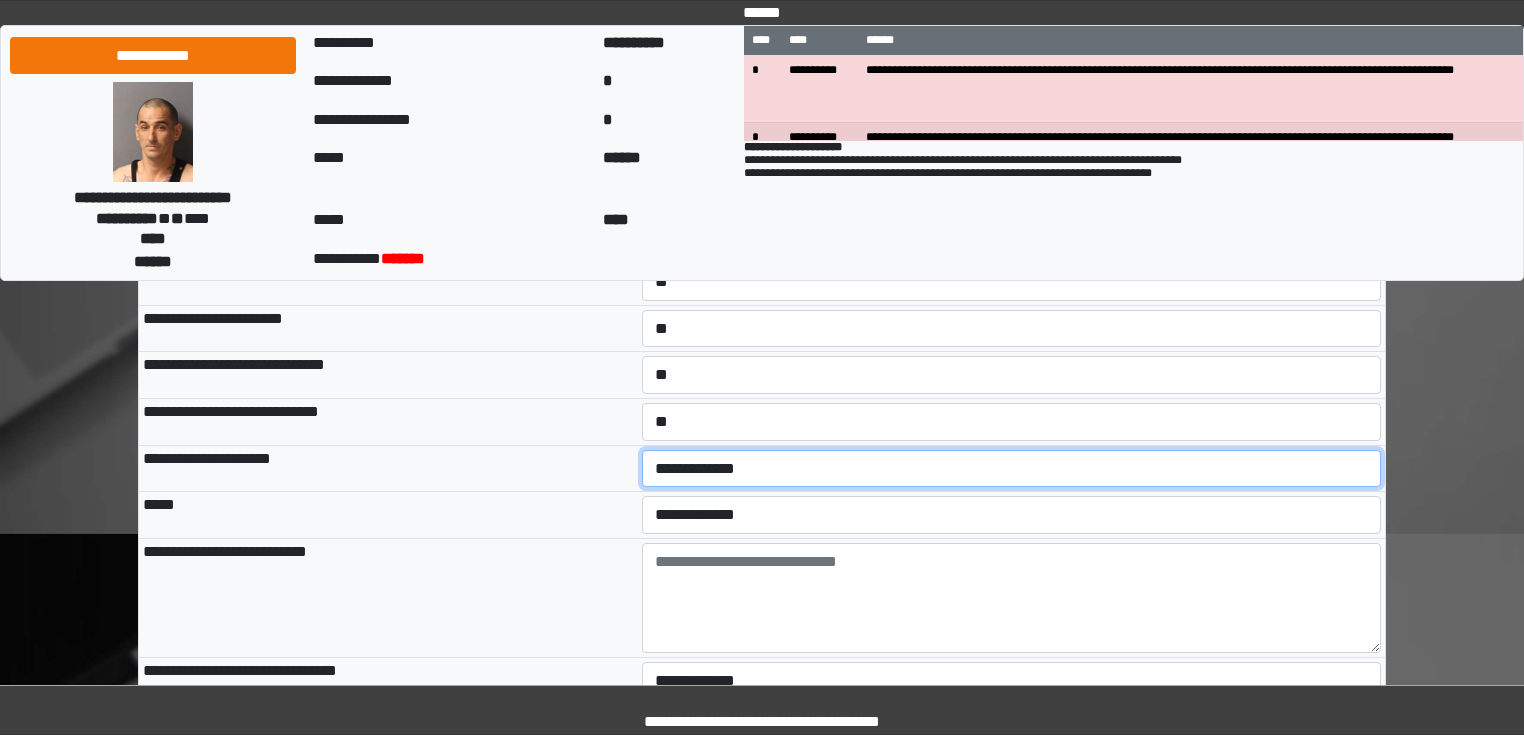 click on "**********" at bounding box center (1012, 469) 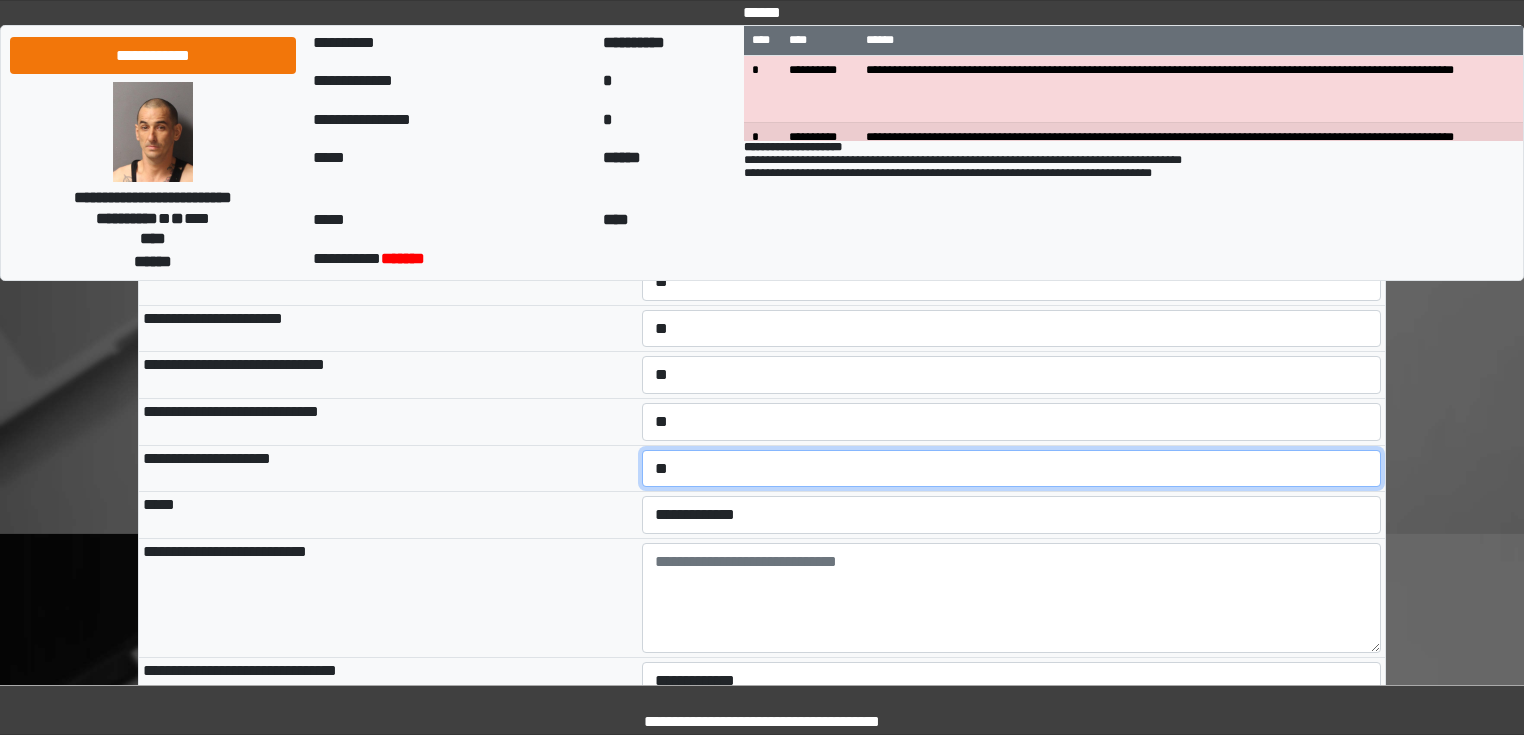 click on "**********" at bounding box center (1012, 469) 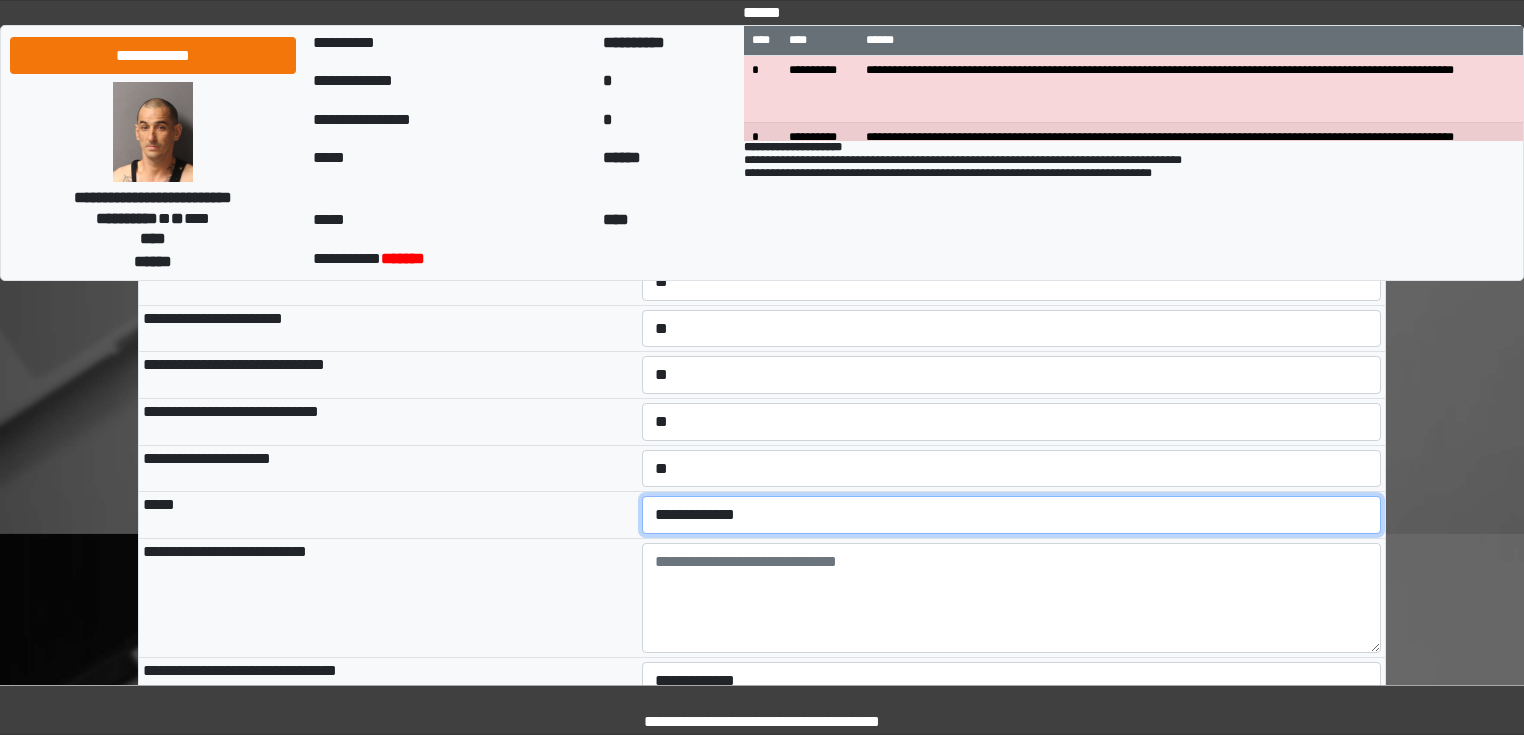 click on "**********" at bounding box center [1012, 515] 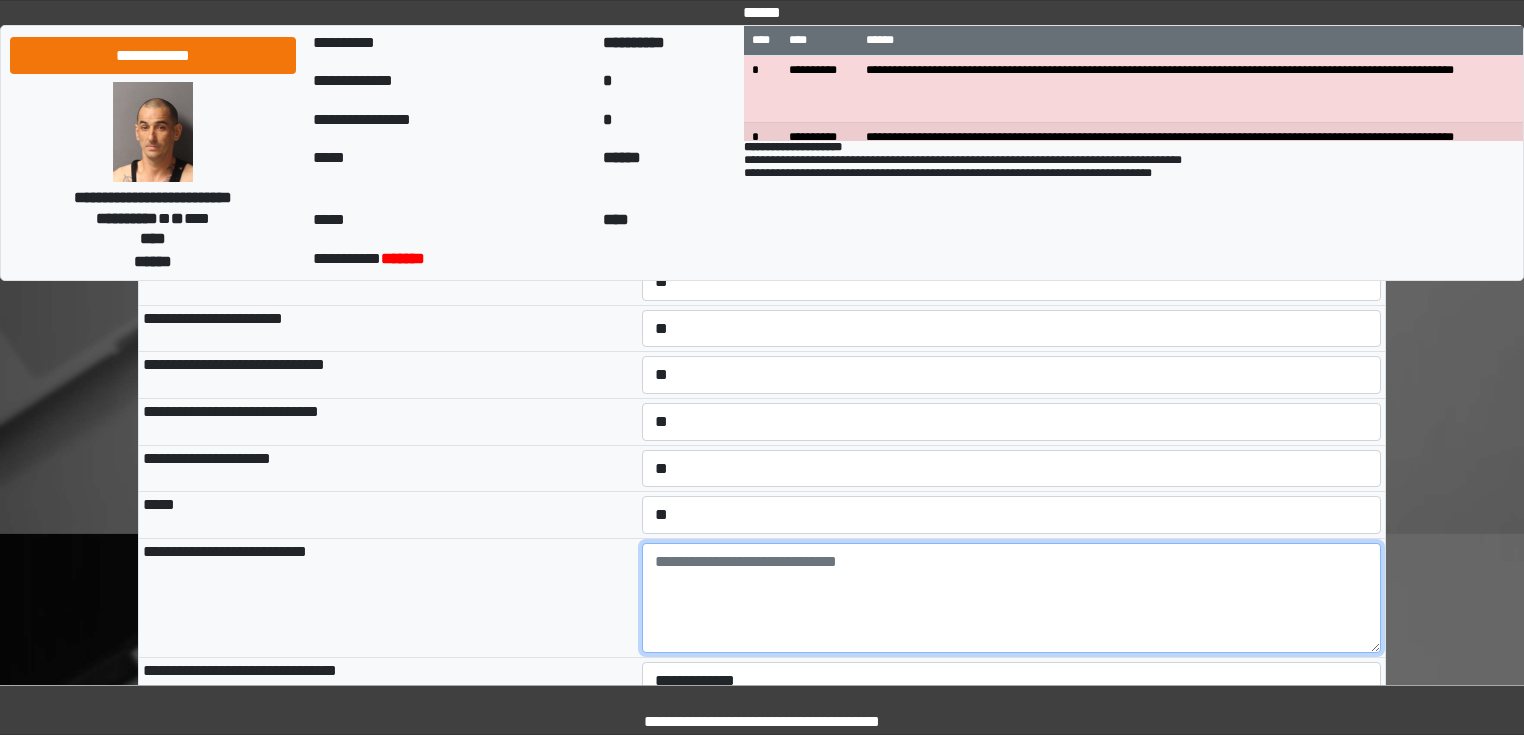 click at bounding box center [1012, 598] 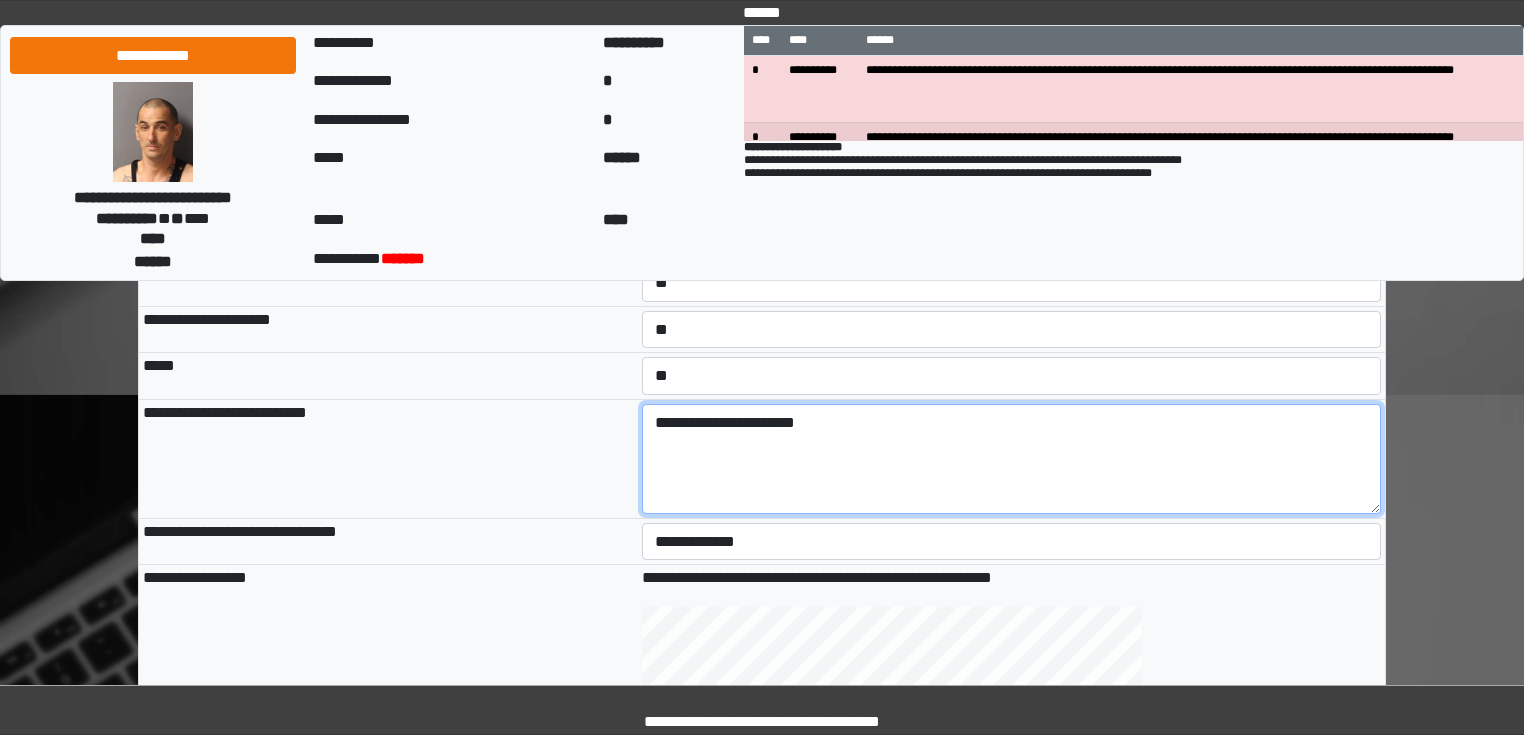 scroll, scrollTop: 480, scrollLeft: 0, axis: vertical 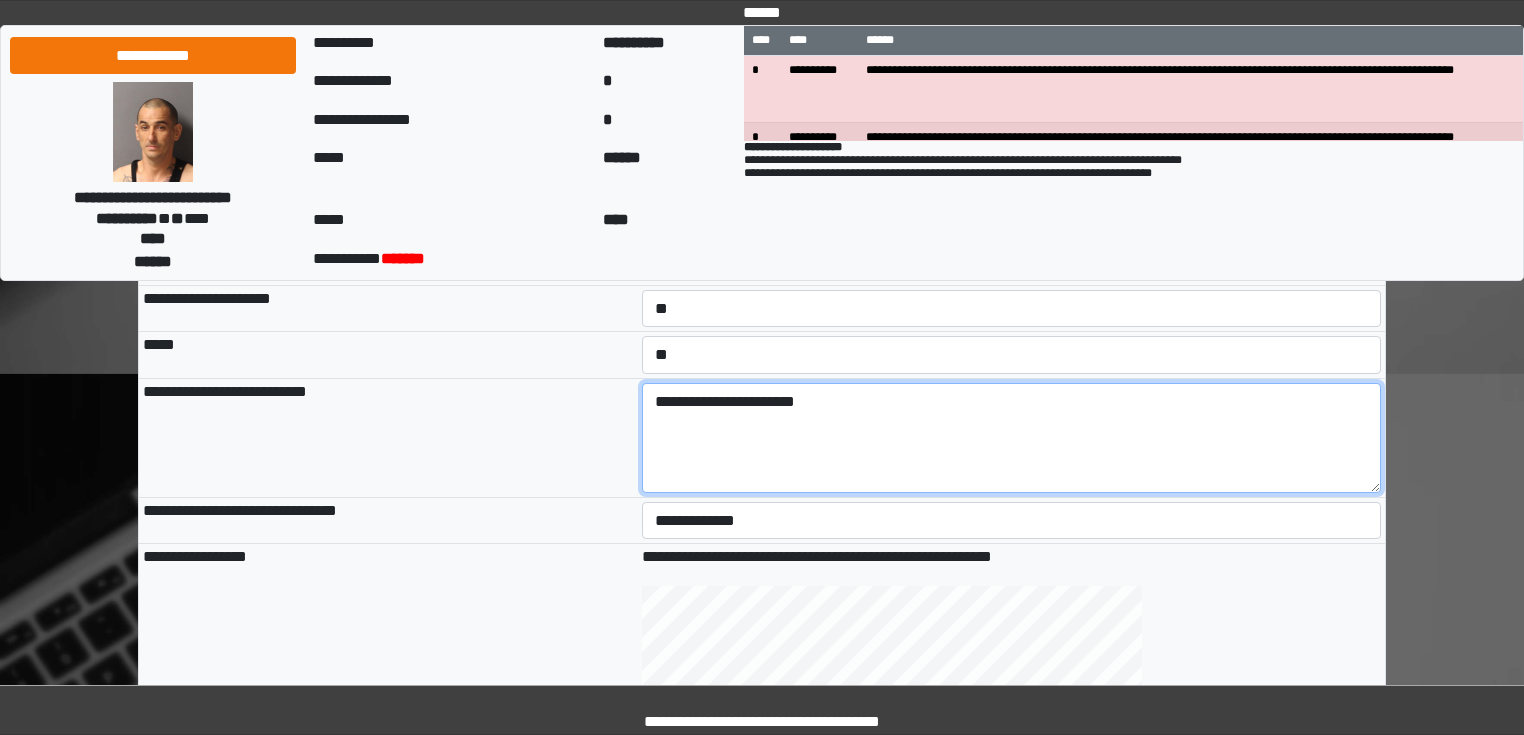 type on "**********" 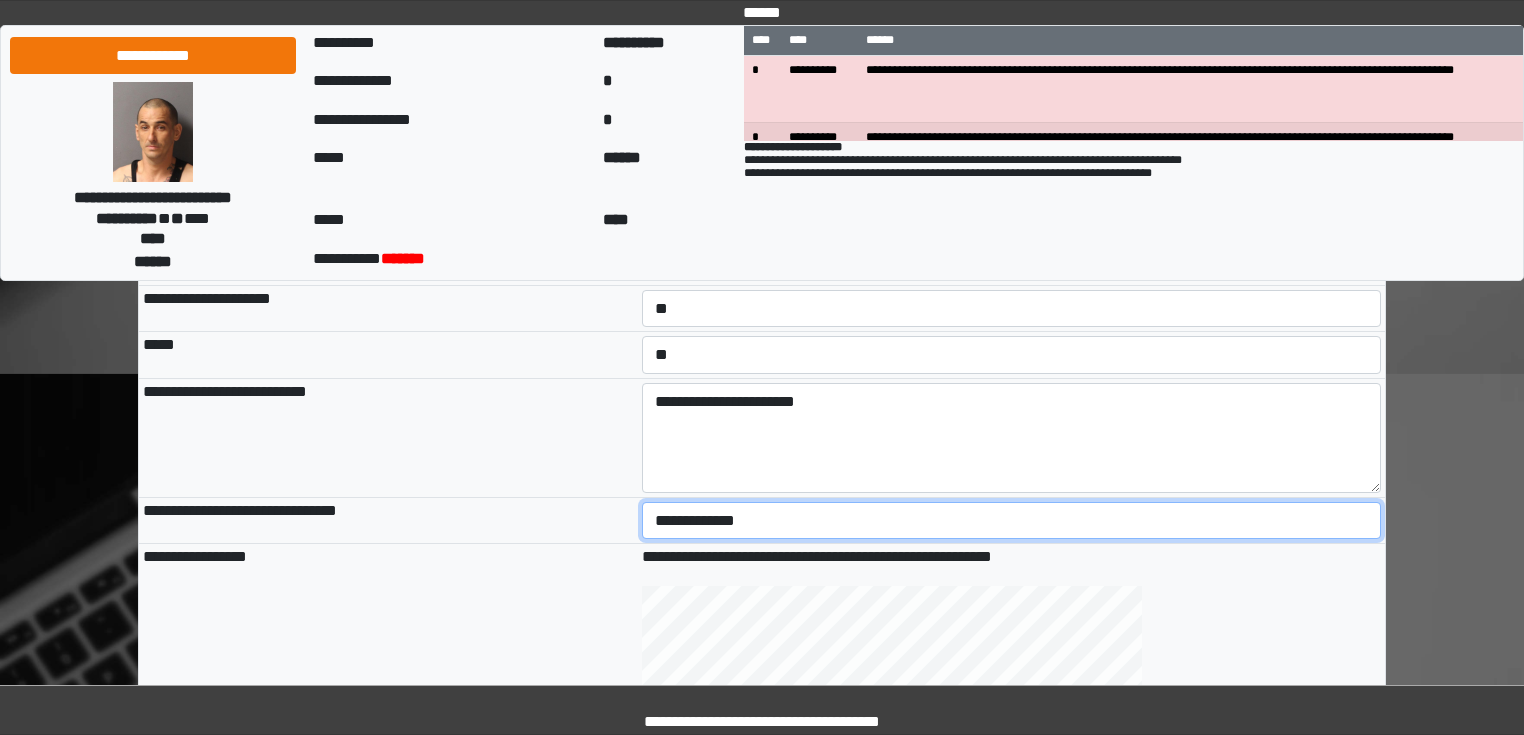 click on "**********" at bounding box center [1012, 521] 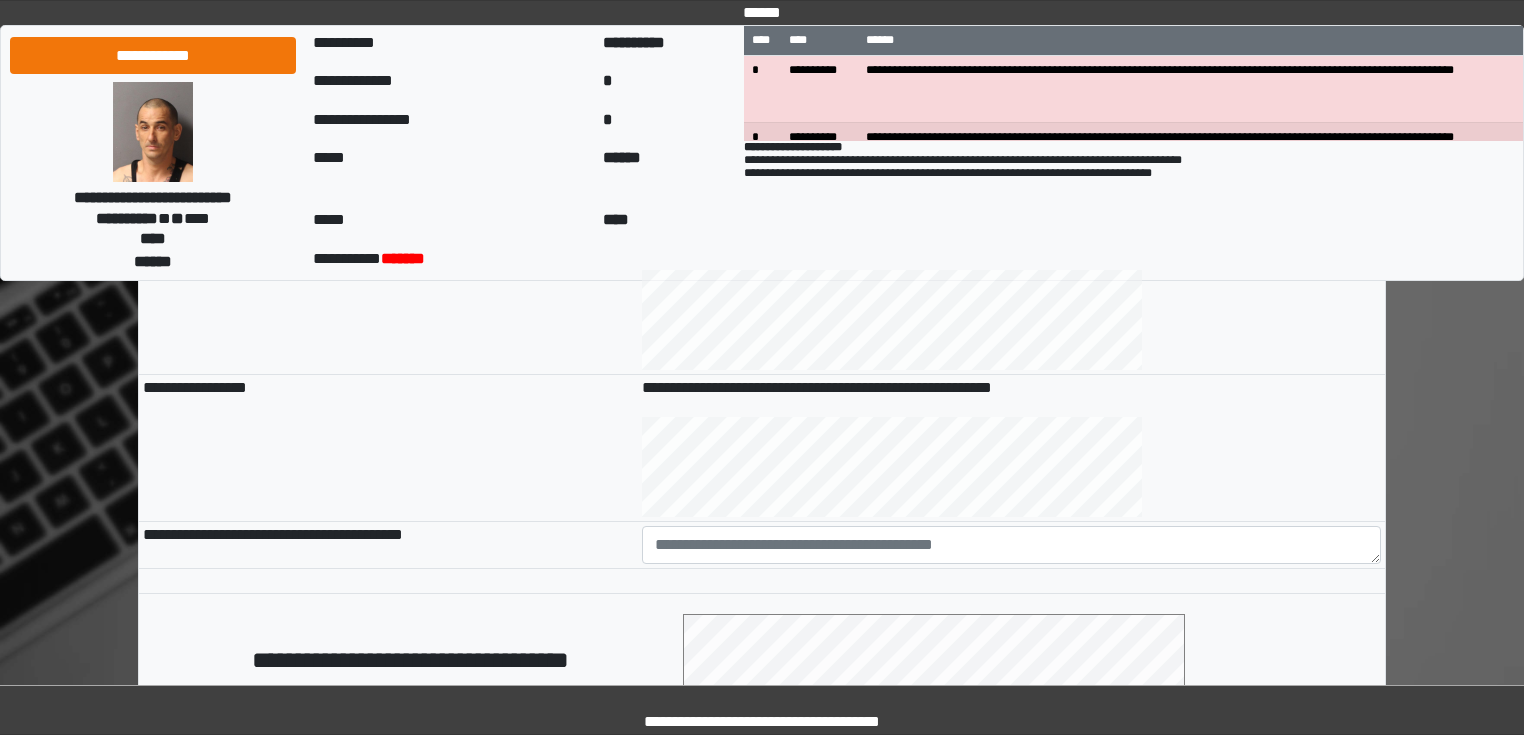 scroll, scrollTop: 800, scrollLeft: 0, axis: vertical 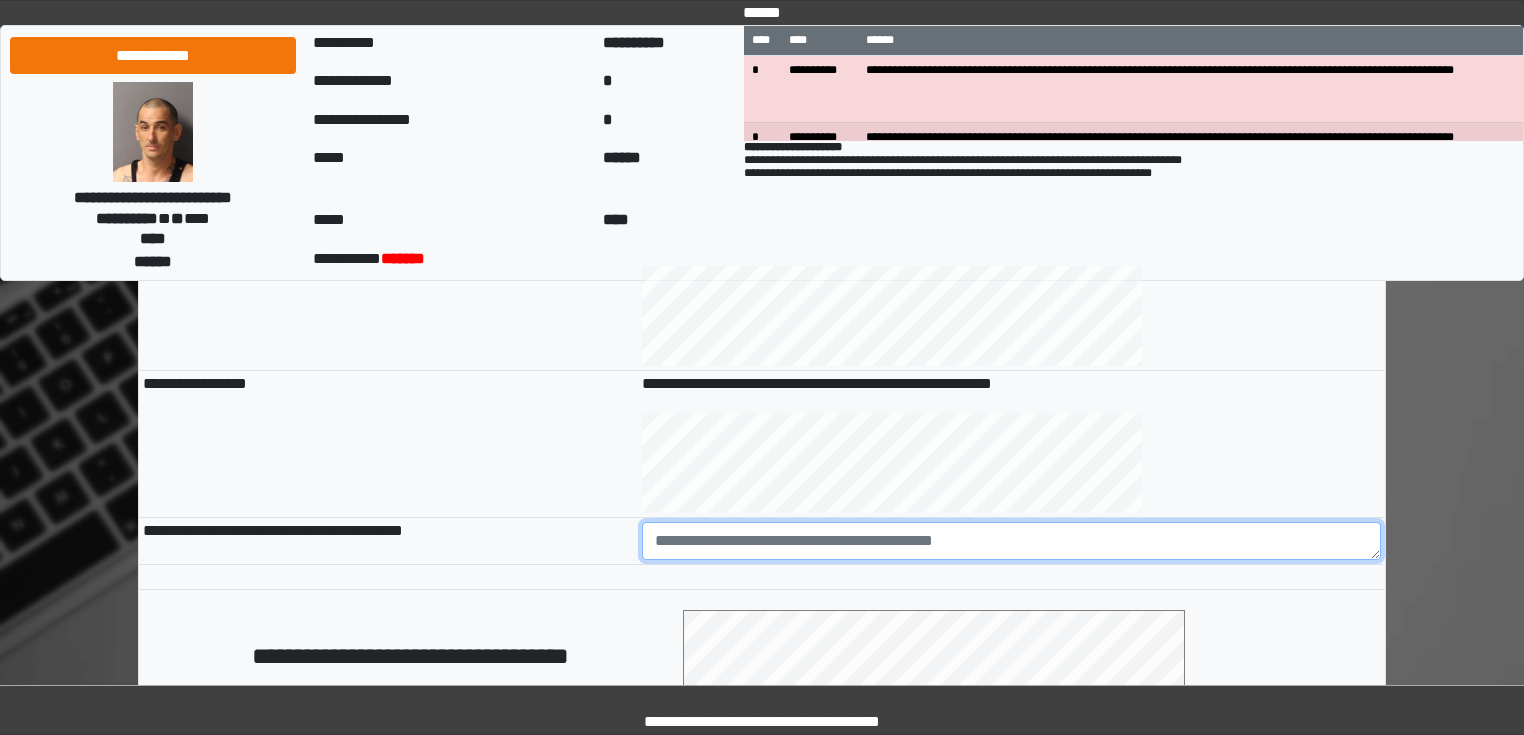 click at bounding box center [1012, 541] 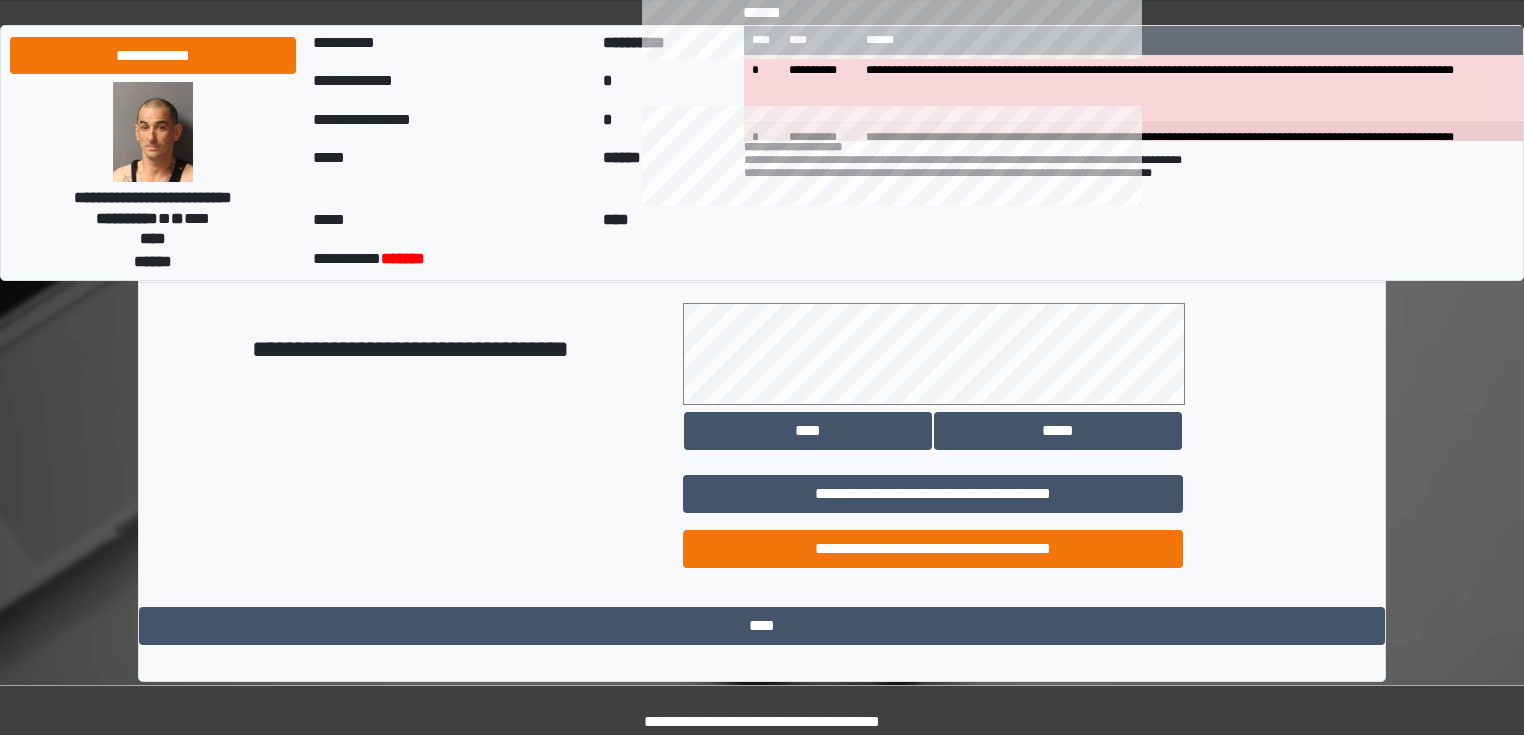 scroll, scrollTop: 1118, scrollLeft: 0, axis: vertical 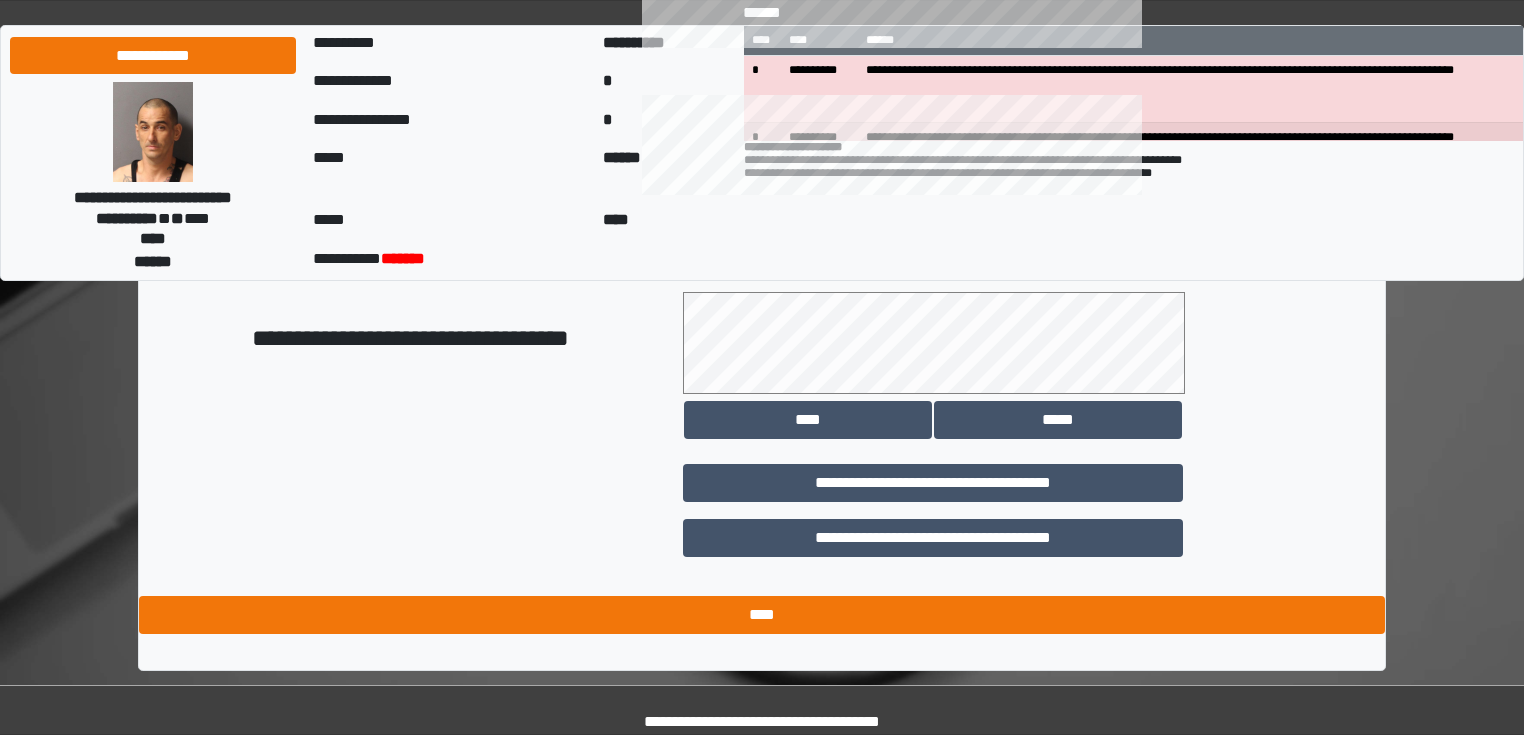 type on "**********" 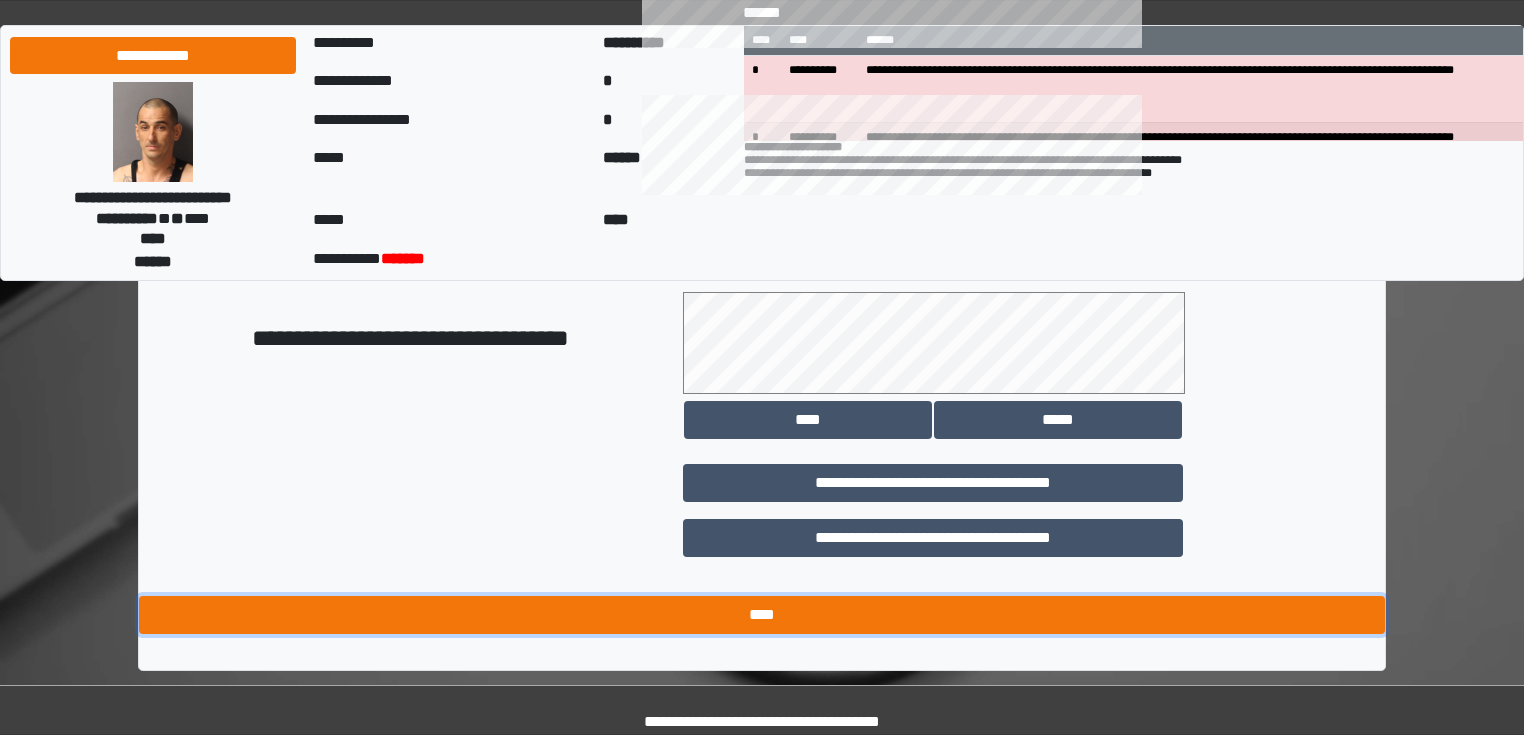 drag, startPoint x: 752, startPoint y: 625, endPoint x: 752, endPoint y: 608, distance: 17 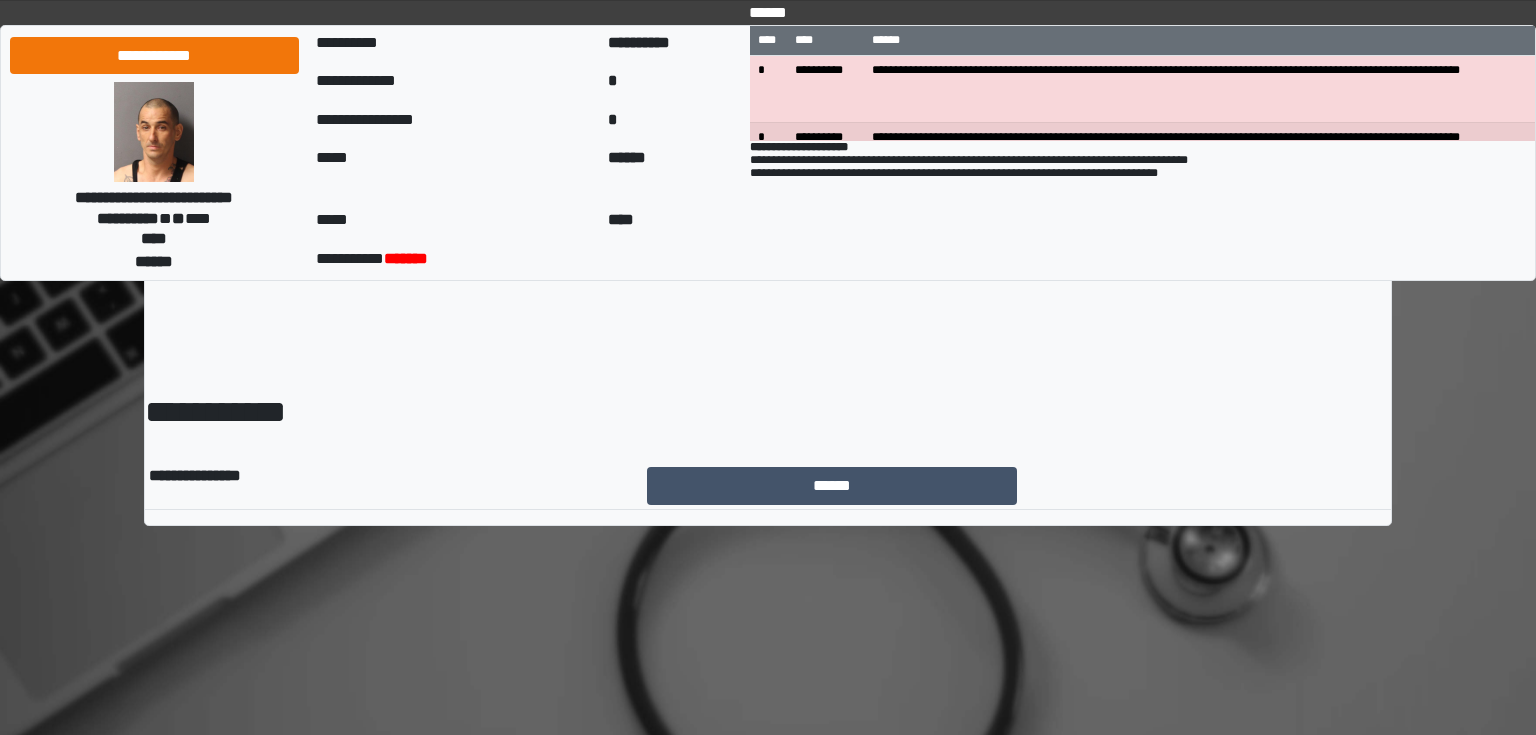 scroll, scrollTop: 0, scrollLeft: 0, axis: both 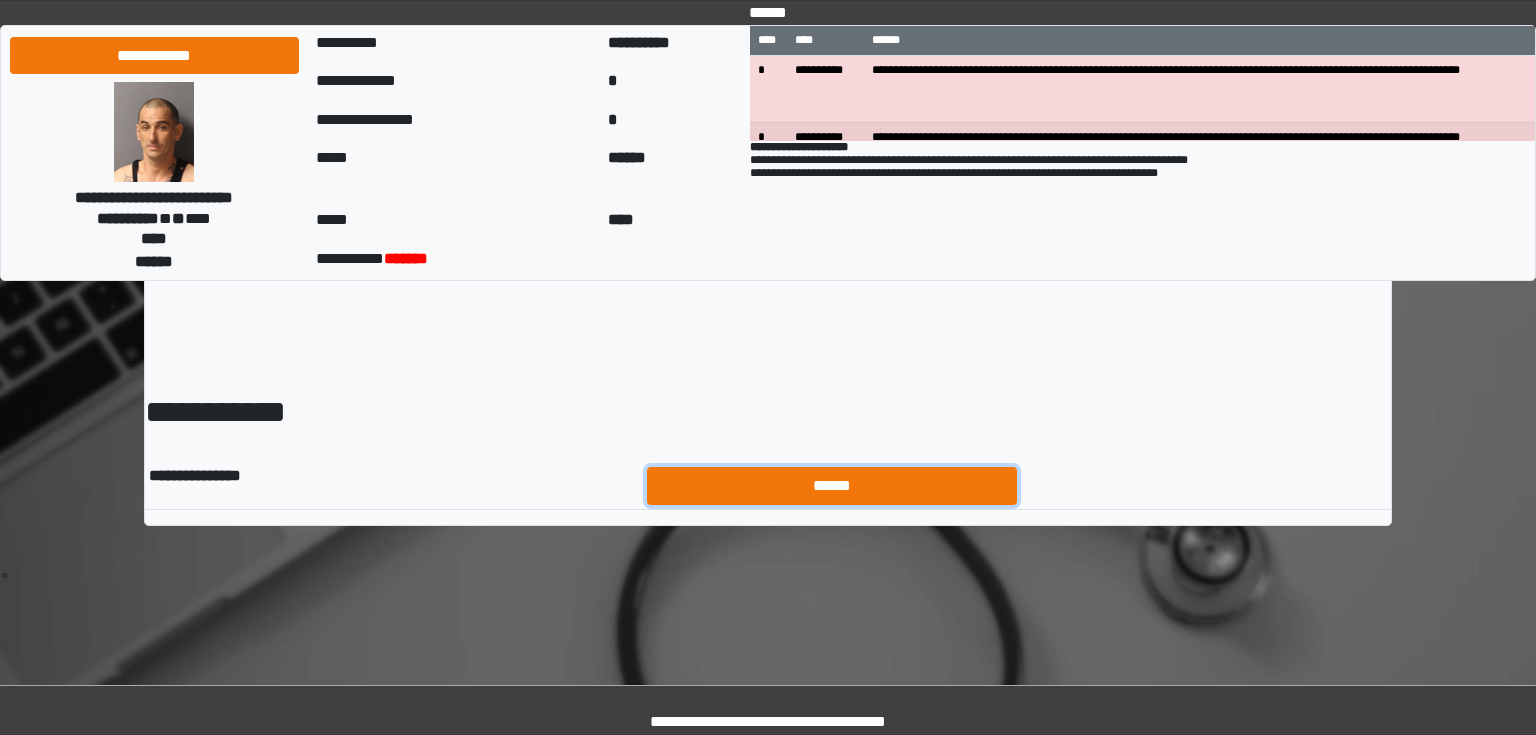 click on "******" at bounding box center [832, 486] 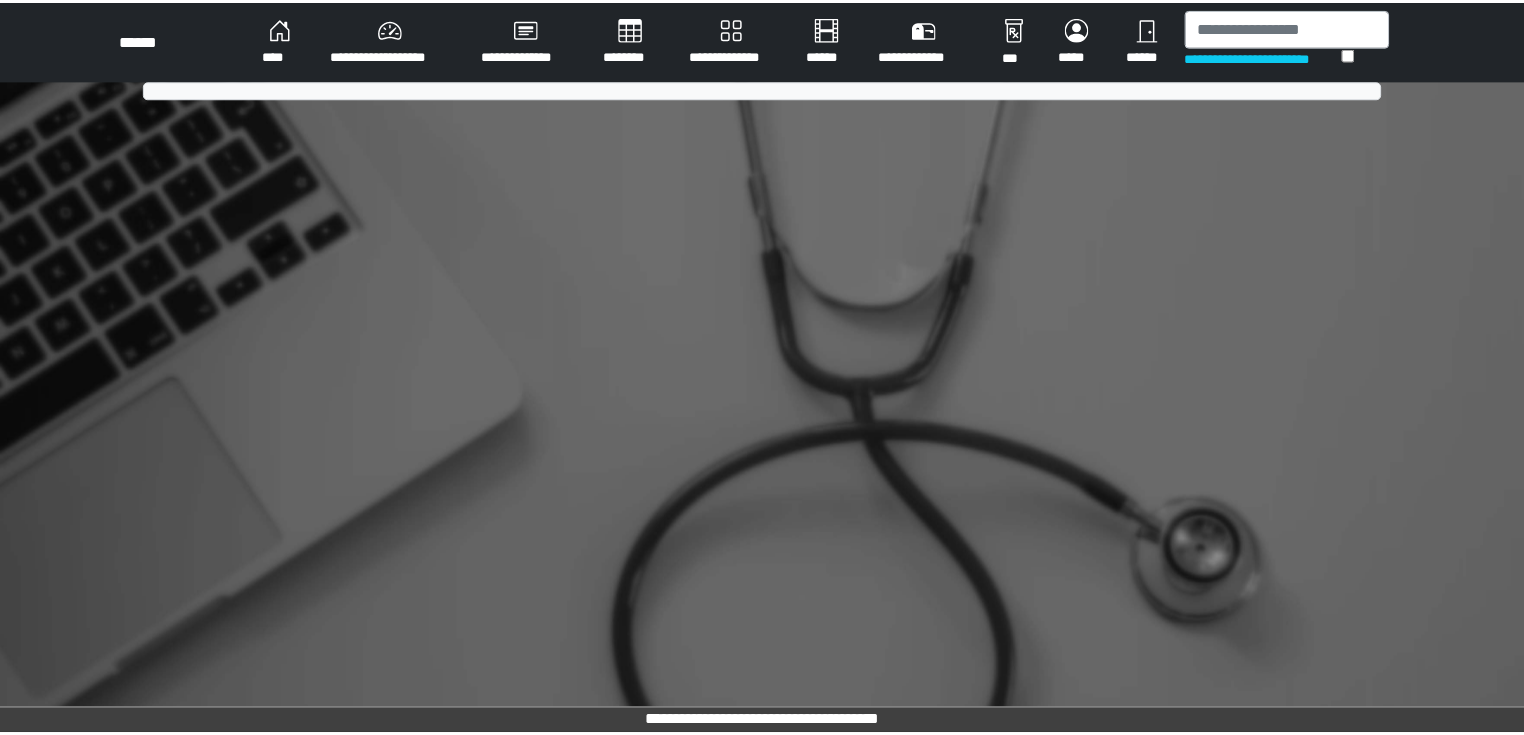scroll, scrollTop: 0, scrollLeft: 0, axis: both 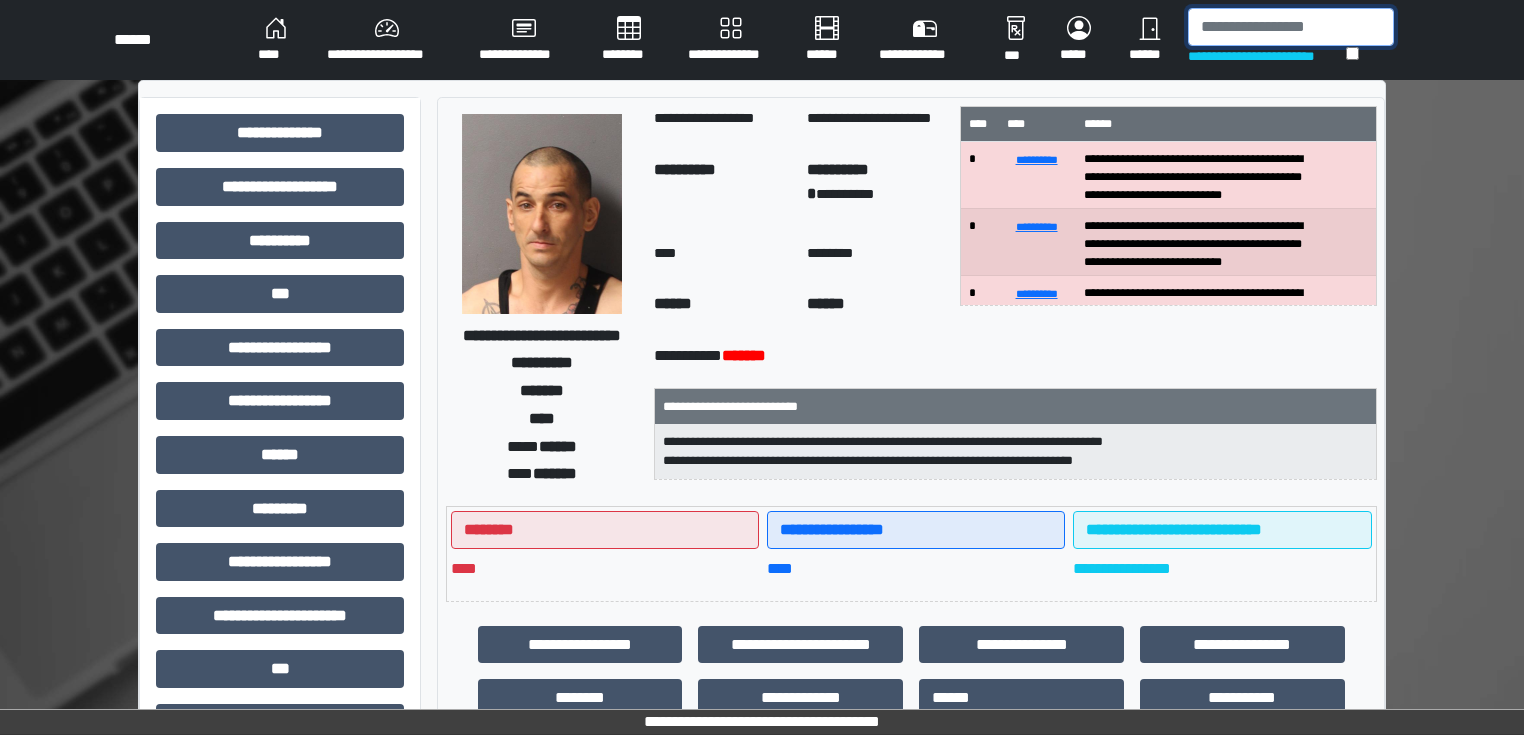 drag, startPoint x: 1318, startPoint y: 36, endPoint x: 1319, endPoint y: 21, distance: 15.033297 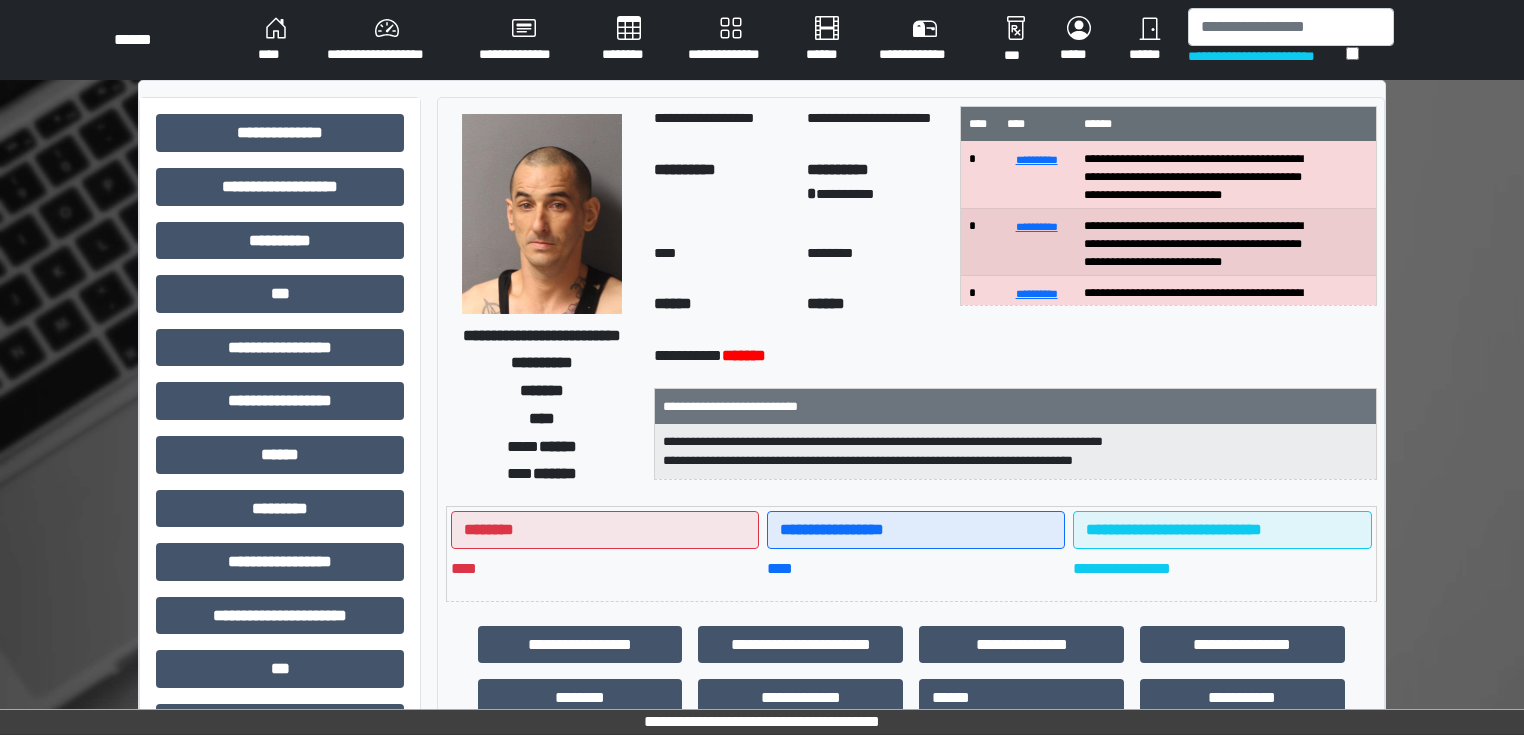 click on "**********" at bounding box center (1267, 56) 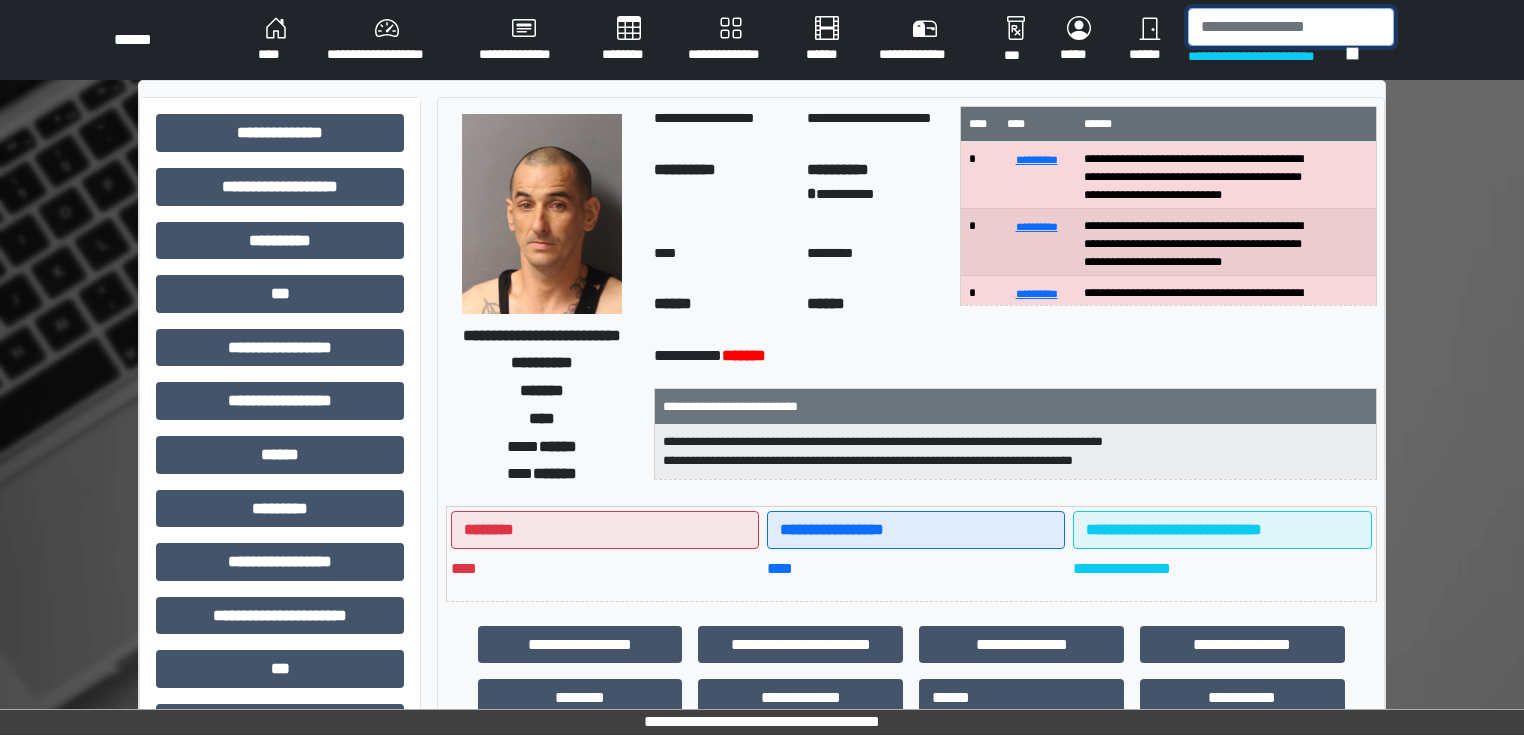 click at bounding box center (1291, 27) 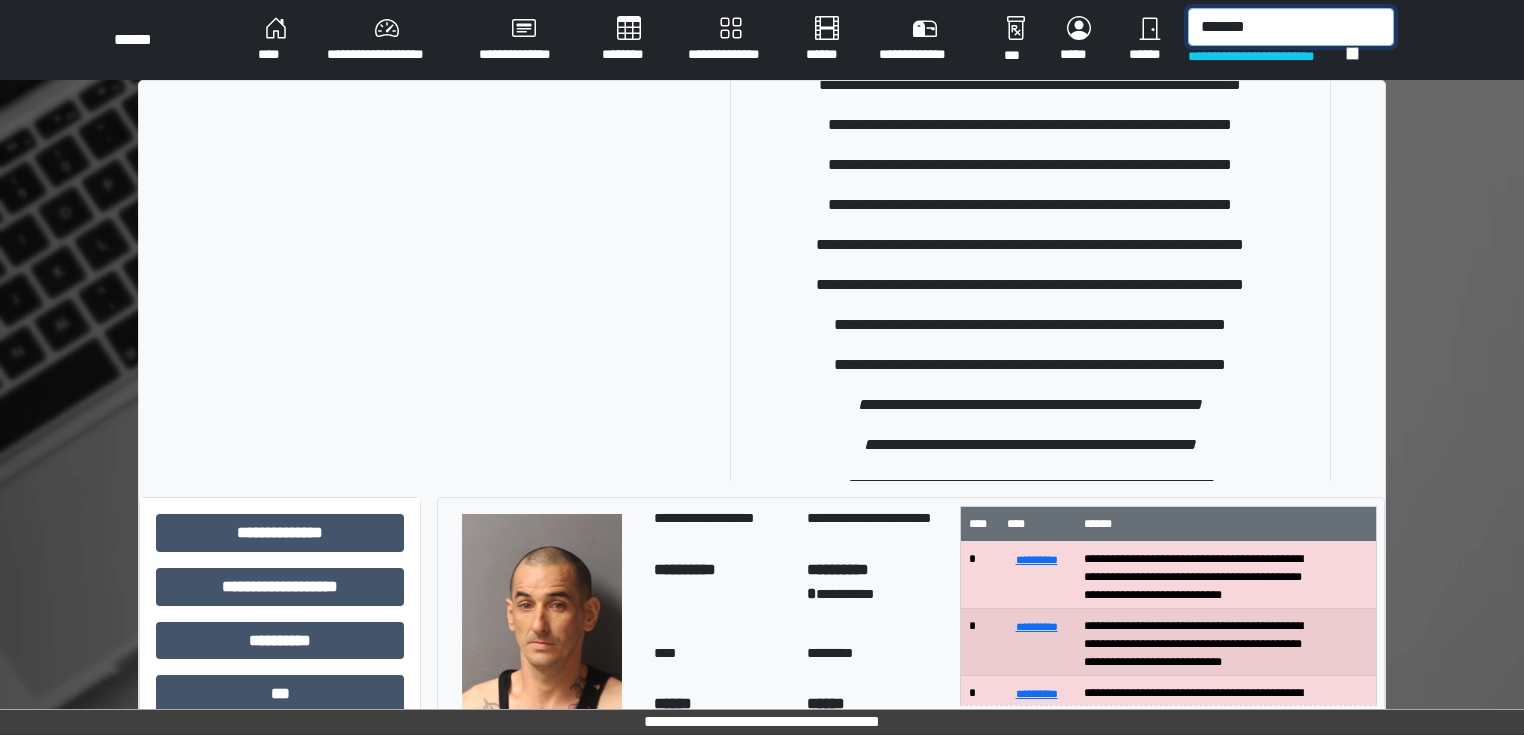 scroll, scrollTop: 560, scrollLeft: 0, axis: vertical 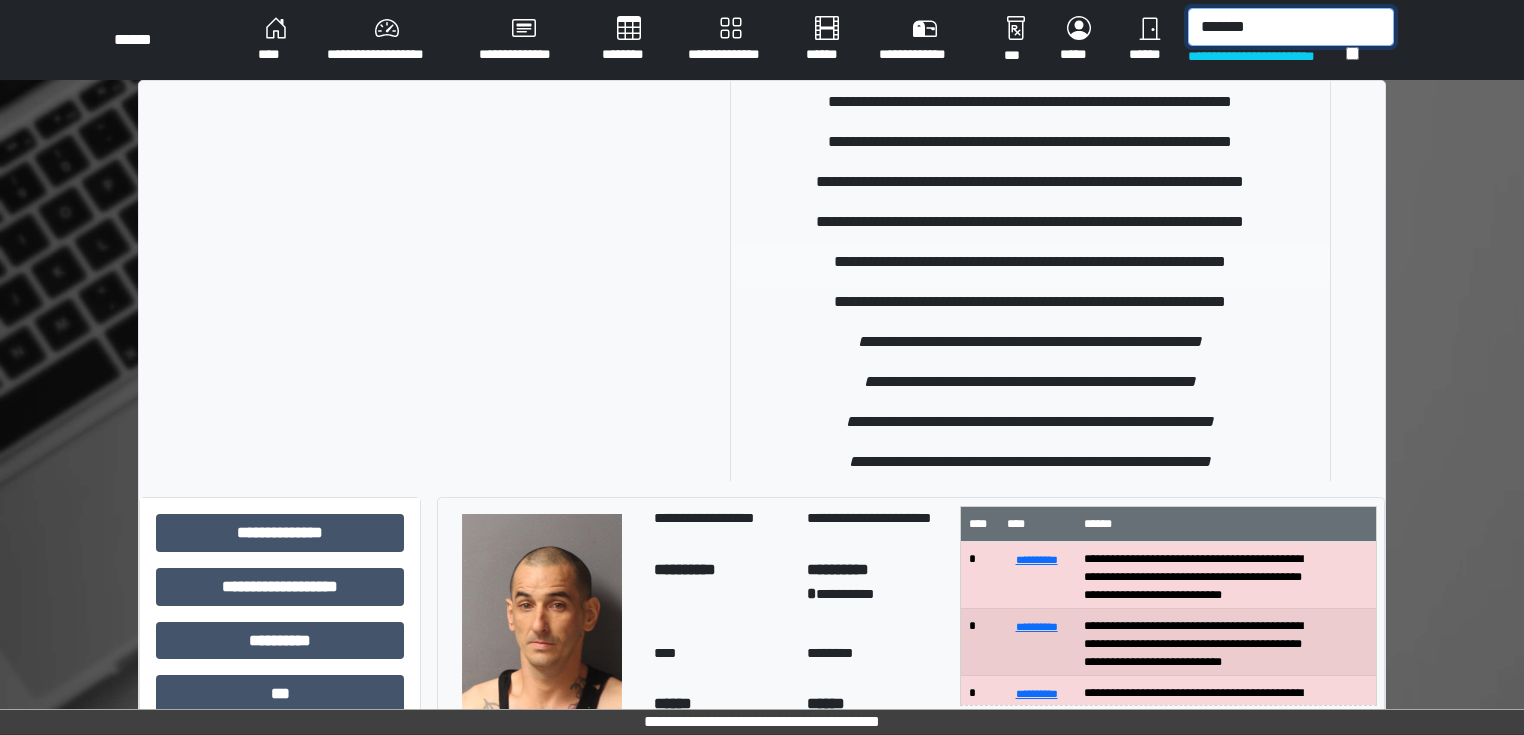 type on "*******" 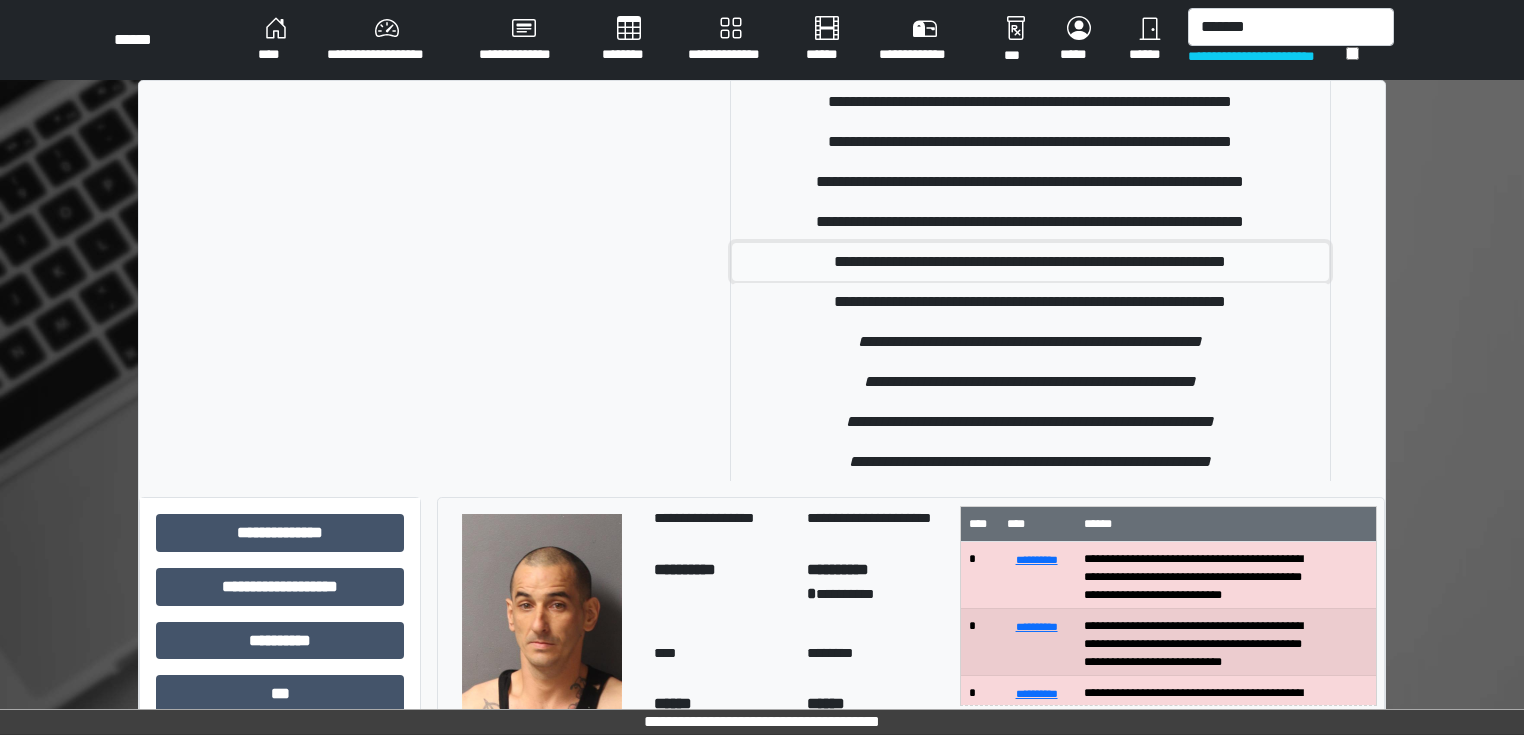 click on "**********" at bounding box center (1031, 262) 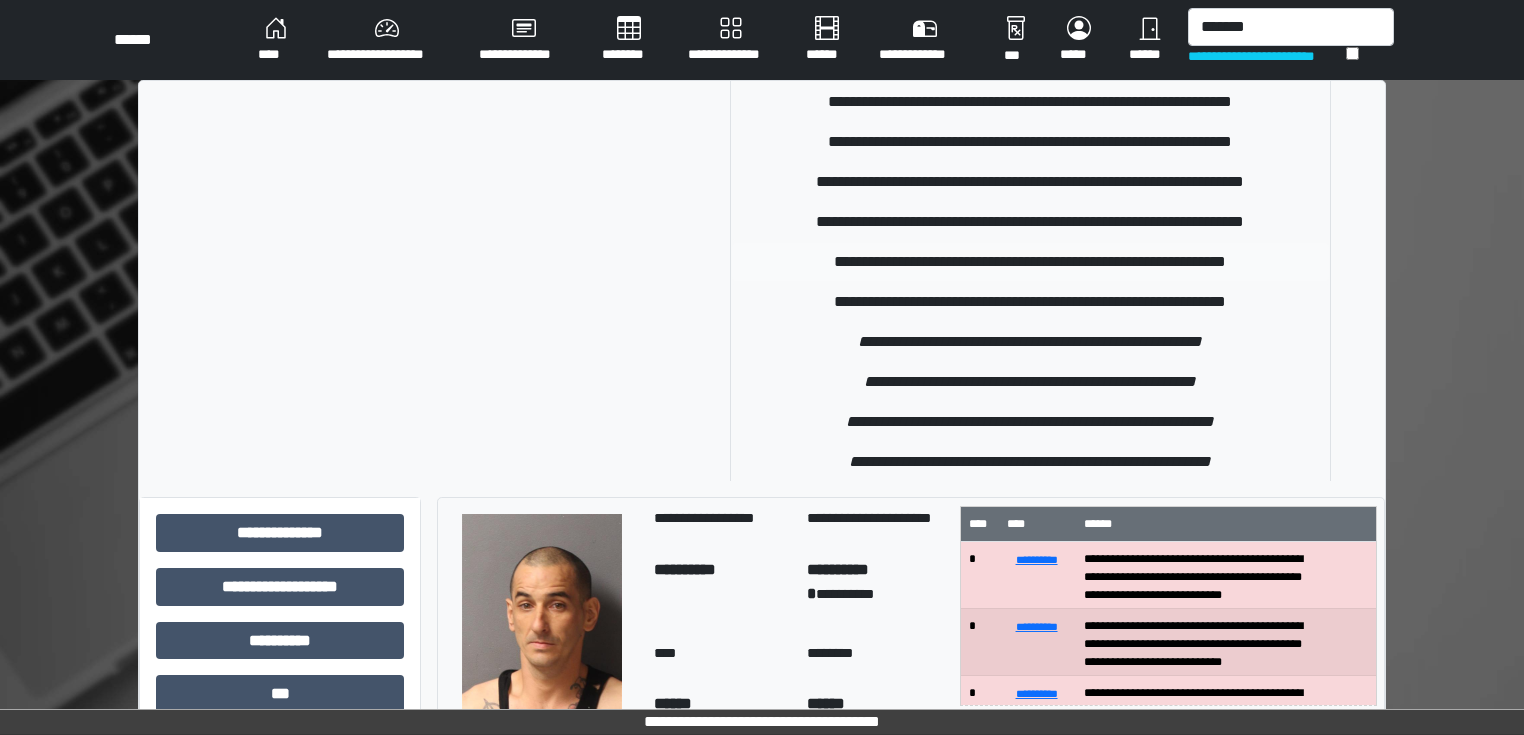 type 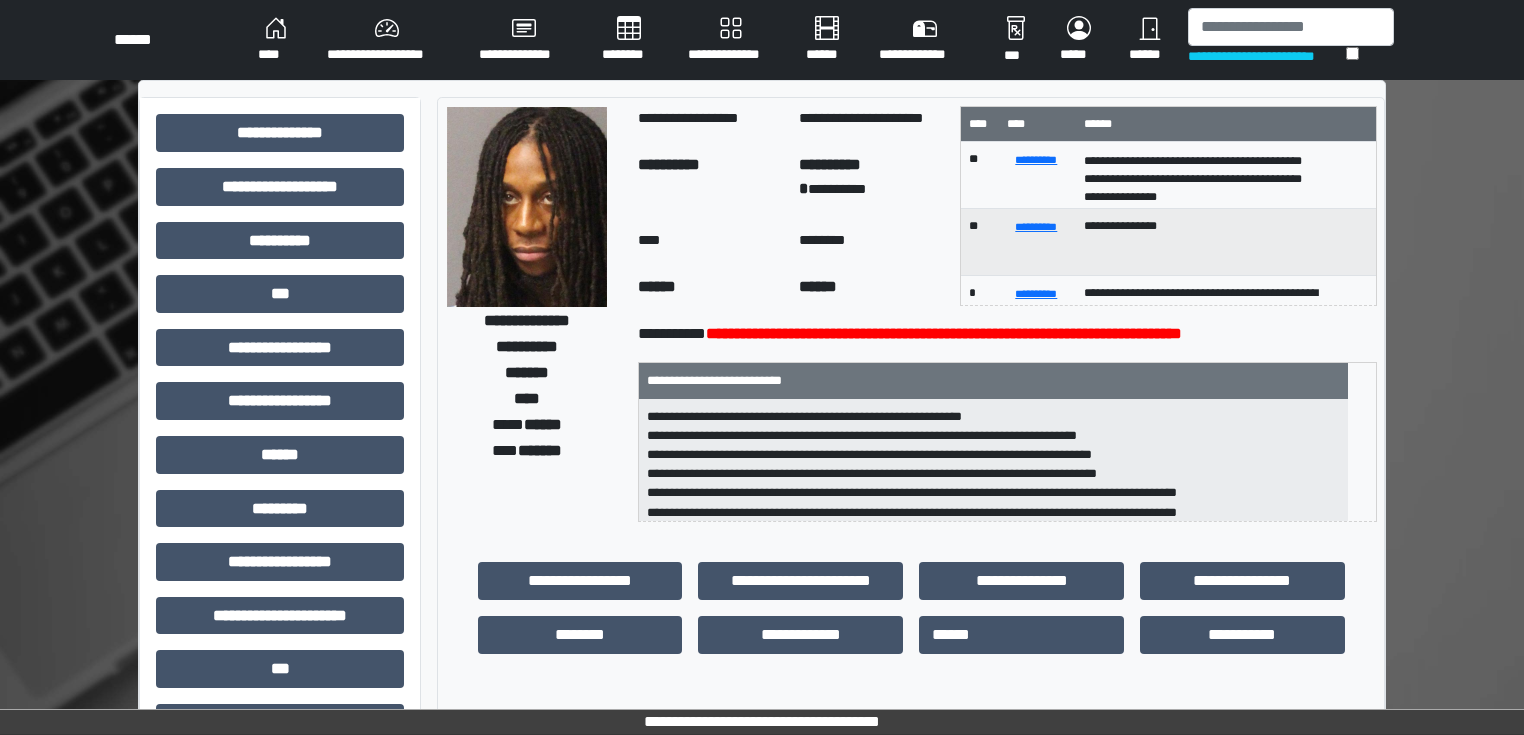 scroll, scrollTop: 21, scrollLeft: 0, axis: vertical 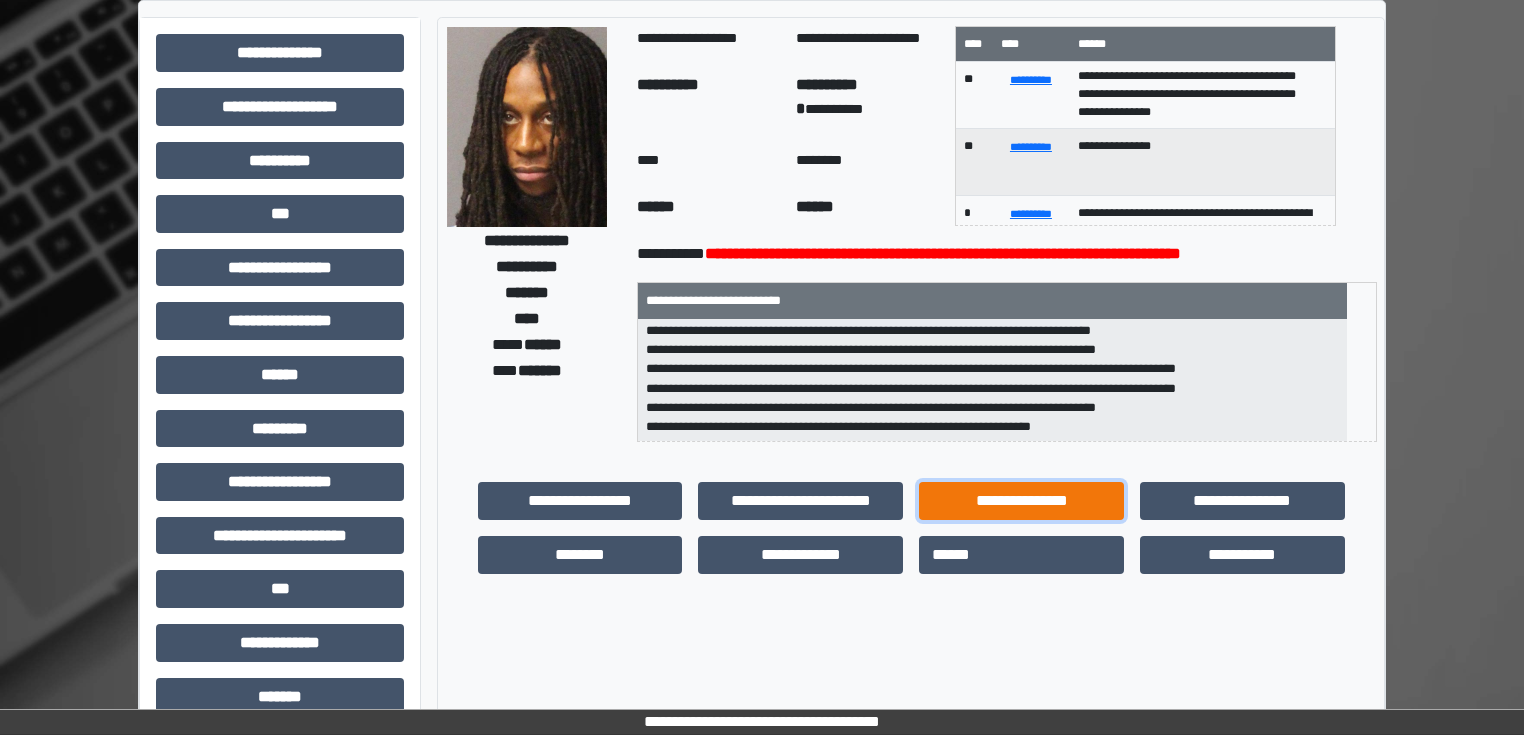 drag, startPoint x: 1051, startPoint y: 502, endPoint x: 985, endPoint y: 499, distance: 66.068146 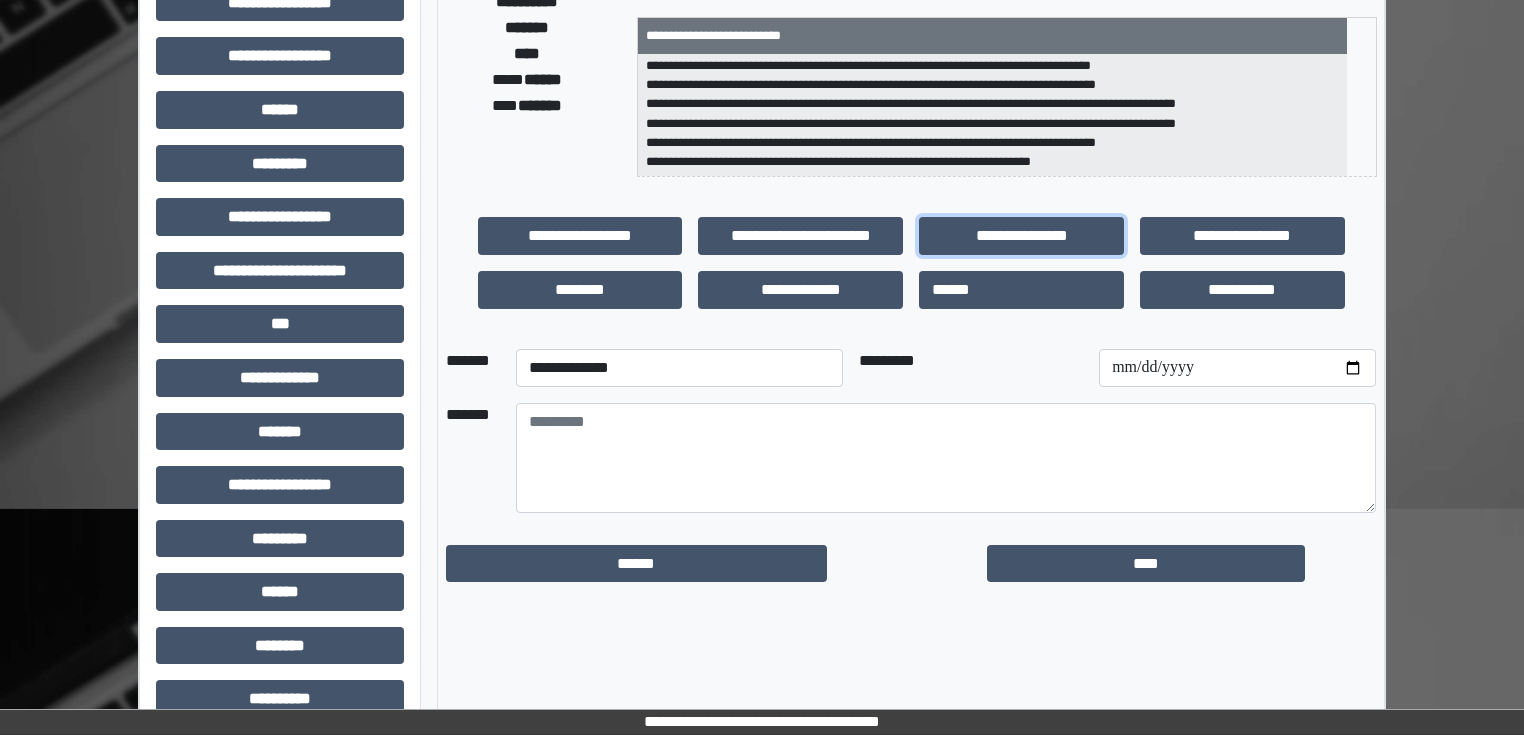 scroll, scrollTop: 400, scrollLeft: 0, axis: vertical 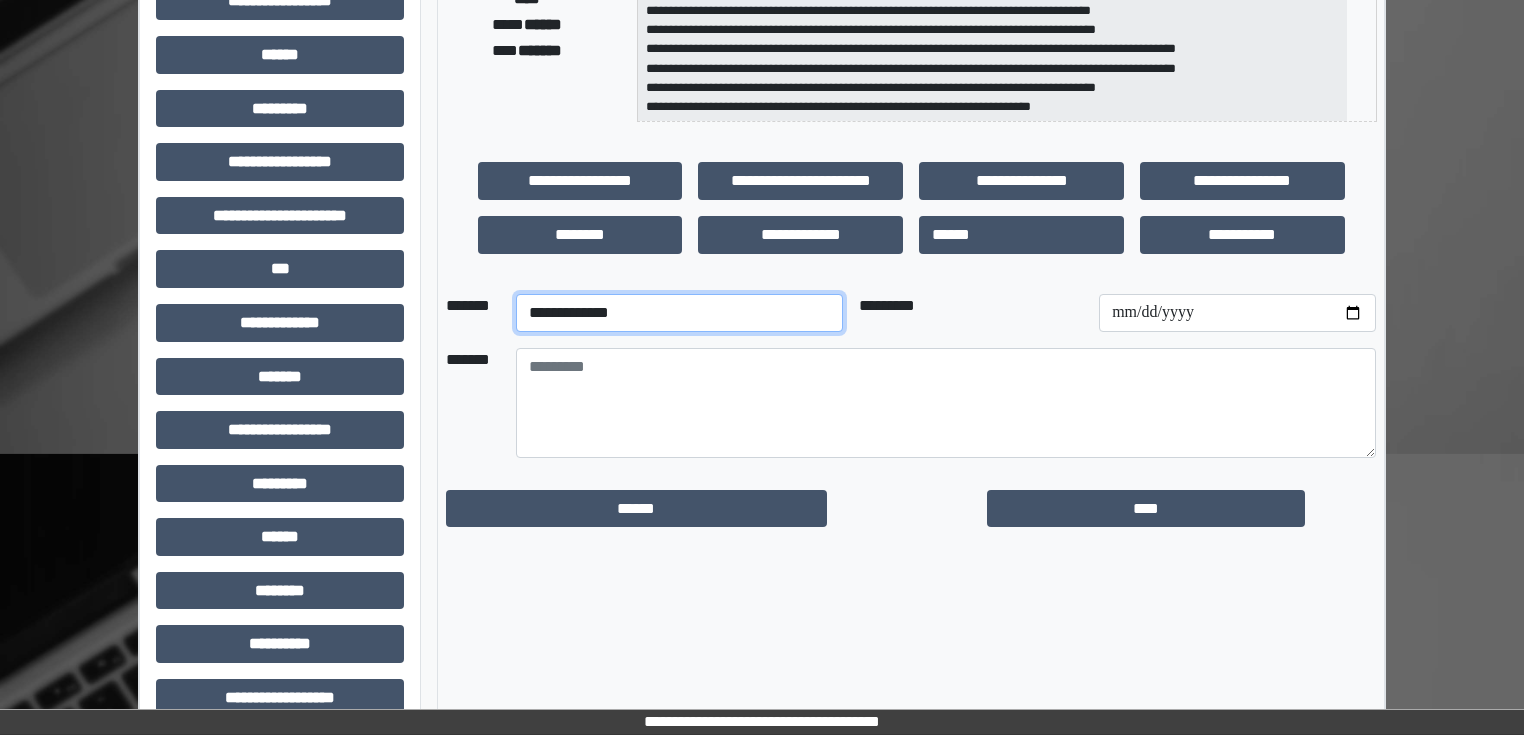click on "**********" at bounding box center (679, 313) 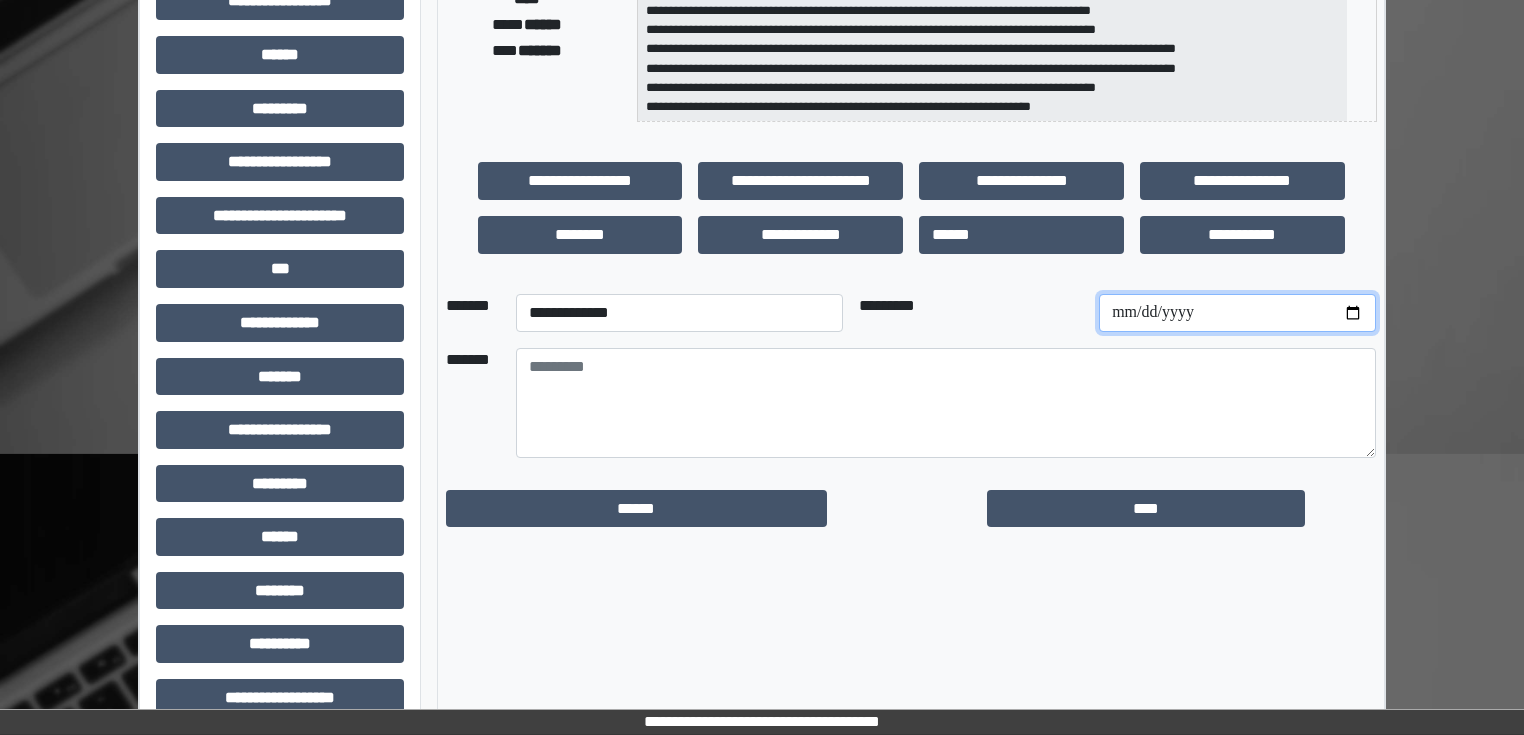 click at bounding box center [1237, 313] 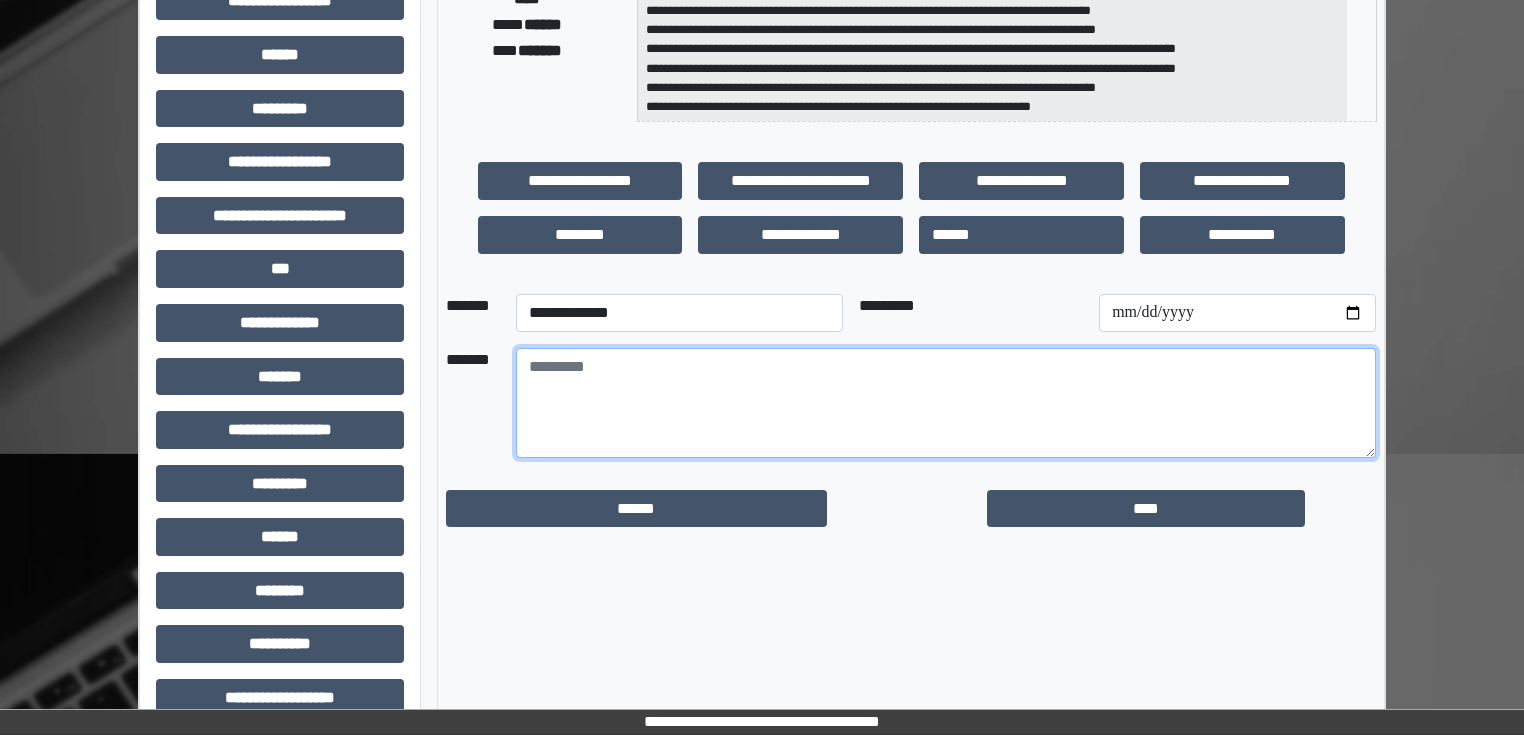 click at bounding box center [946, 403] 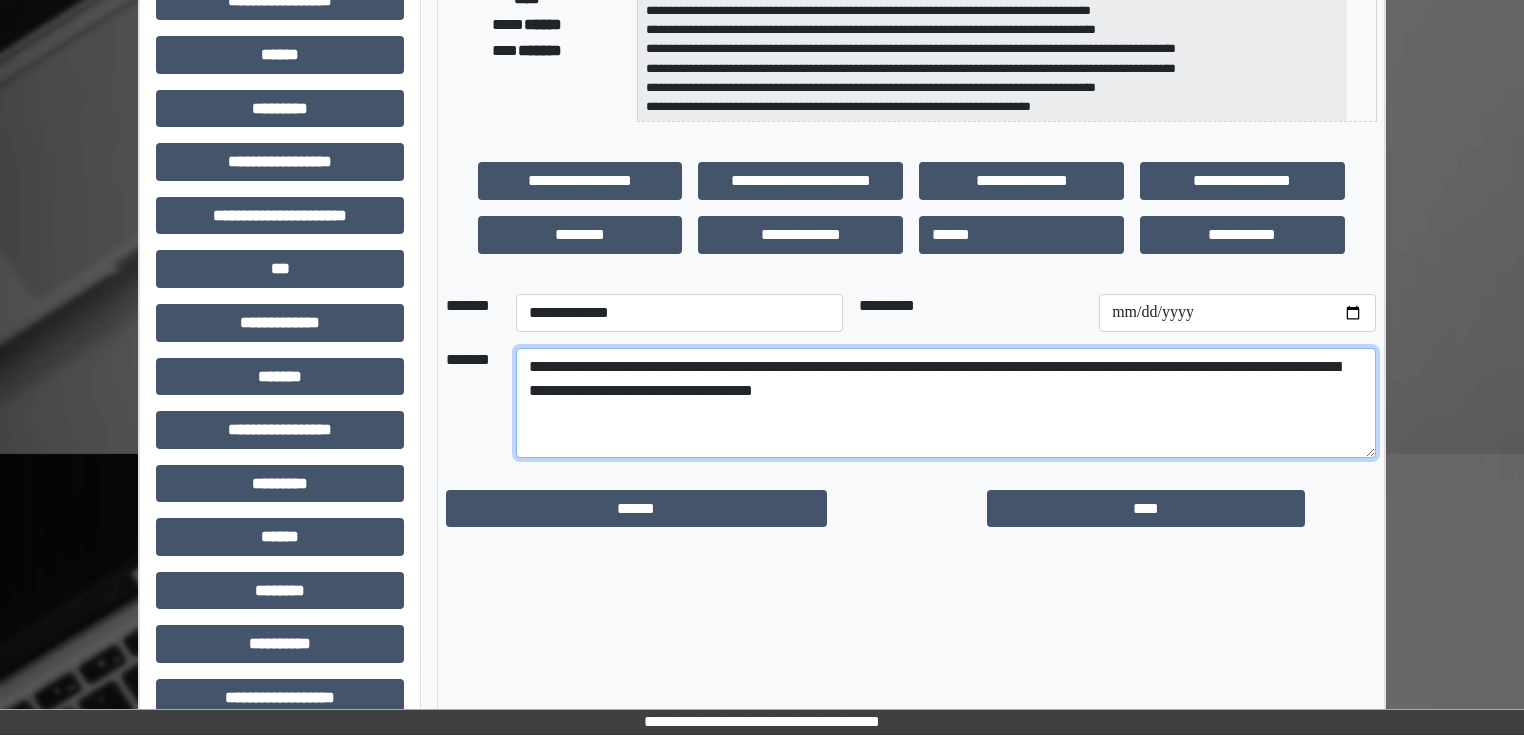 click on "**********" at bounding box center (946, 403) 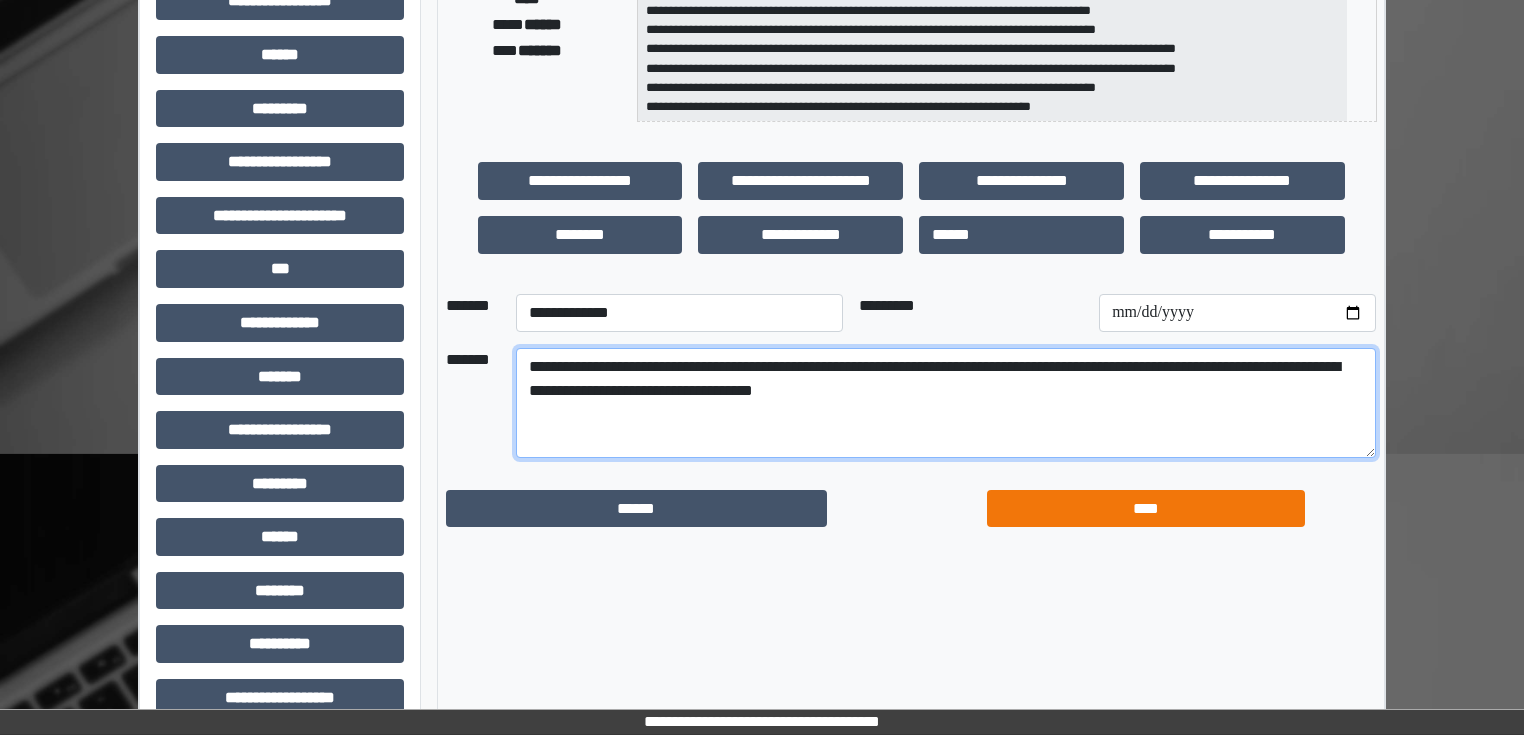 type on "**********" 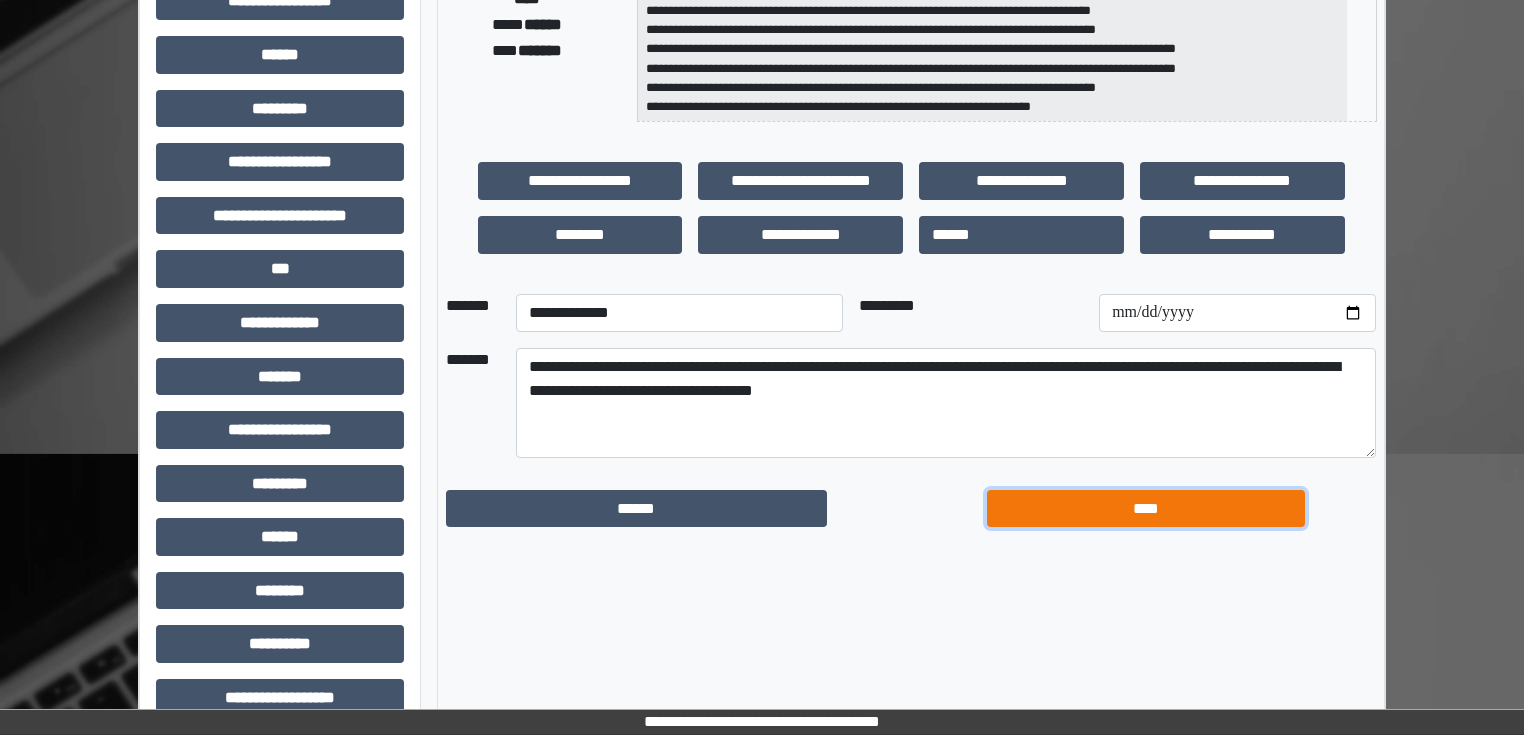 click on "****" at bounding box center (1146, 509) 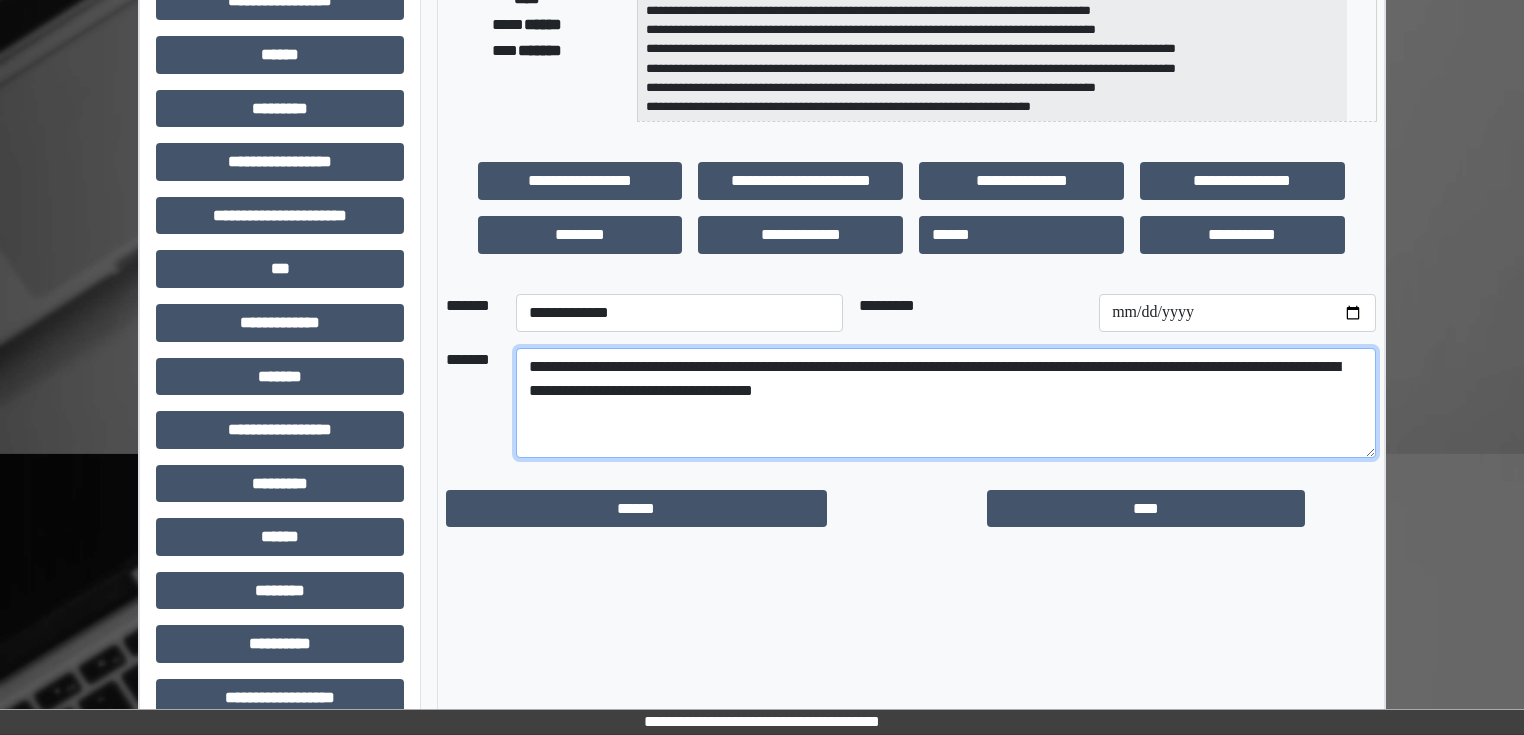 drag, startPoint x: 988, startPoint y: 388, endPoint x: 501, endPoint y: 353, distance: 488.25607 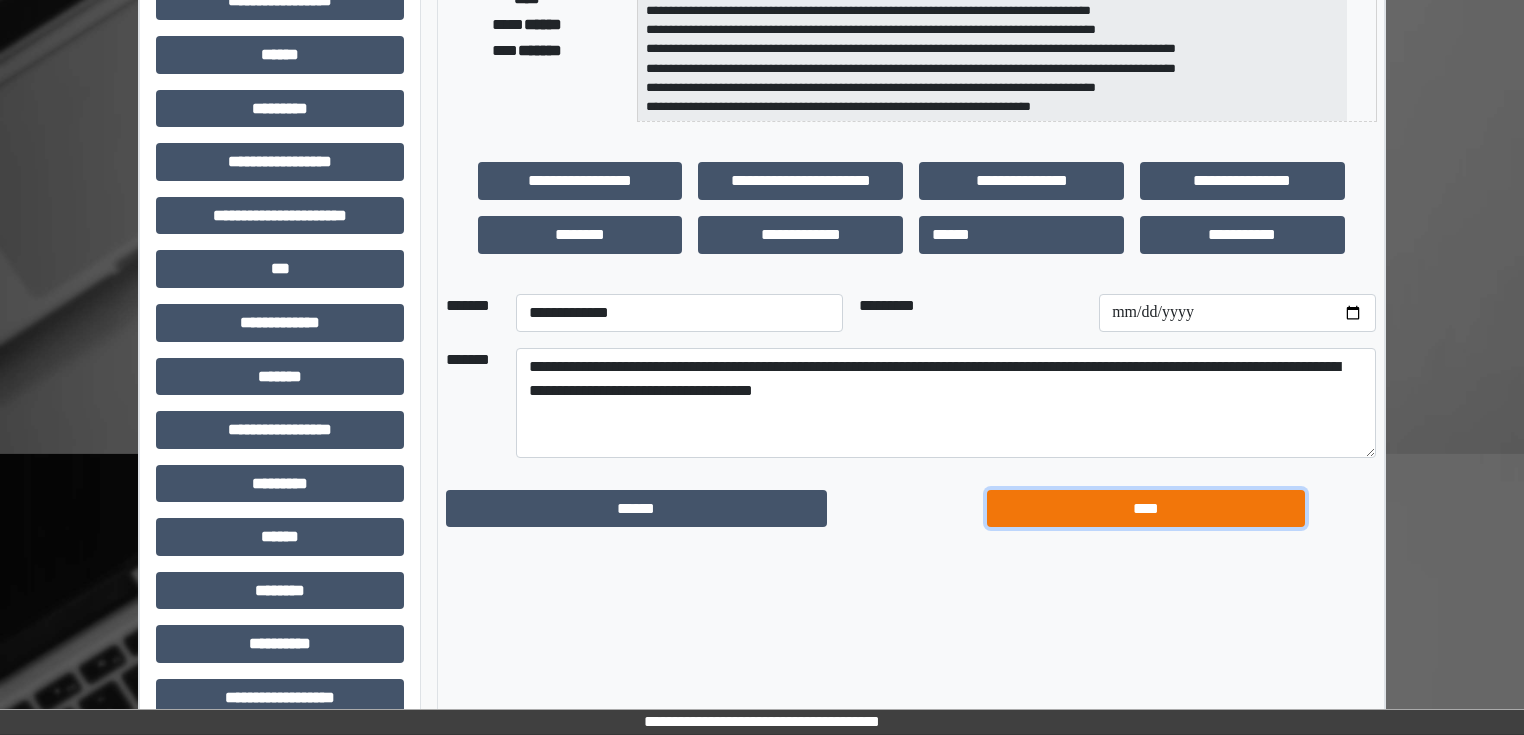 click on "****" at bounding box center (1146, 509) 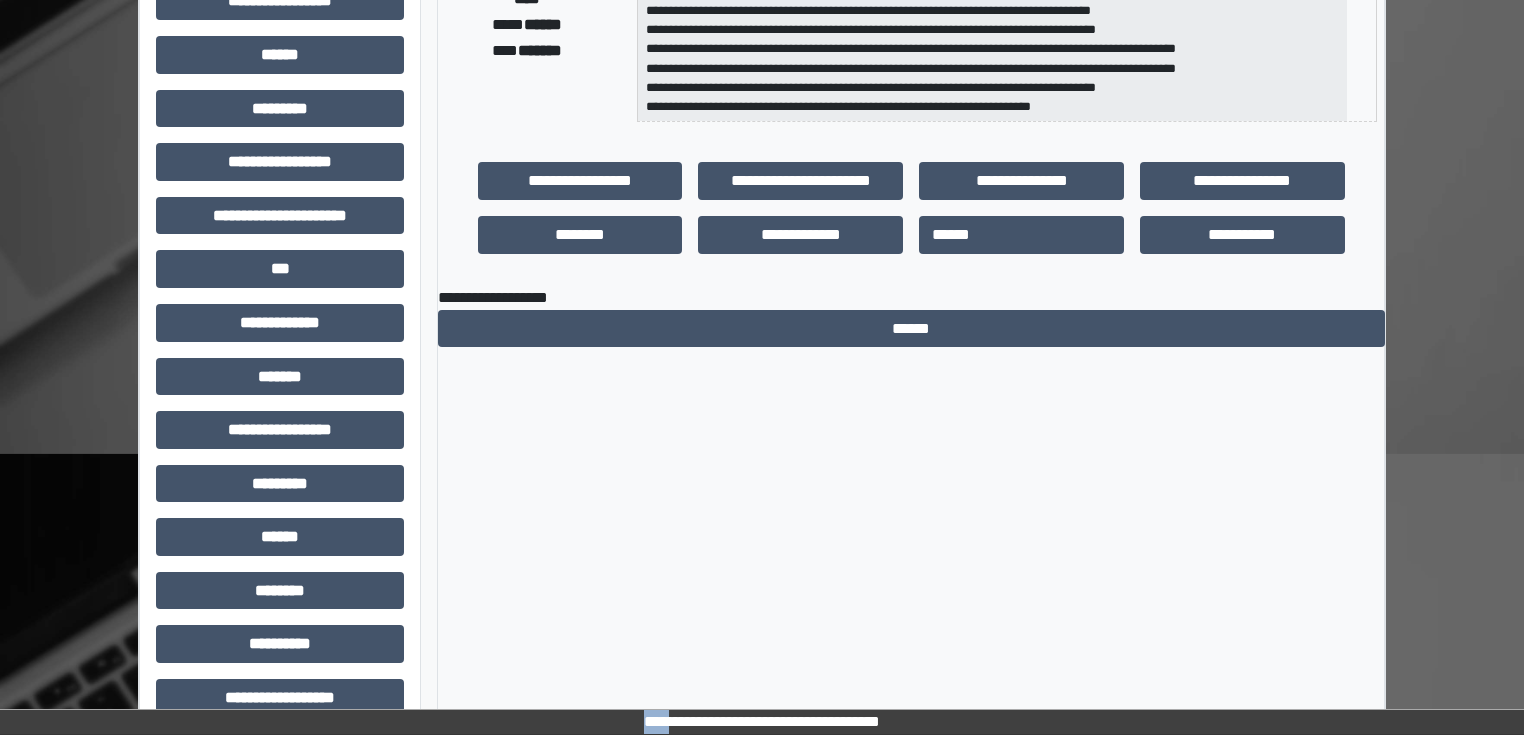 click on "**********" at bounding box center (911, 223) 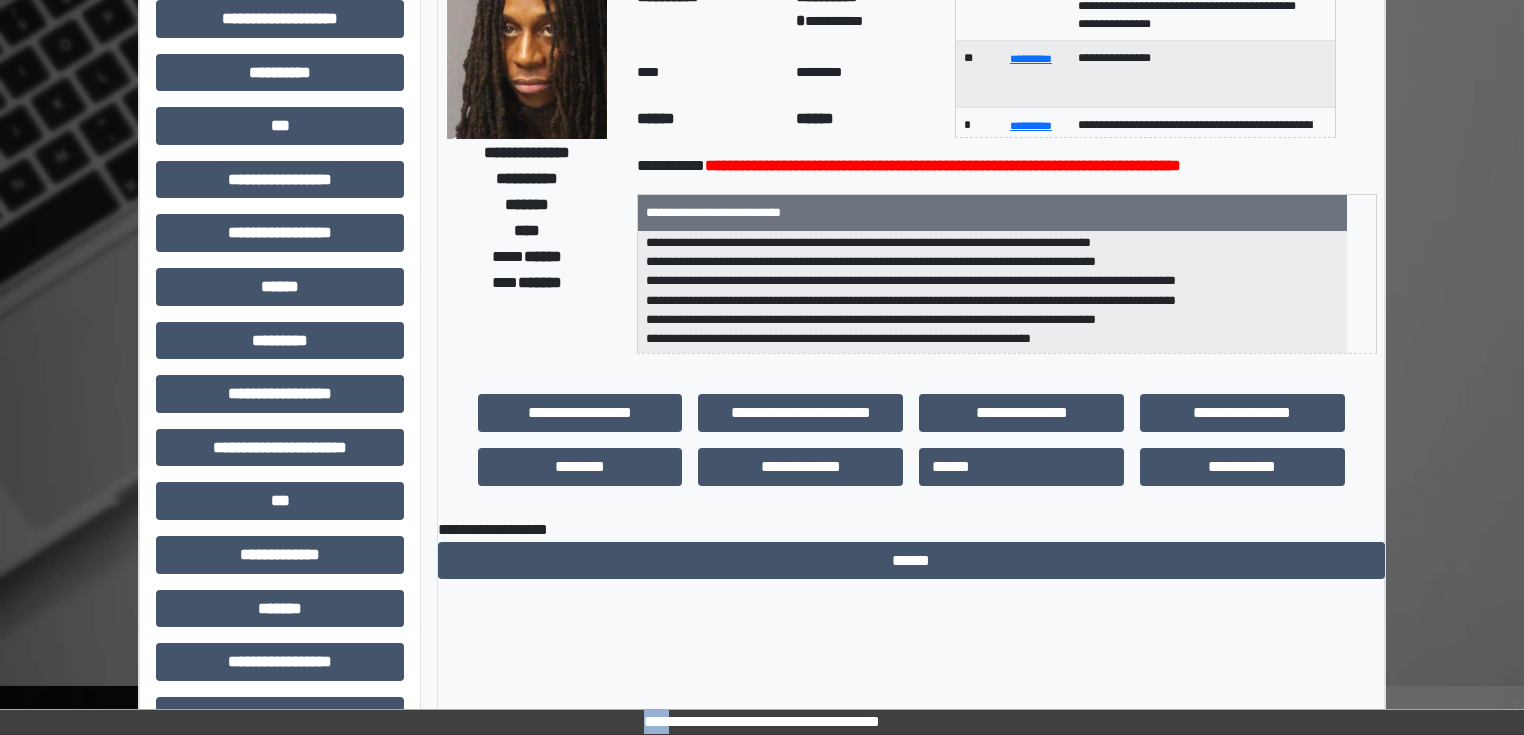 scroll, scrollTop: 160, scrollLeft: 0, axis: vertical 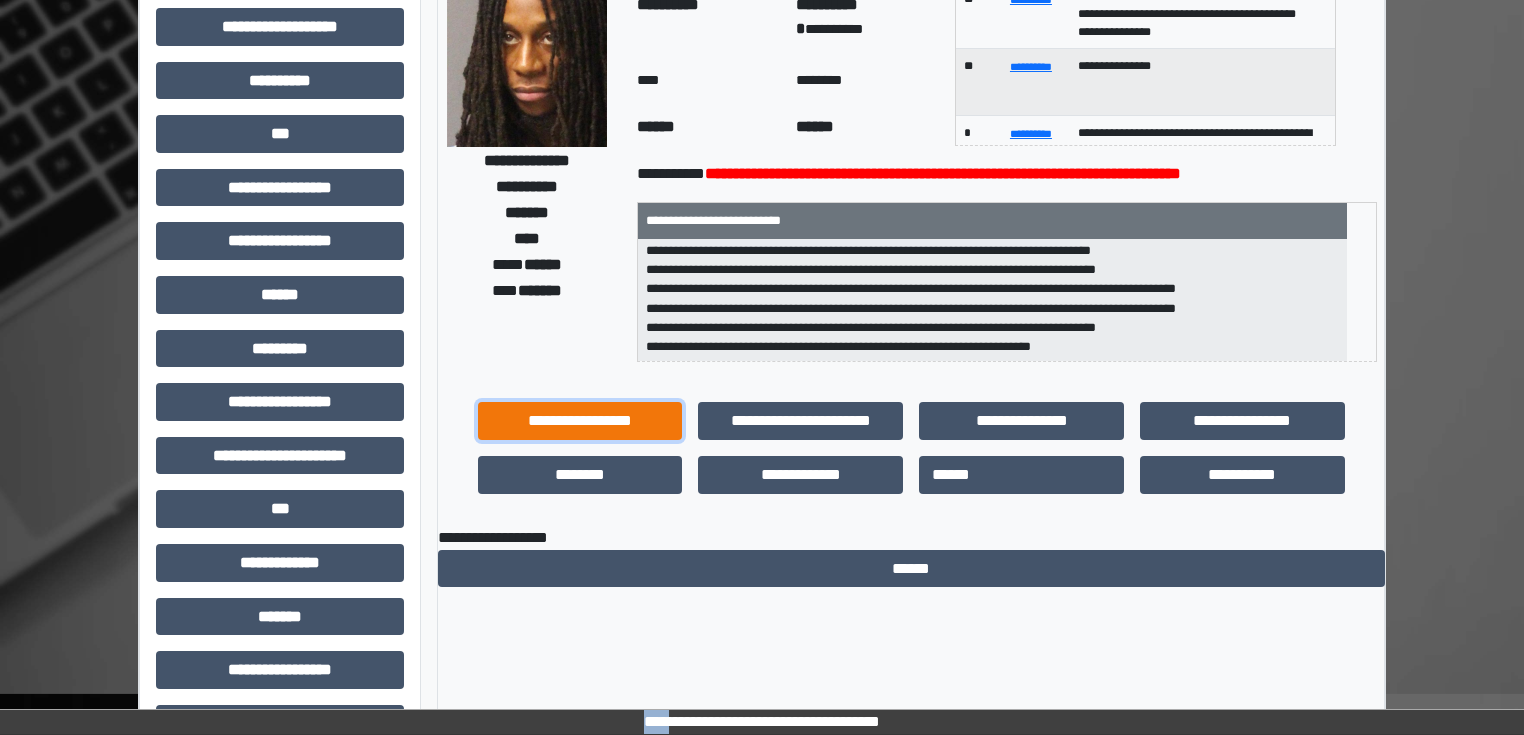 click on "**********" at bounding box center [580, 421] 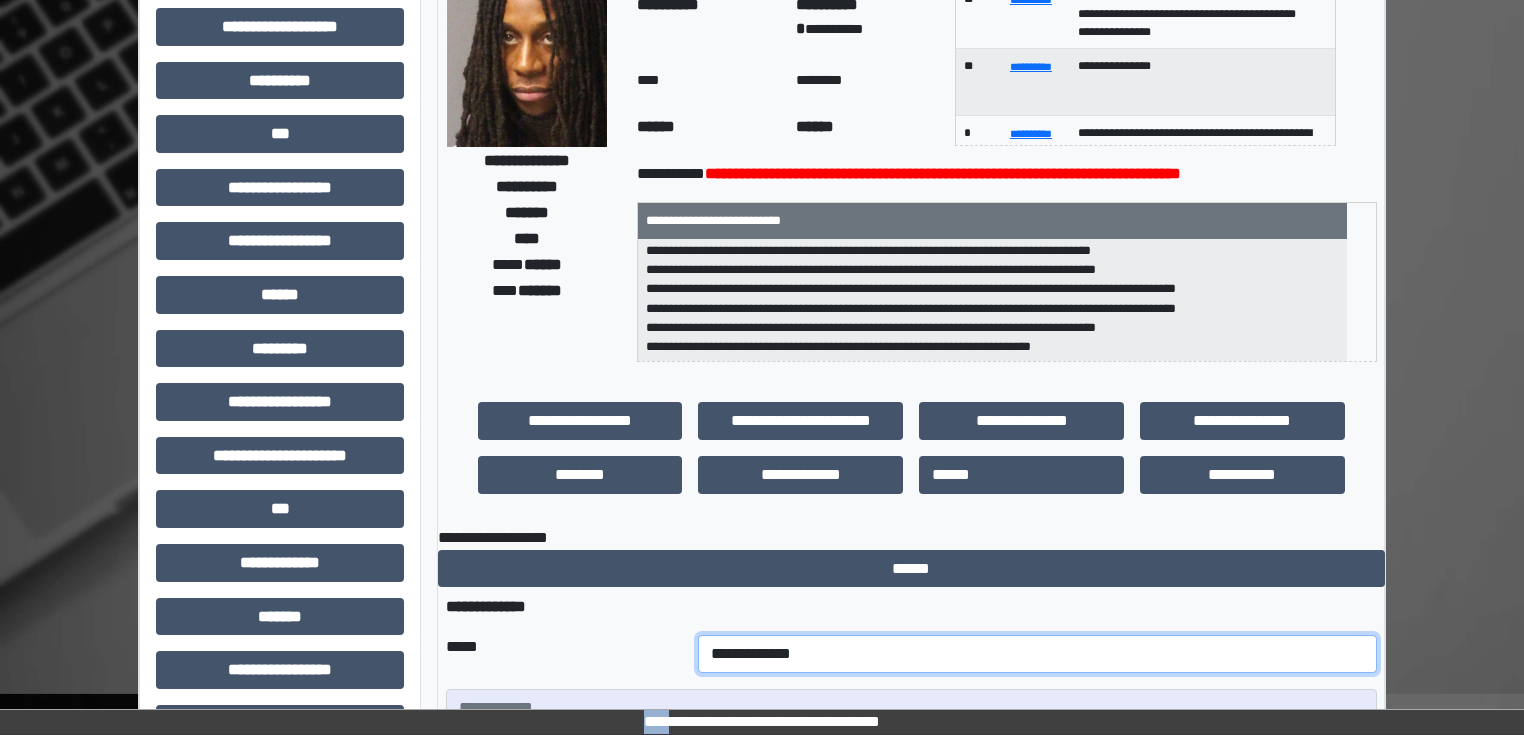click on "**********" at bounding box center (1037, 654) 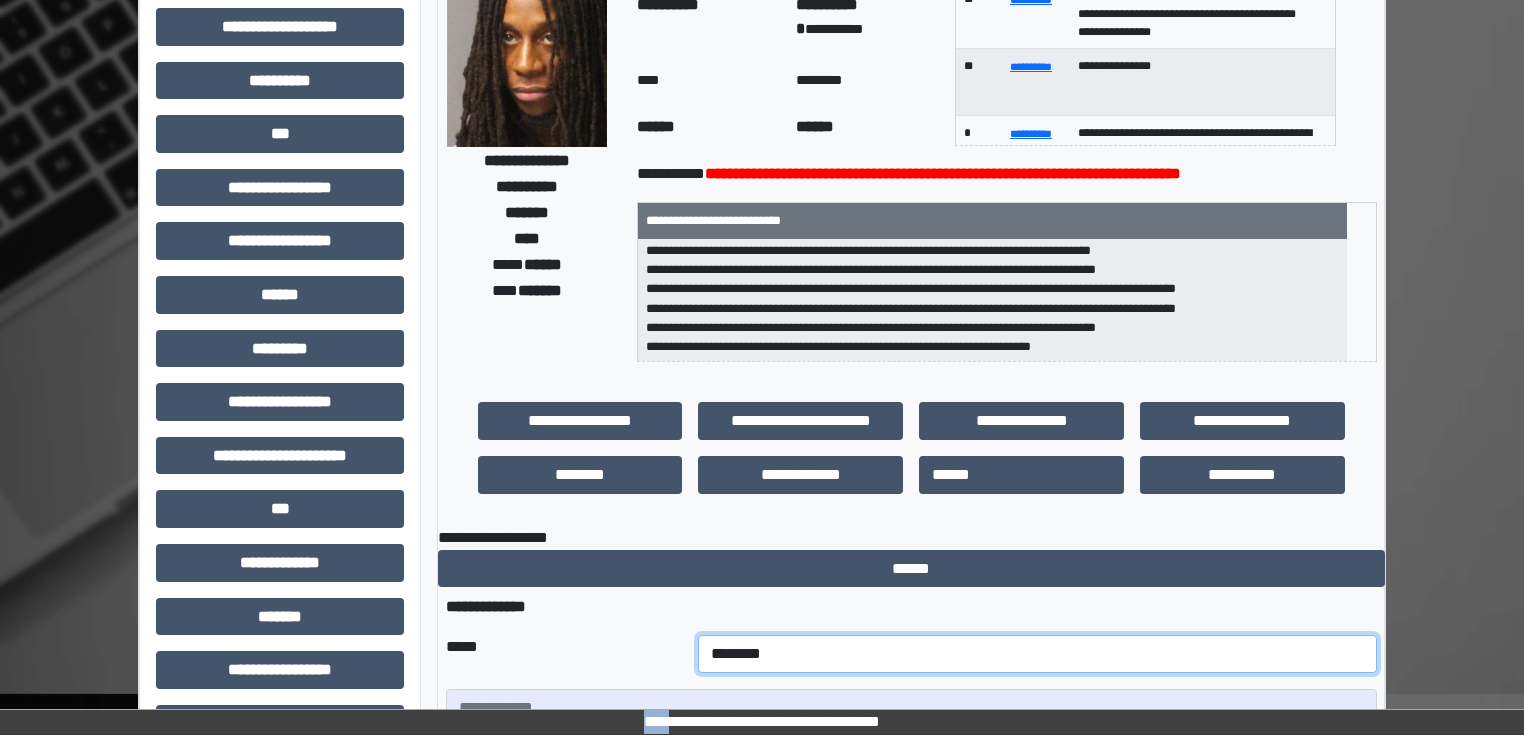 click on "**********" at bounding box center [1037, 654] 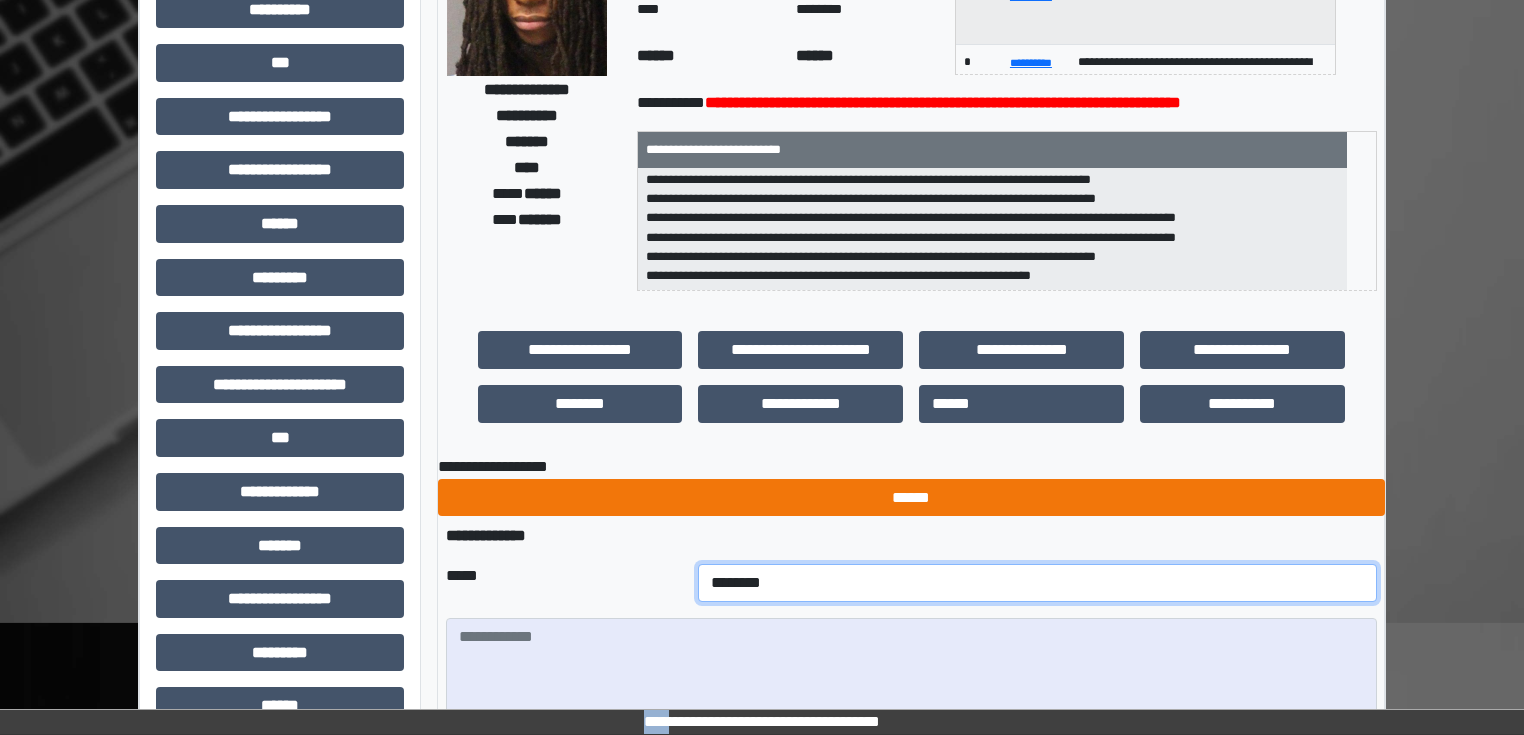 scroll, scrollTop: 400, scrollLeft: 0, axis: vertical 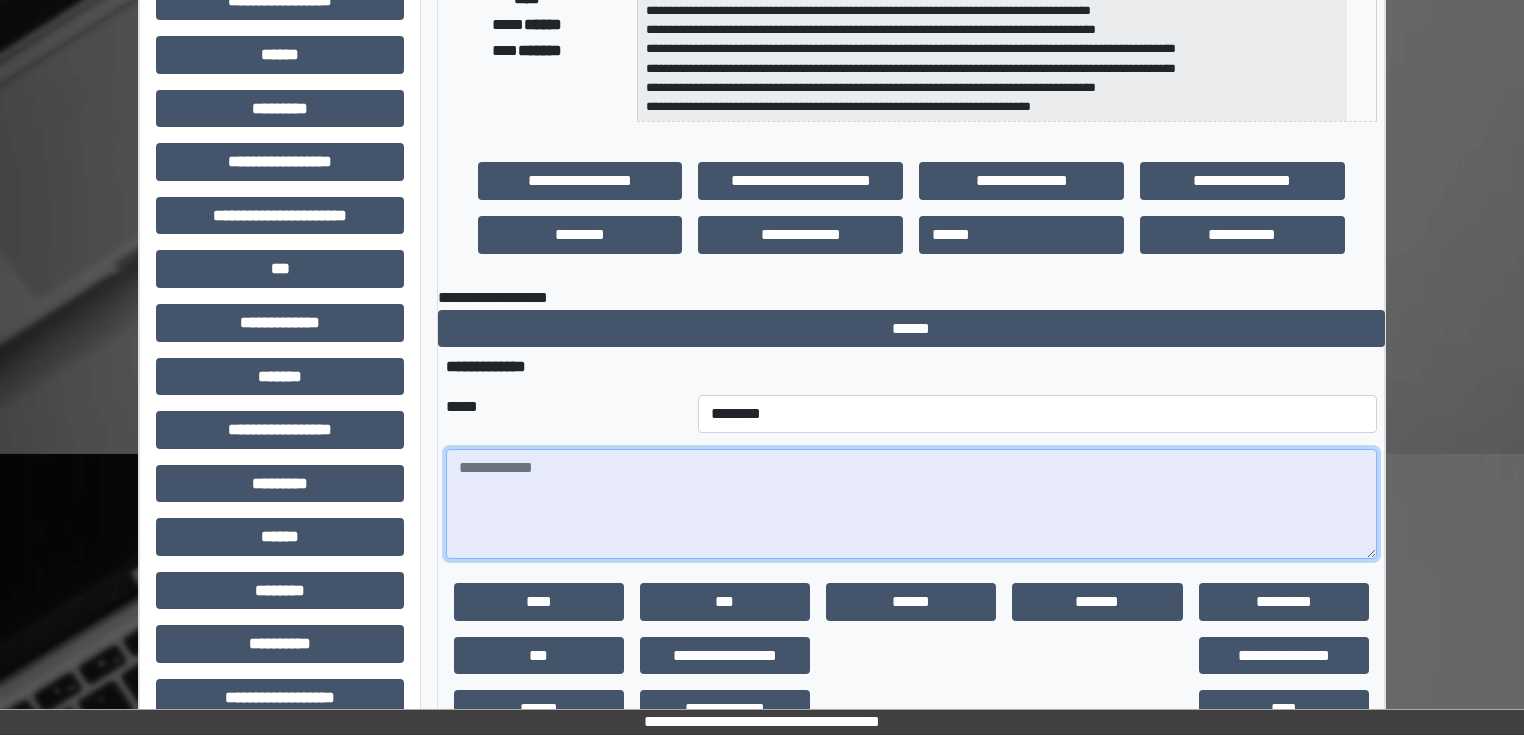 click at bounding box center [911, 504] 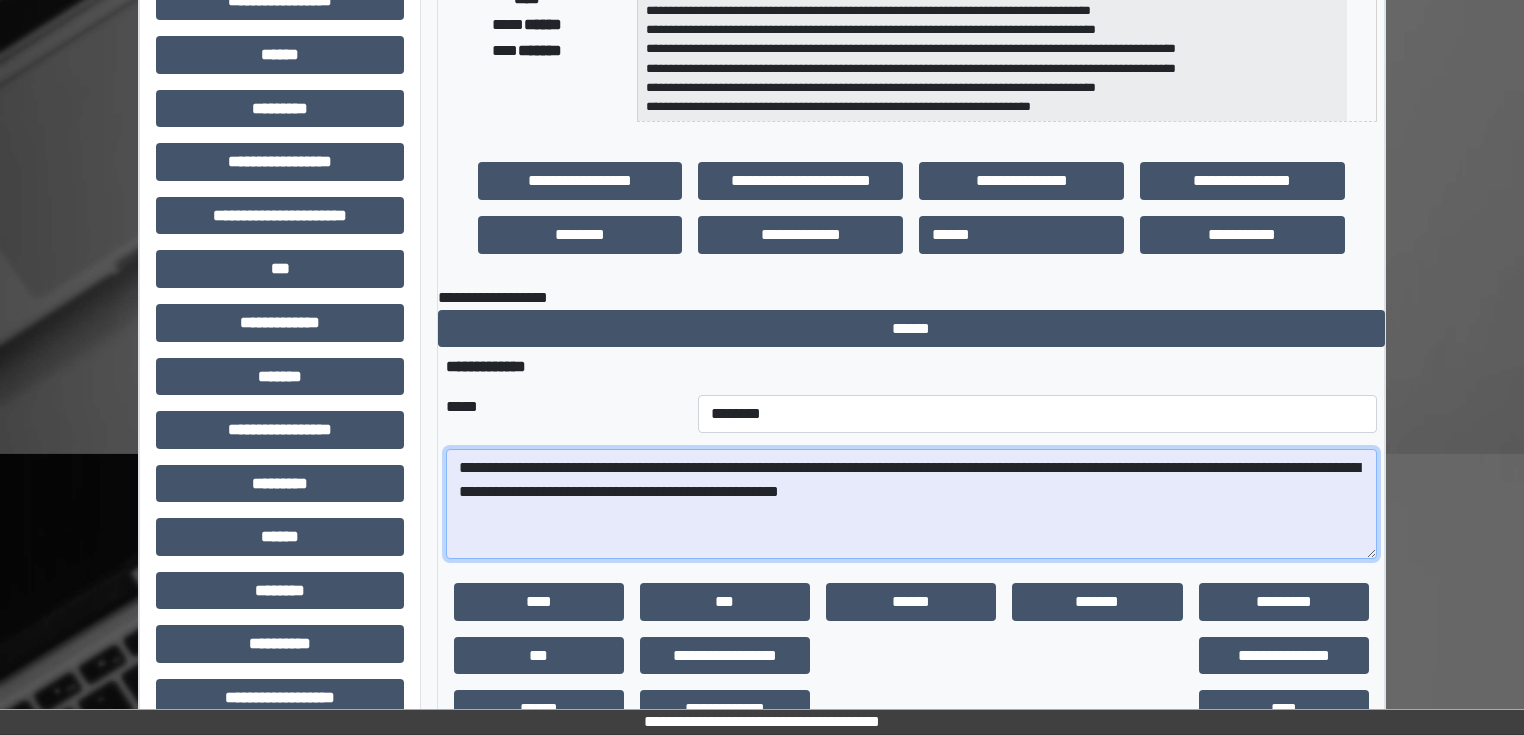 click on "**********" at bounding box center (911, 504) 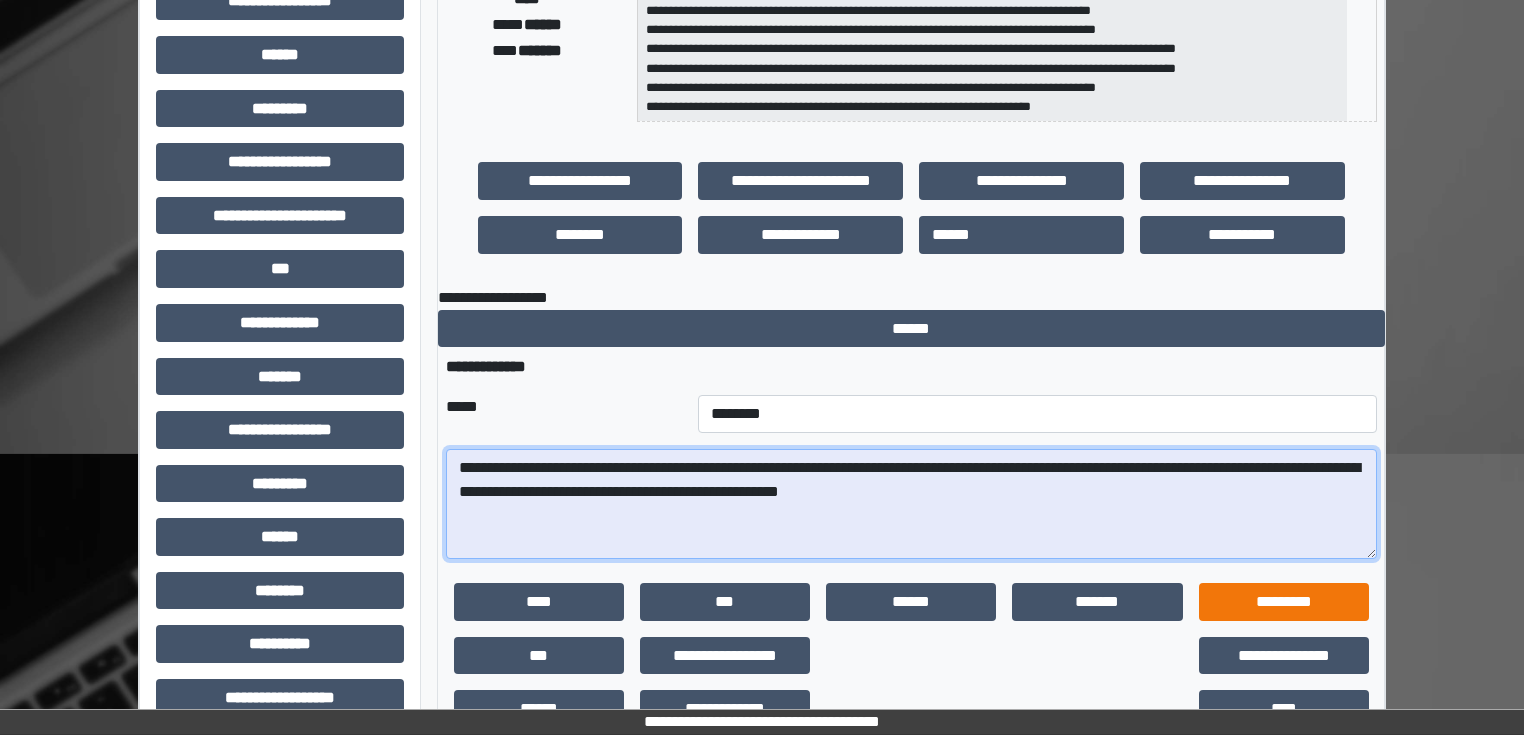 scroll, scrollTop: 457, scrollLeft: 0, axis: vertical 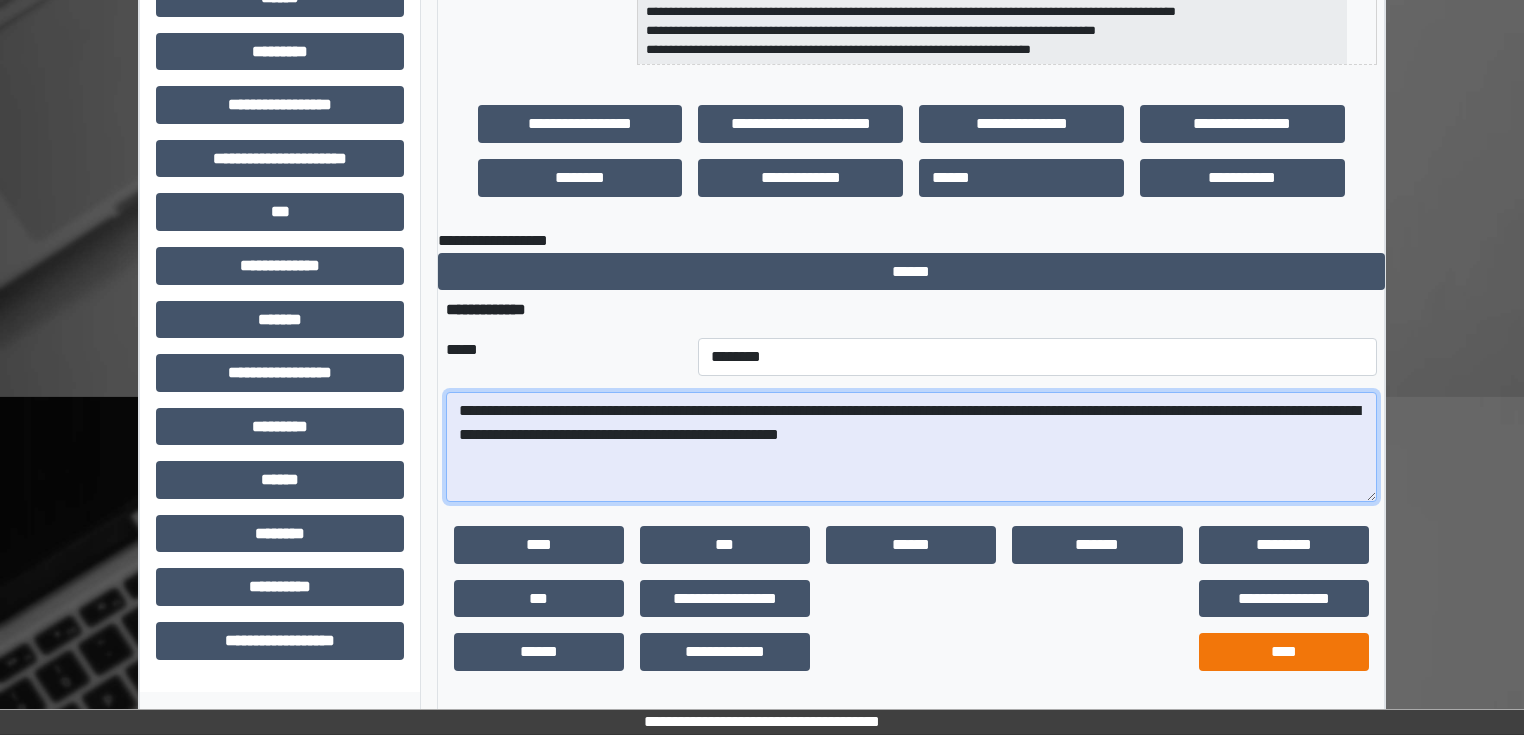 type on "**********" 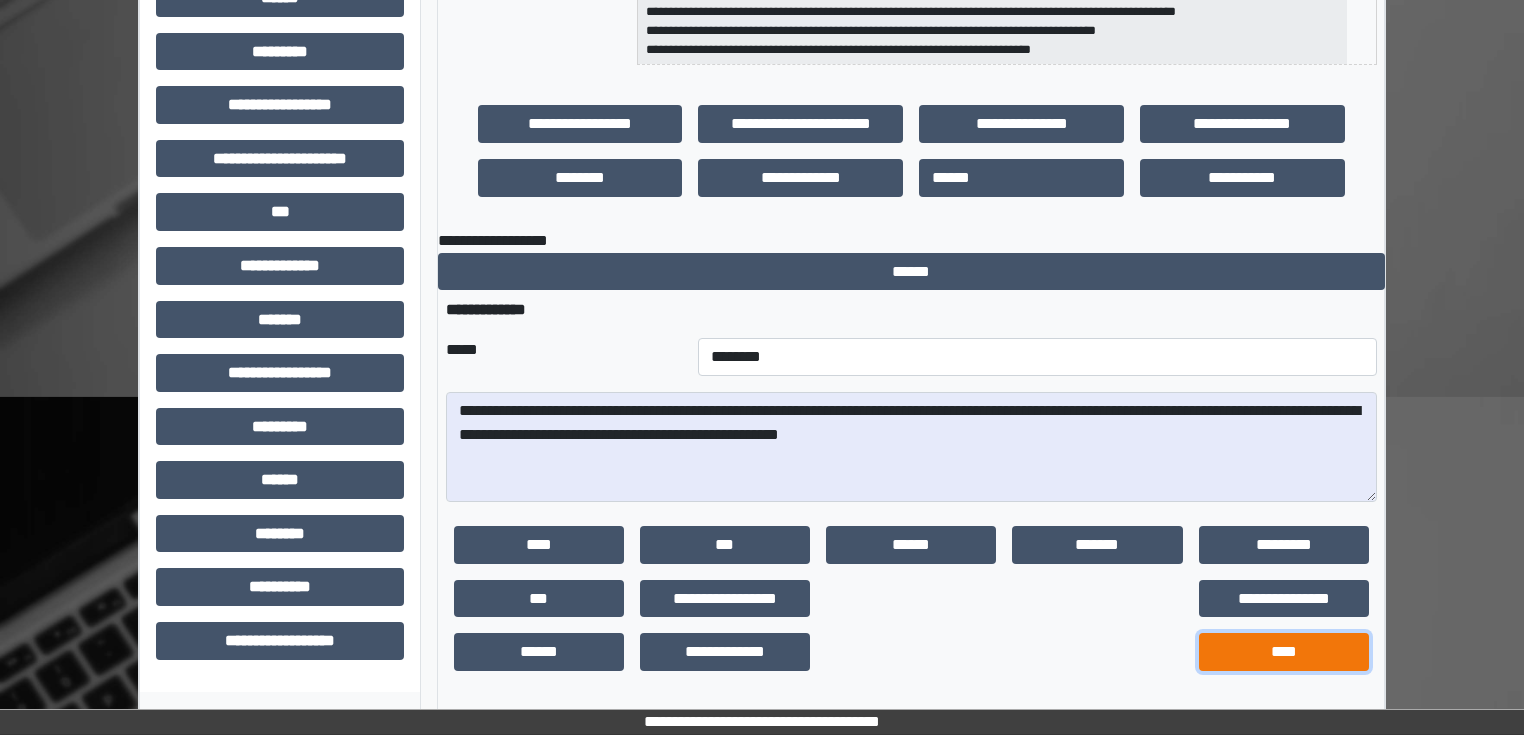 click on "****" at bounding box center [1284, 652] 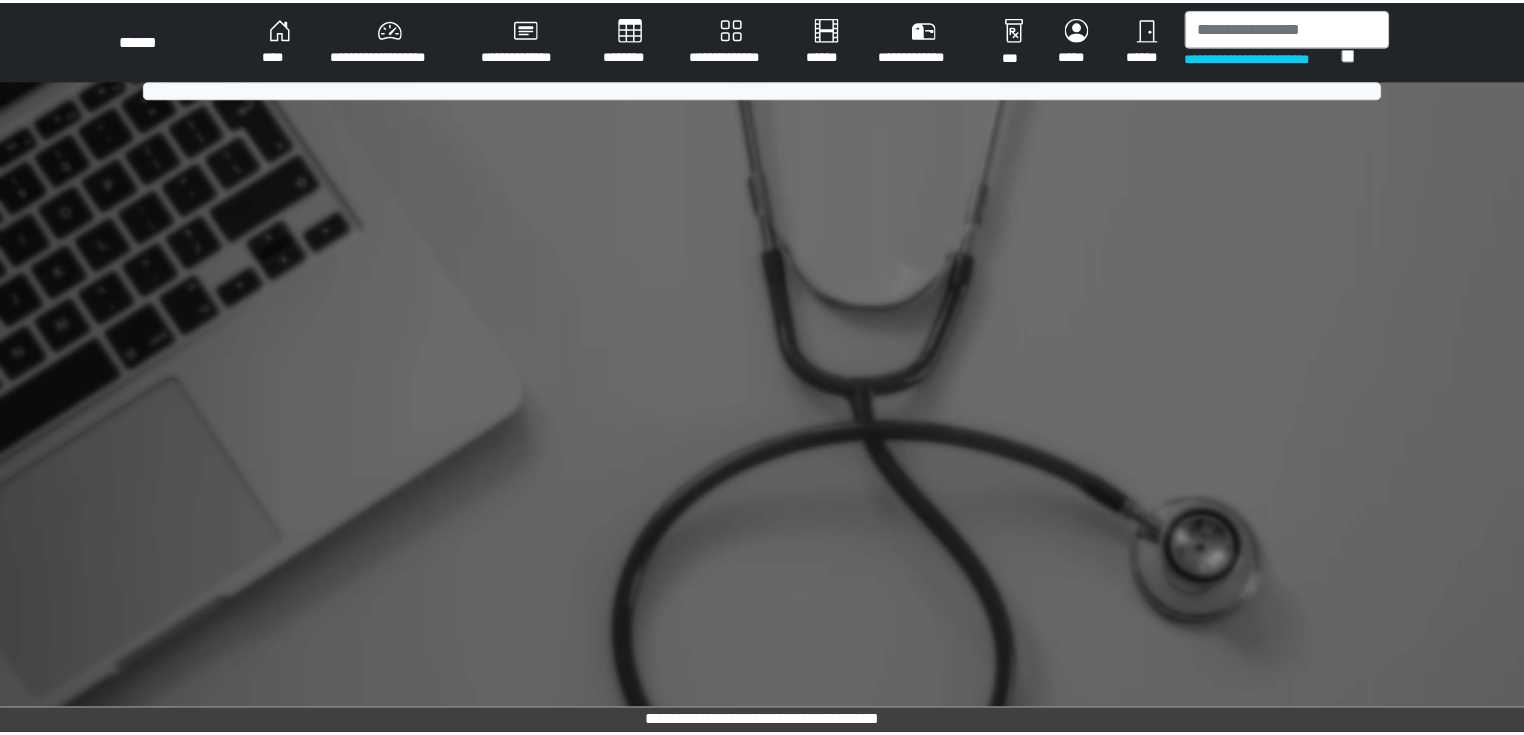 scroll, scrollTop: 0, scrollLeft: 0, axis: both 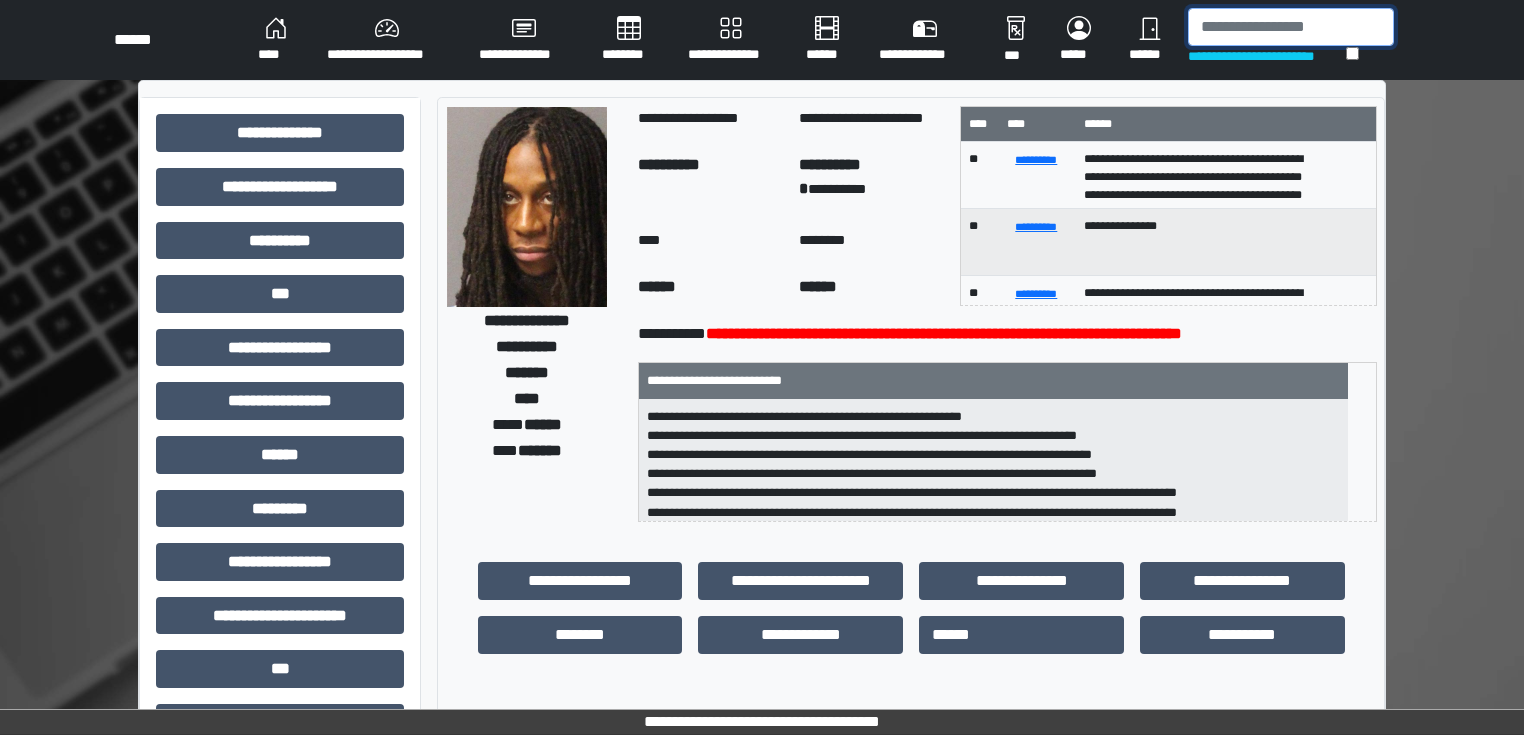 click at bounding box center [1291, 27] 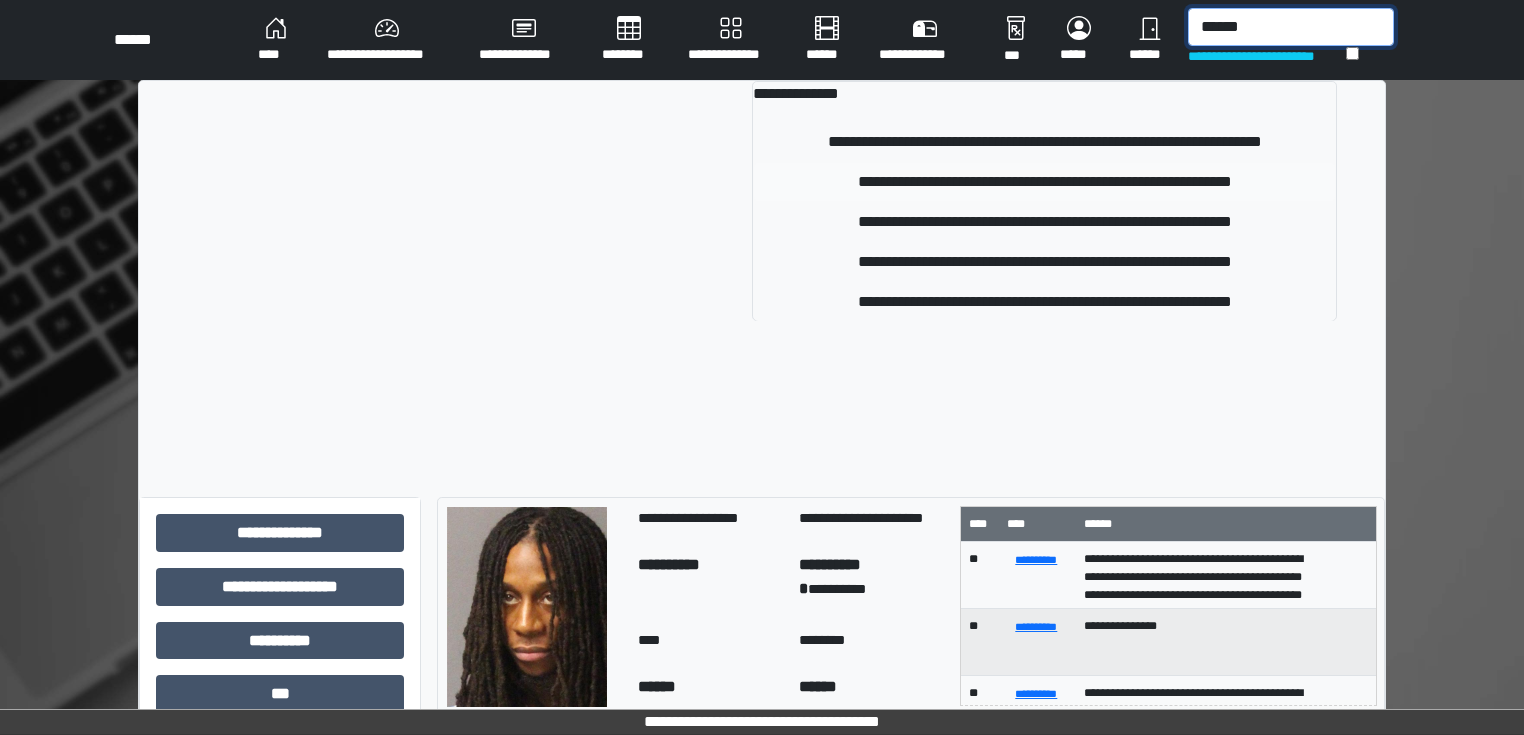 type on "******" 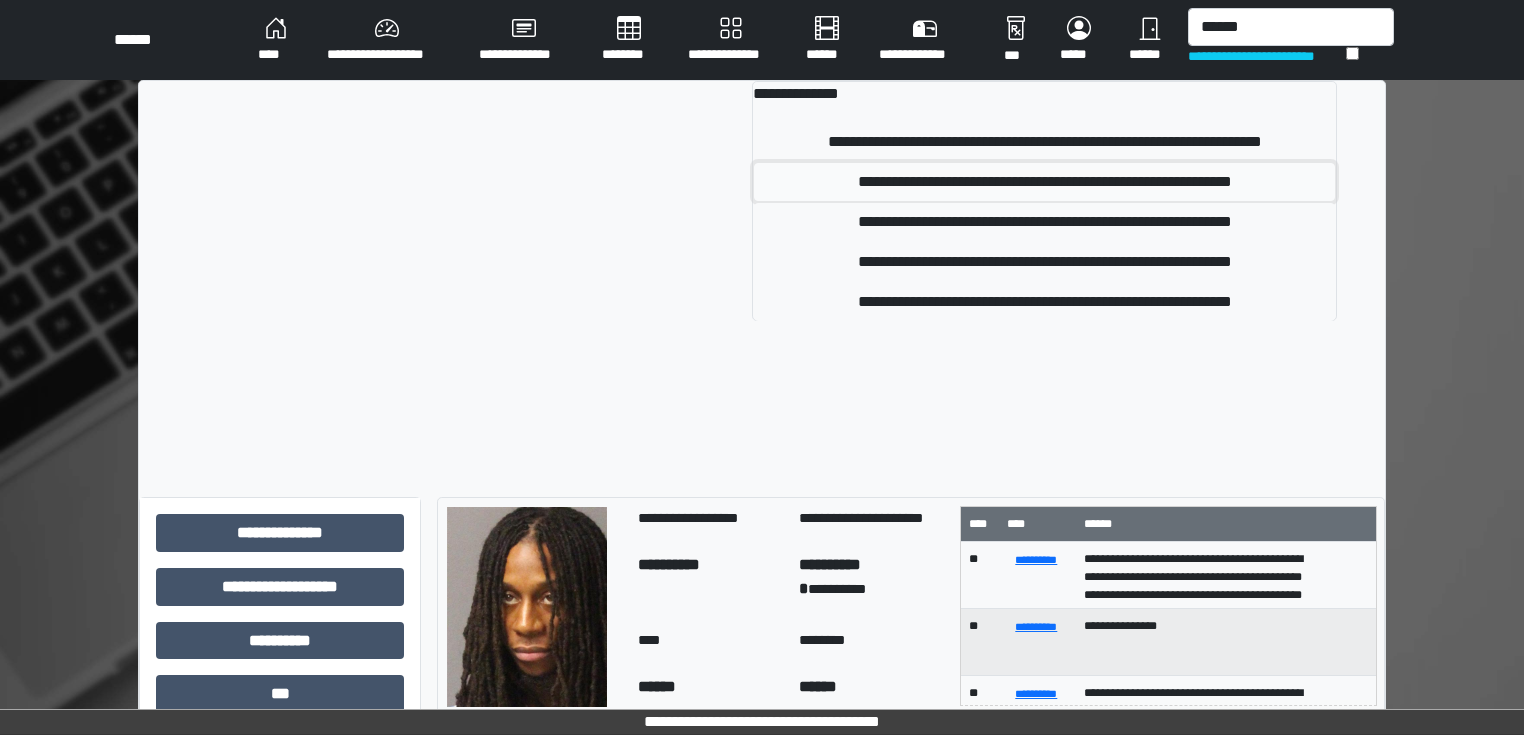click on "**********" at bounding box center [1044, 182] 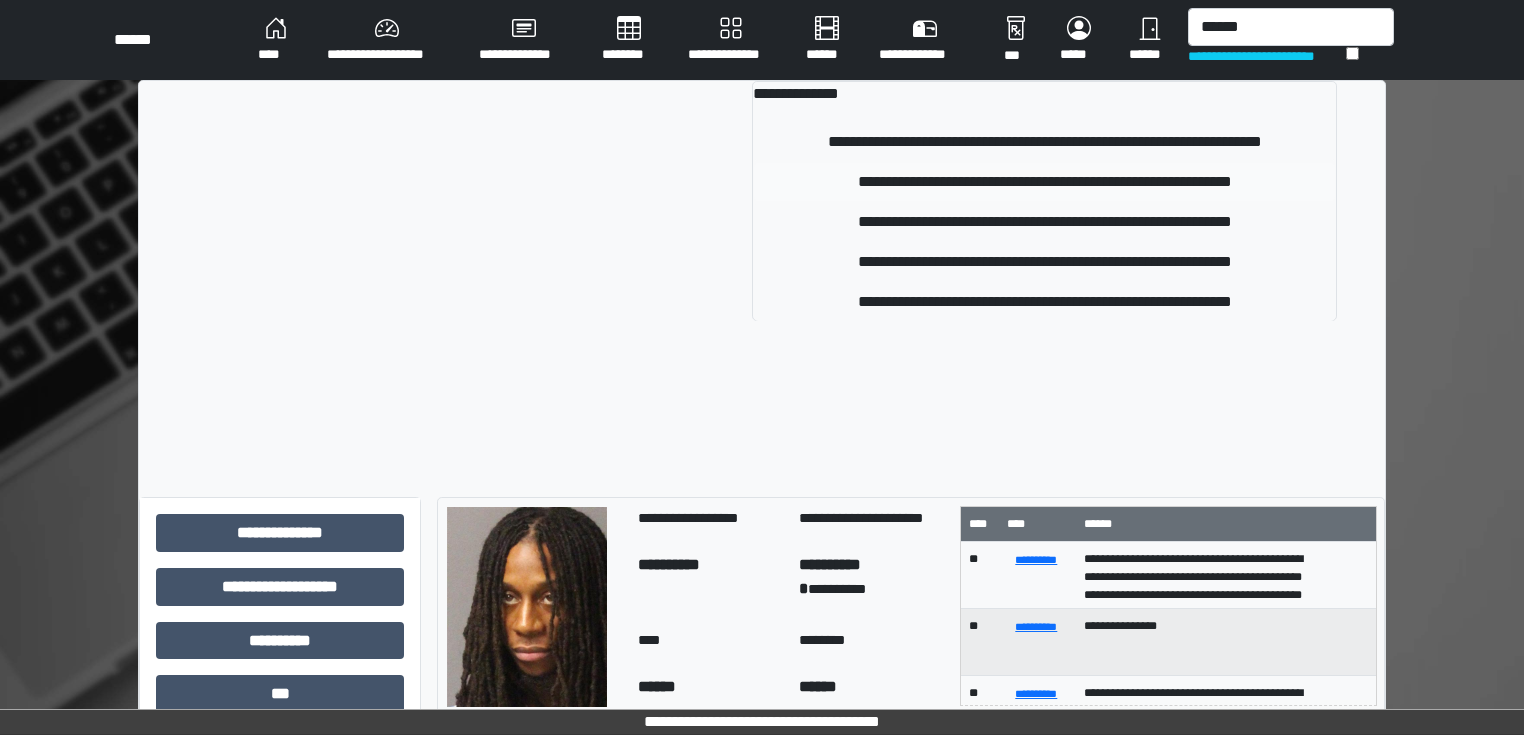 type 